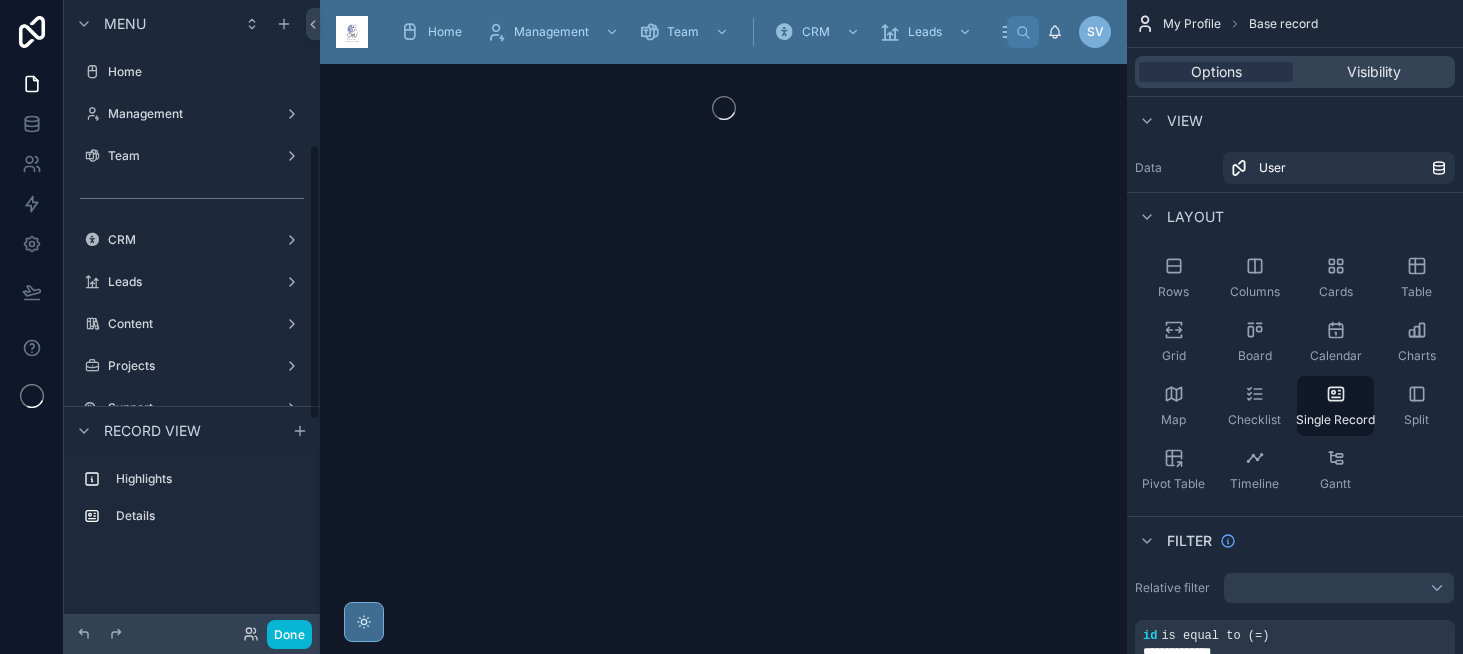 scroll, scrollTop: 0, scrollLeft: 0, axis: both 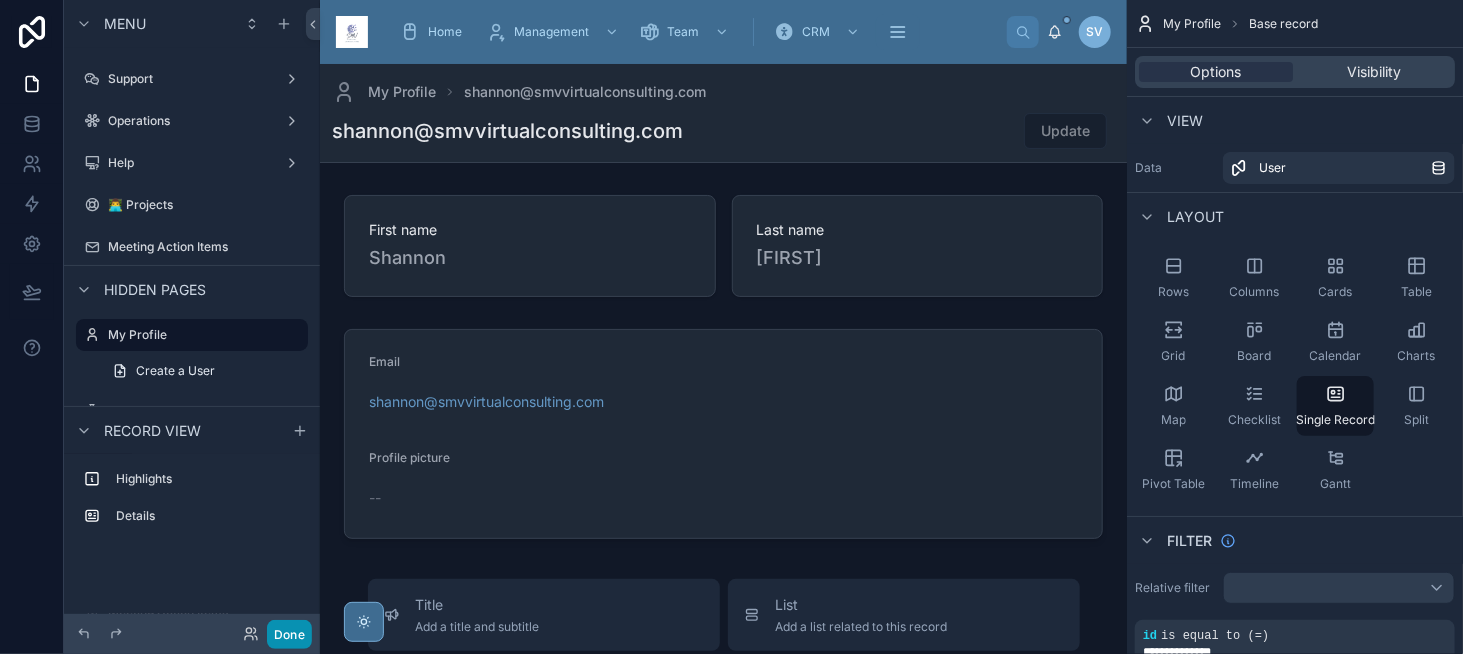 click on "Done" at bounding box center [289, 634] 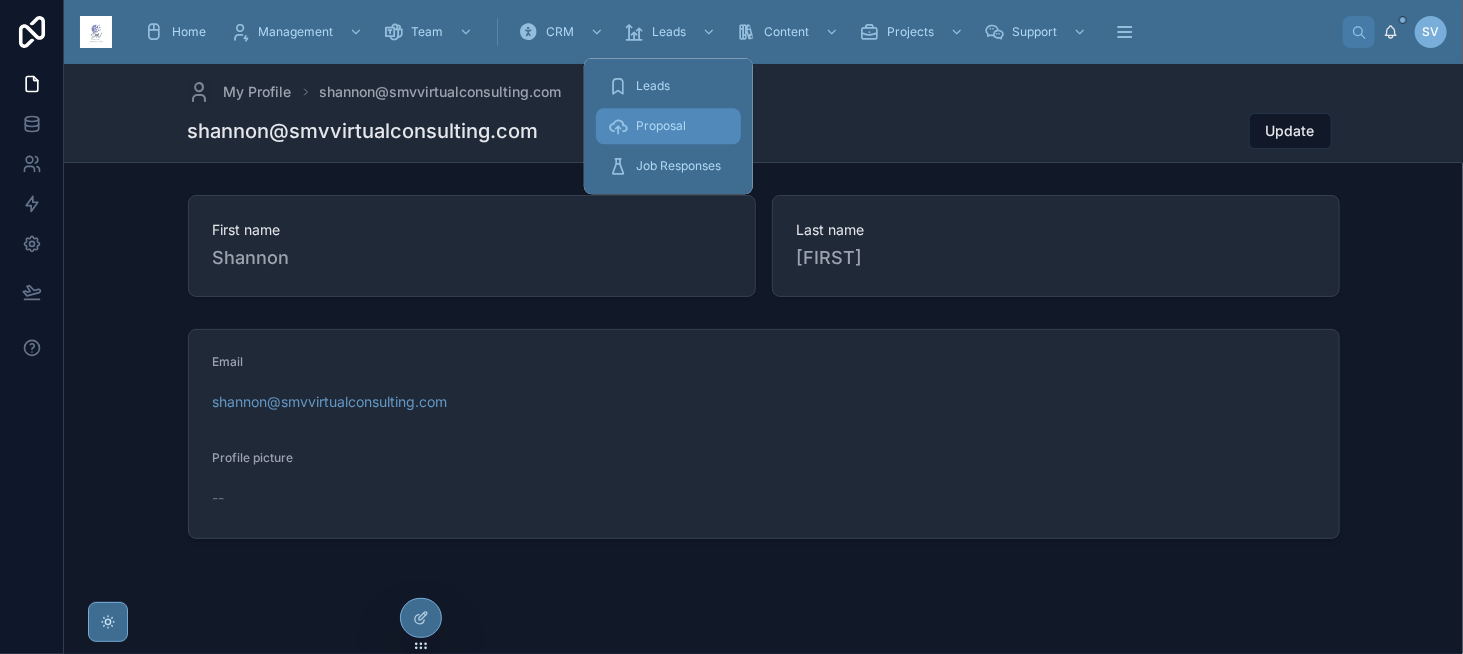 click on "Proposal" at bounding box center [661, 126] 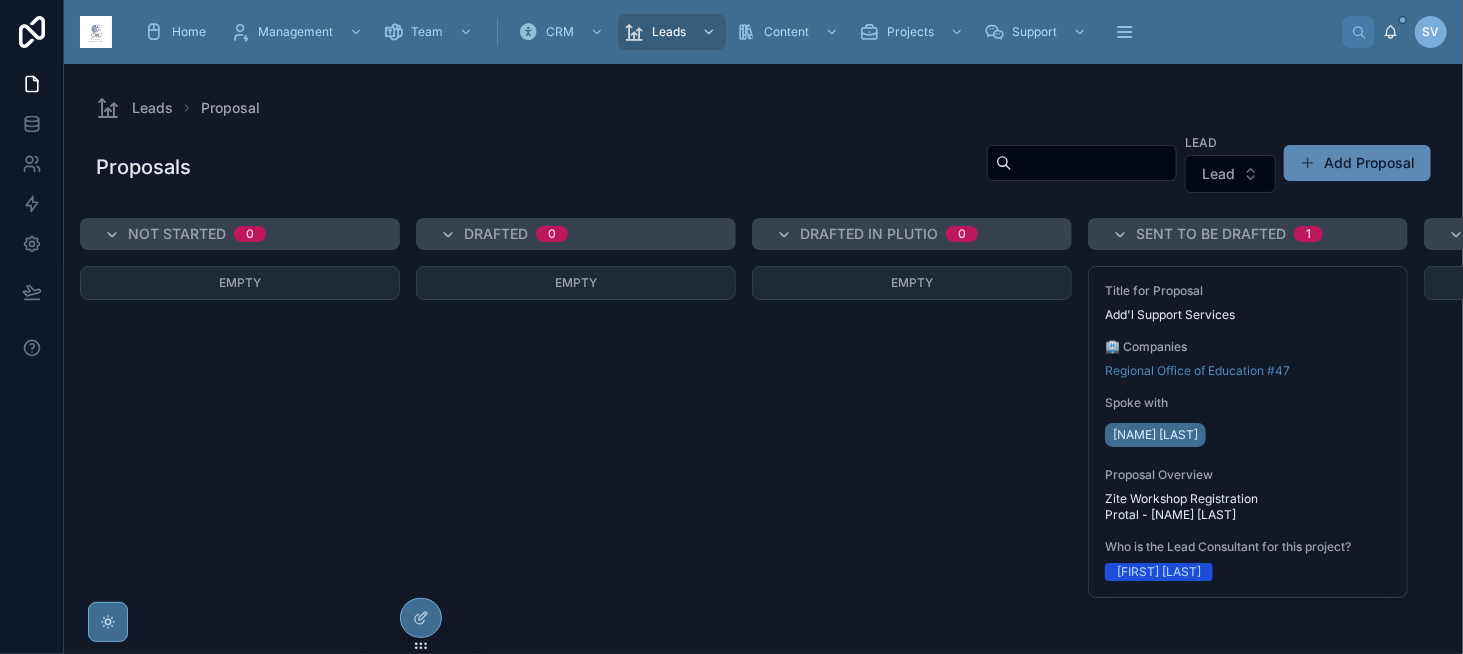 click on "Add Proposal" at bounding box center (1357, 163) 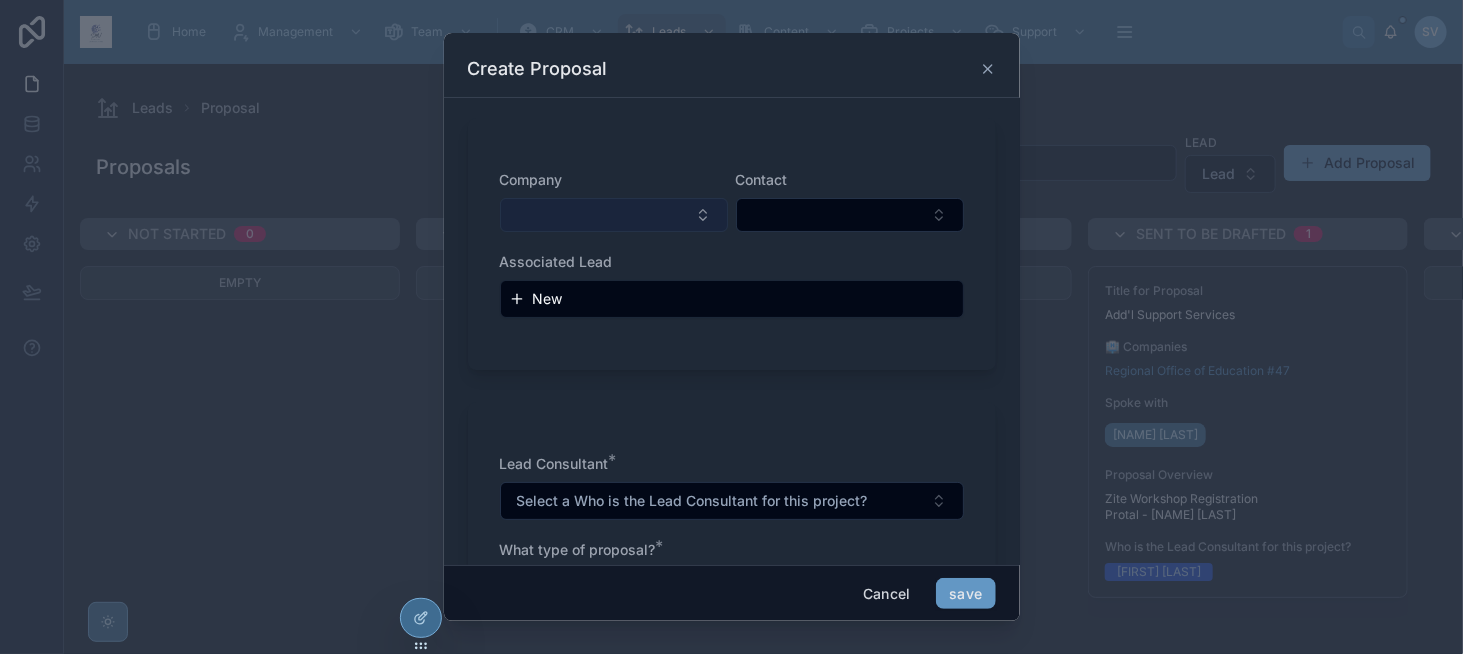 click at bounding box center [614, 215] 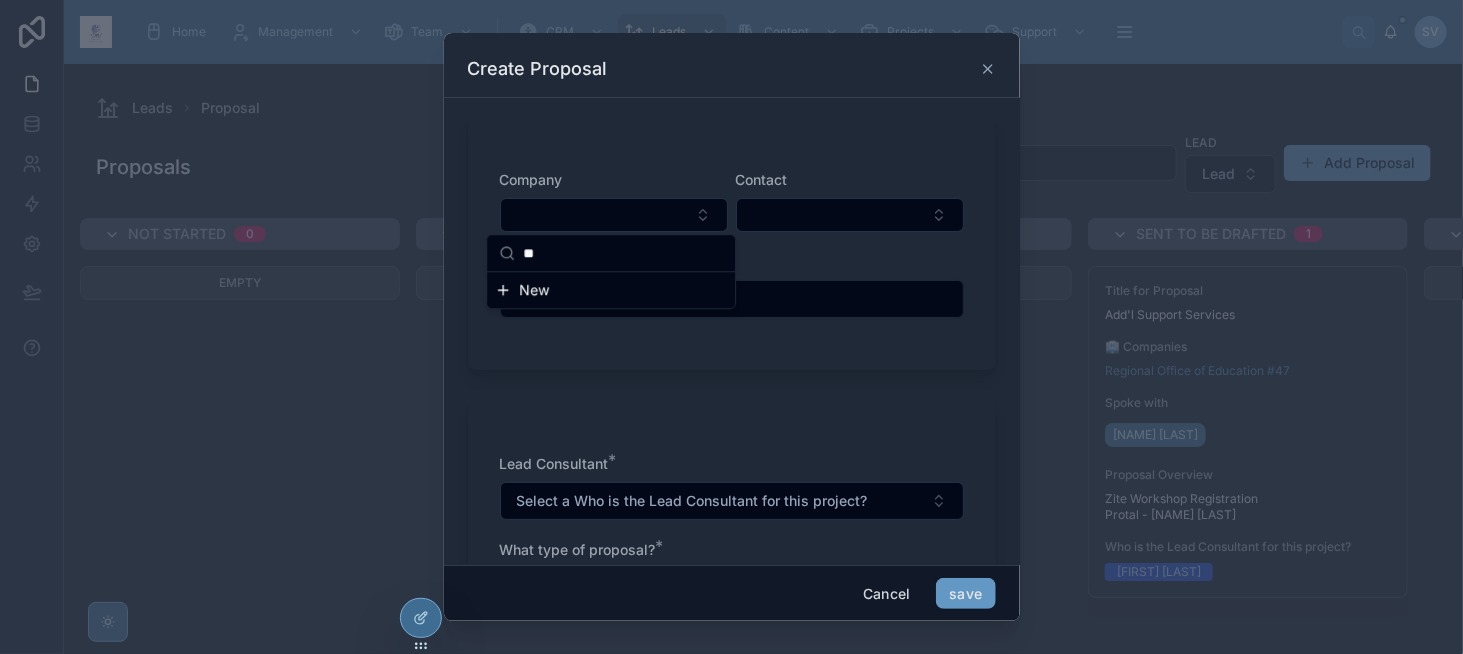 type on "*" 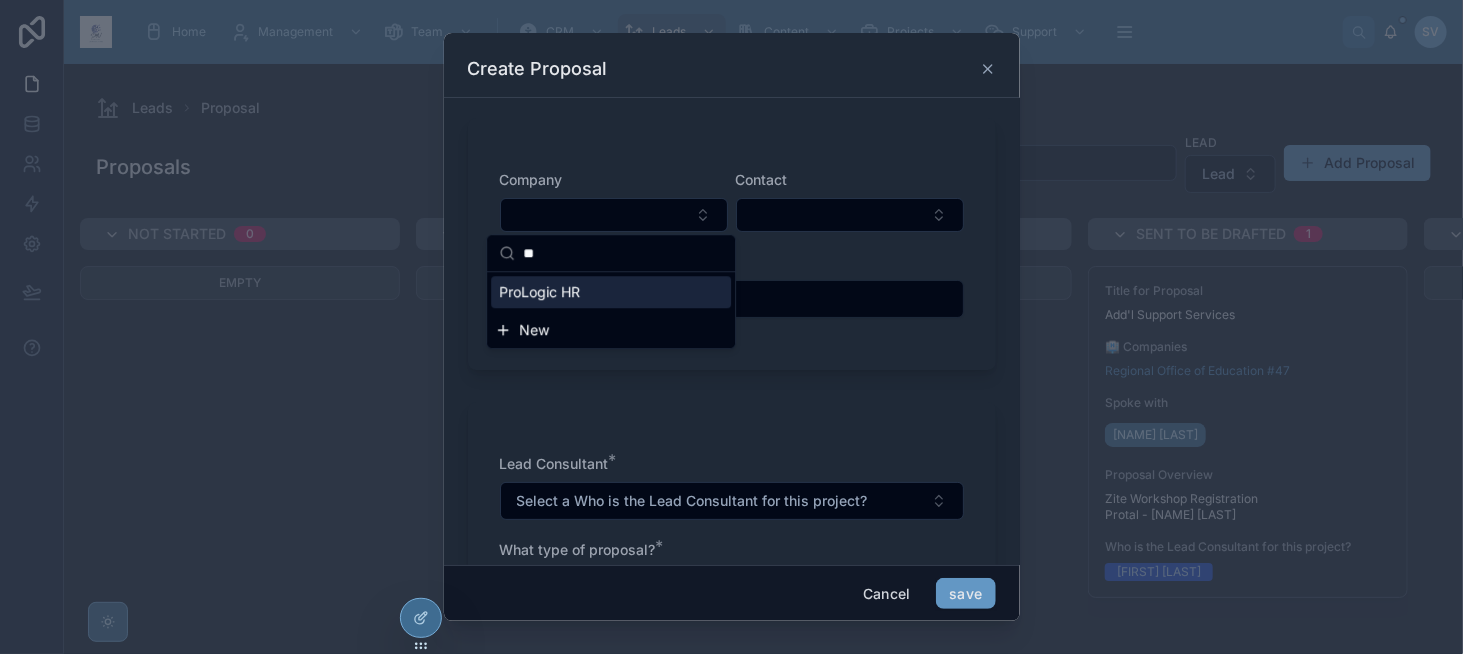 type on "**" 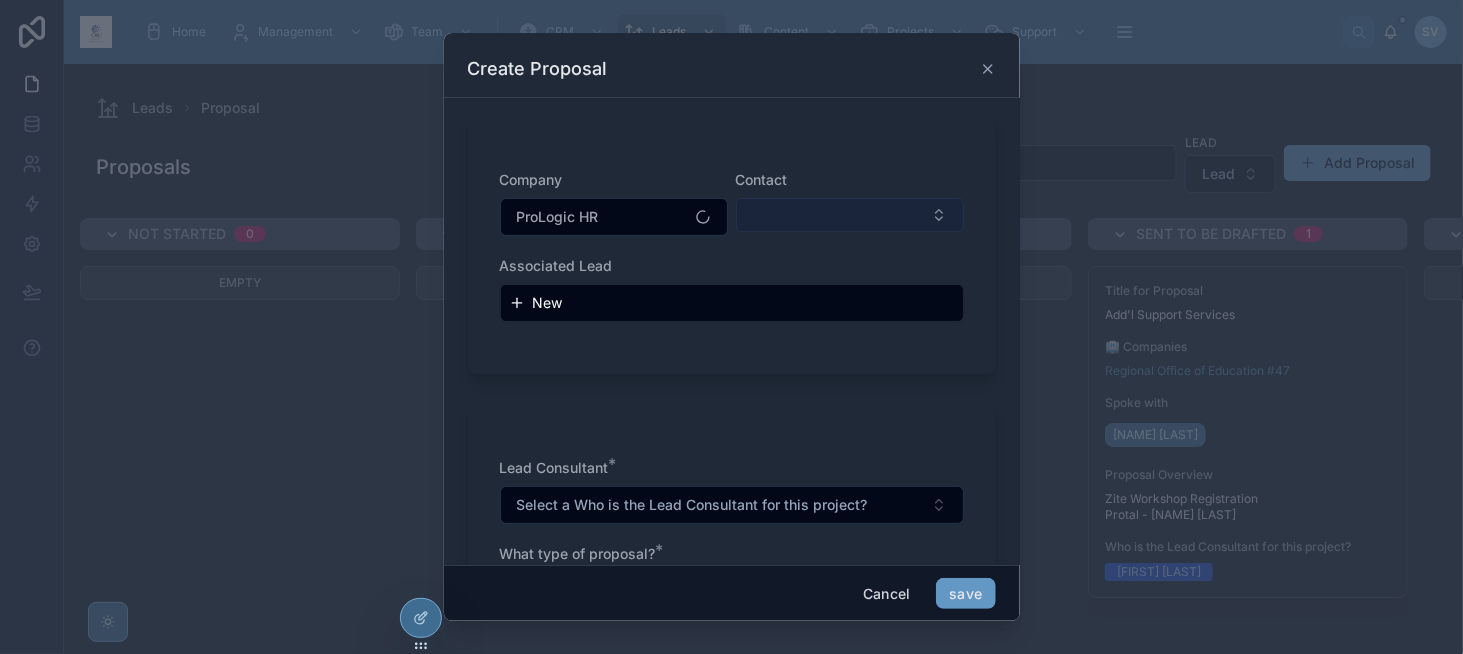 click at bounding box center (850, 215) 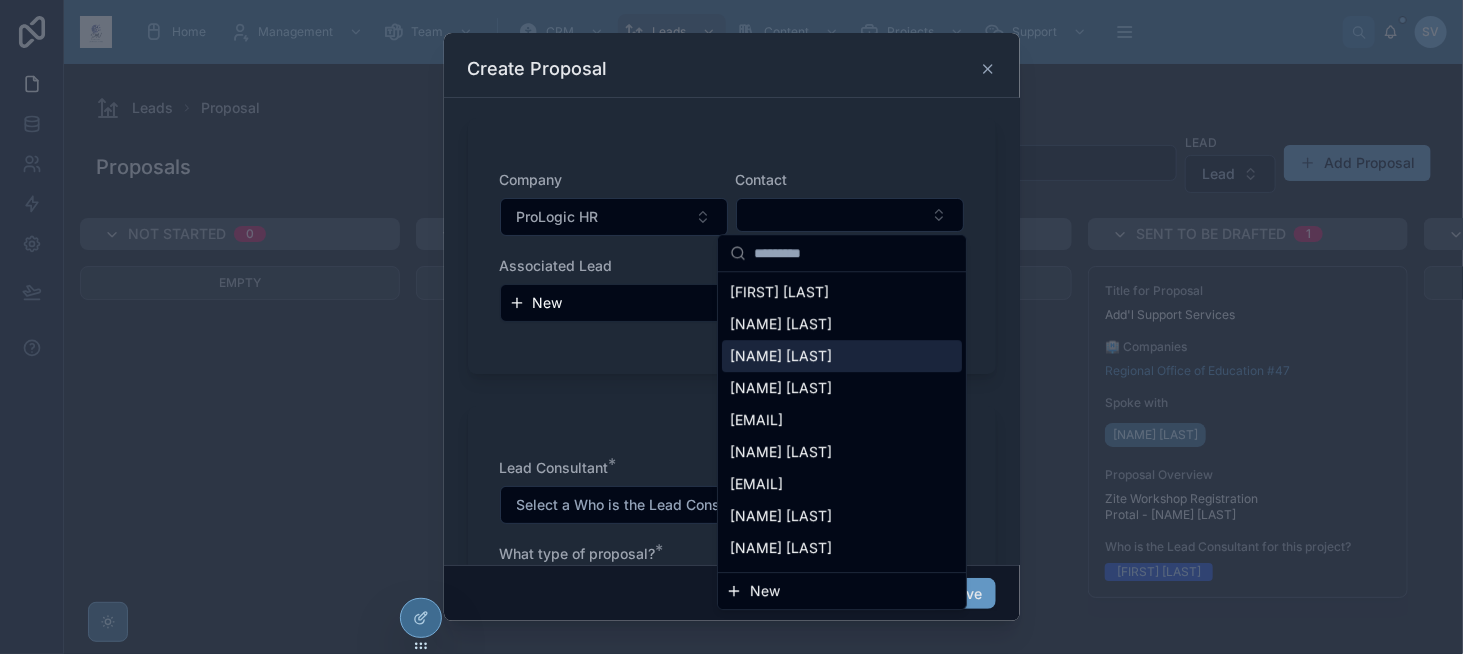 click on "[NAME] [LAST]" at bounding box center [842, 356] 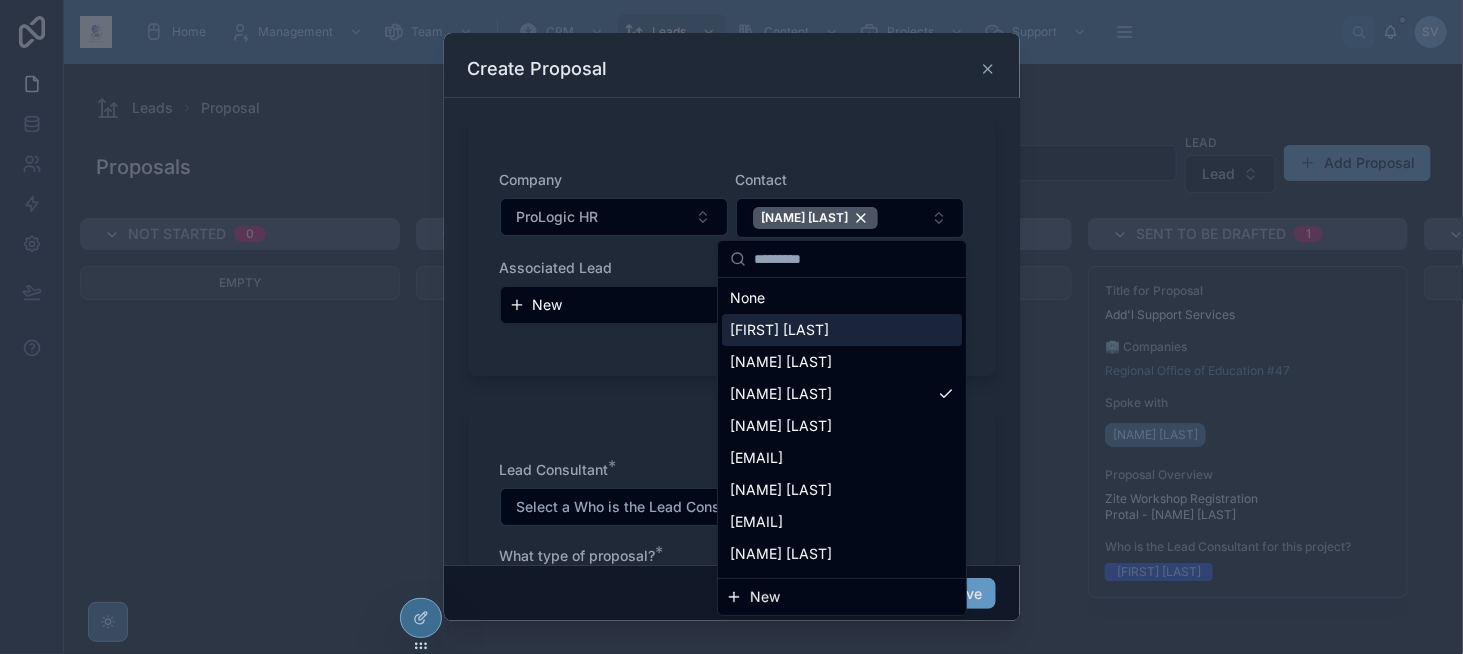 click on "New" at bounding box center (732, 305) 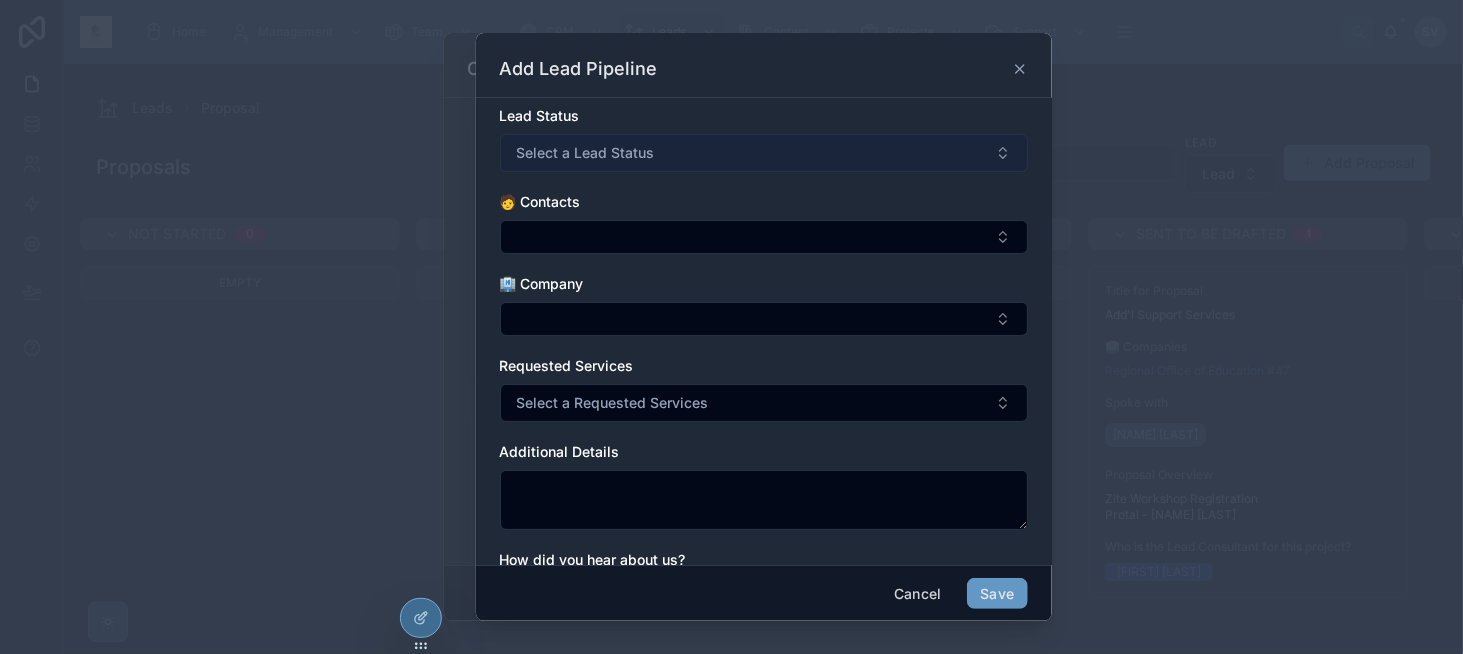 click on "Select a Lead Status" at bounding box center [586, 153] 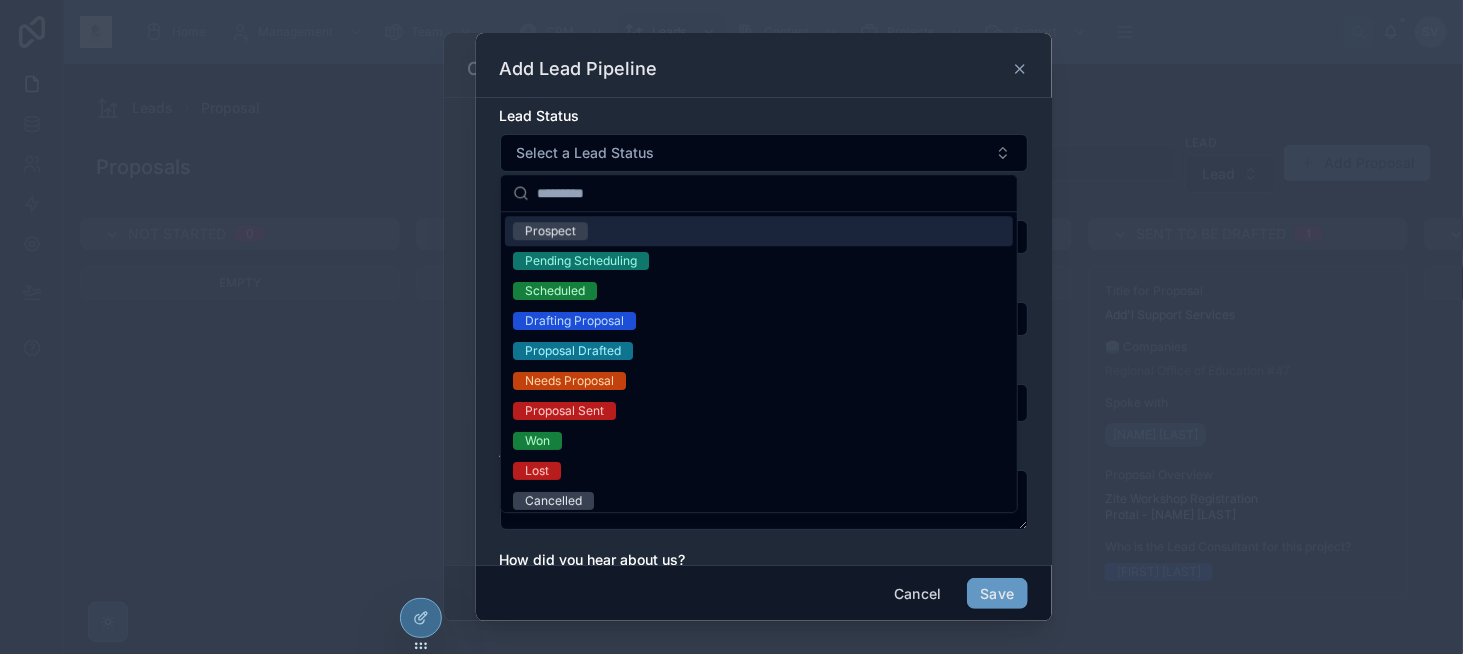 click on "Add Lead Pipeline" at bounding box center [764, 65] 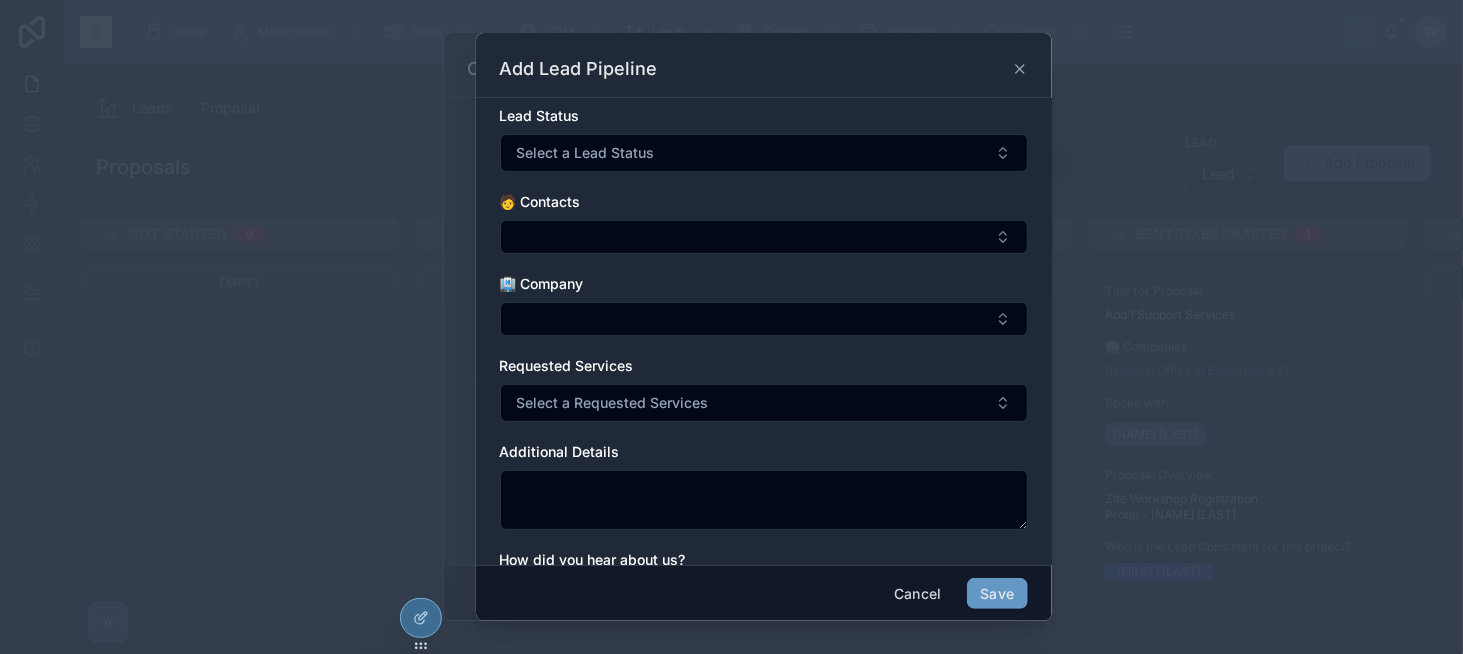 click 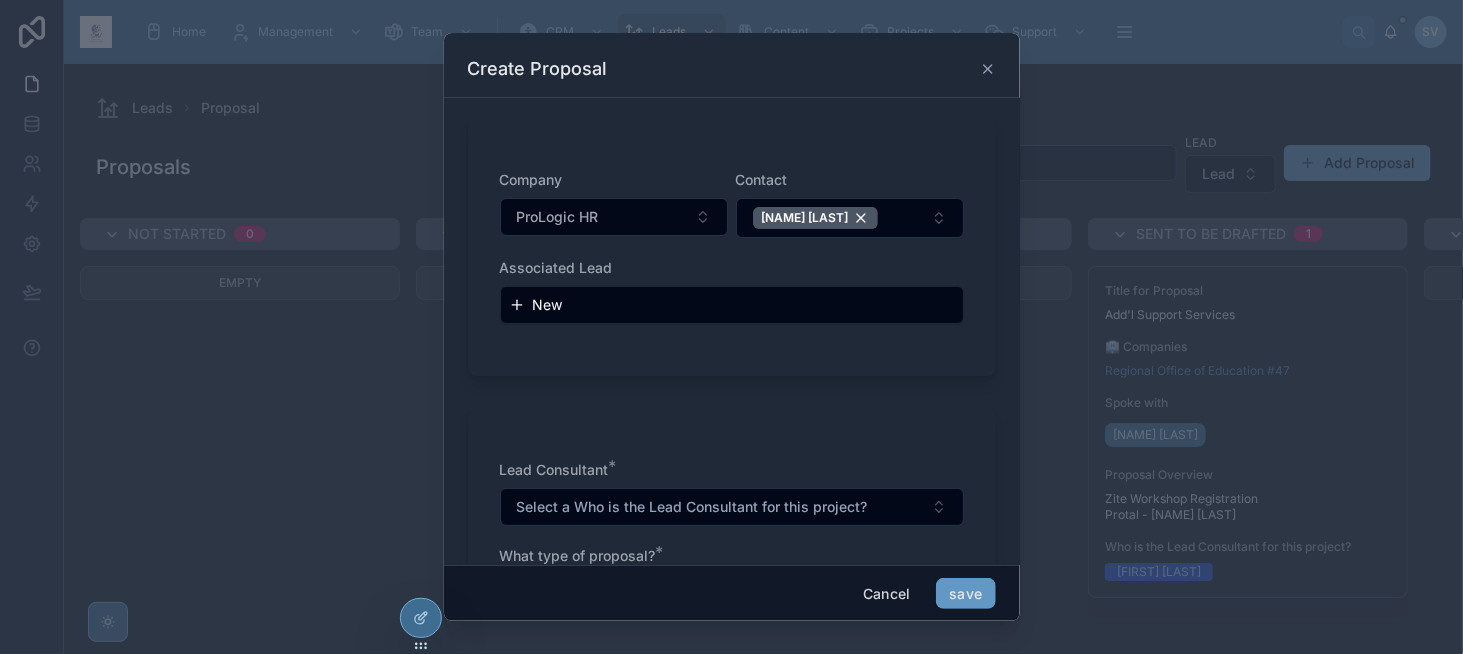 click on "New" at bounding box center (732, 305) 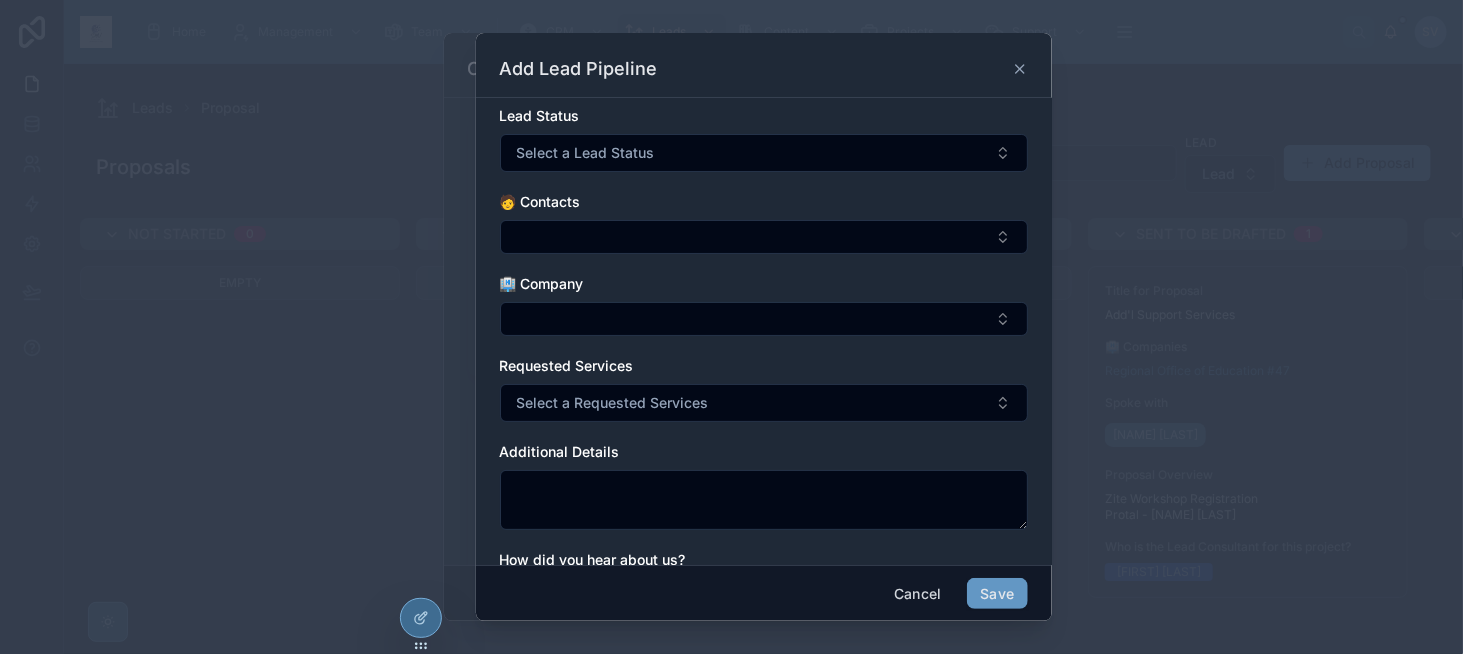 click 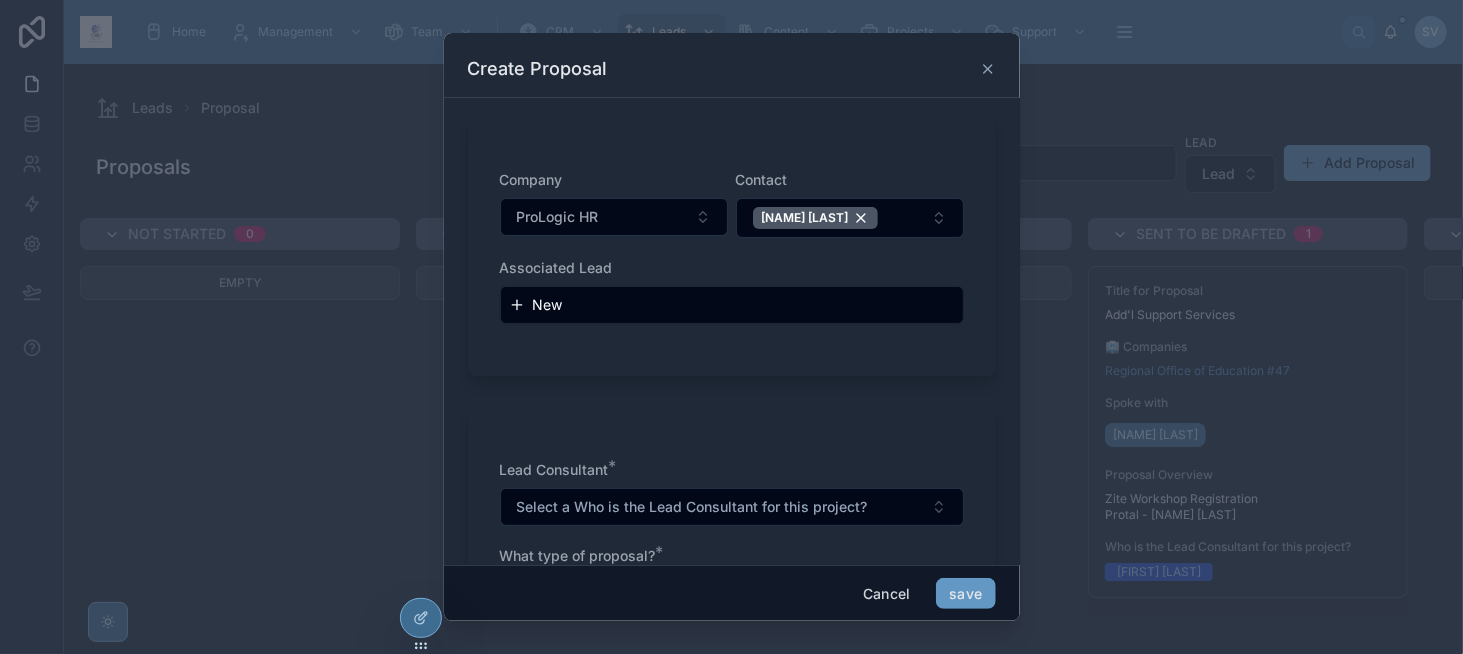 click 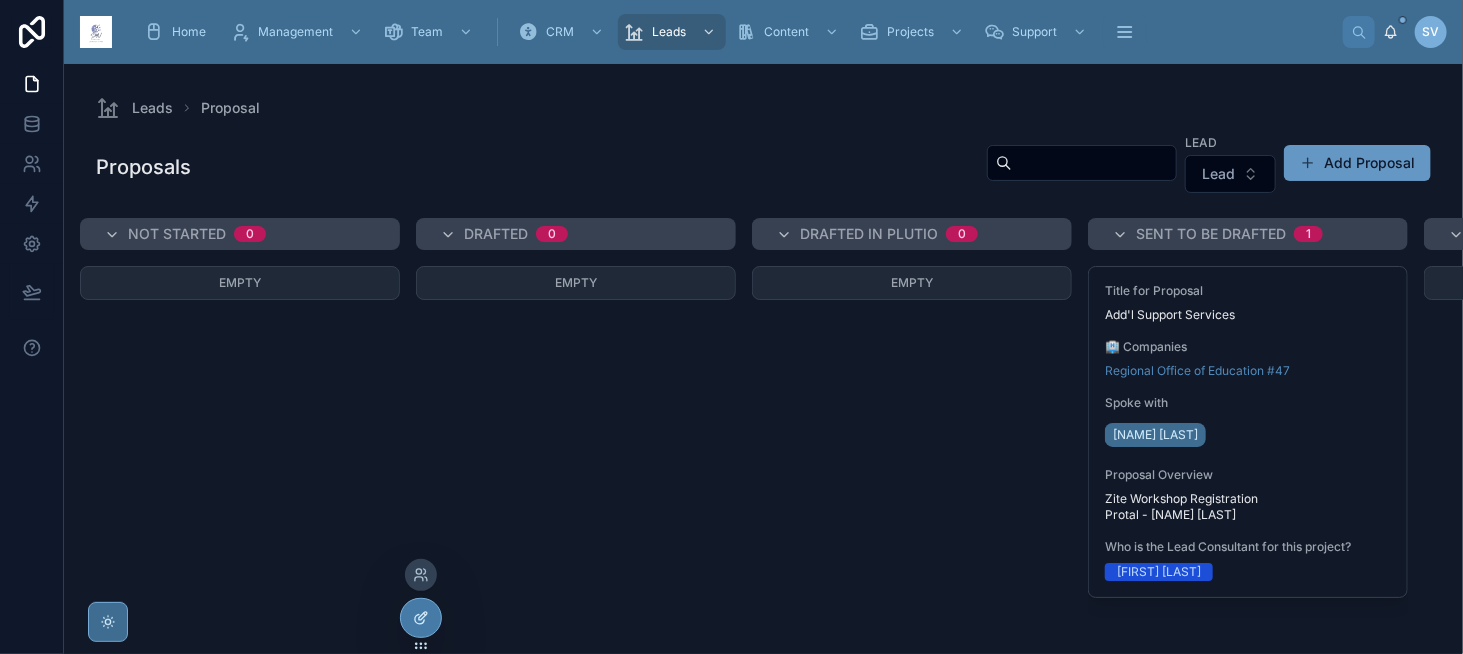 click 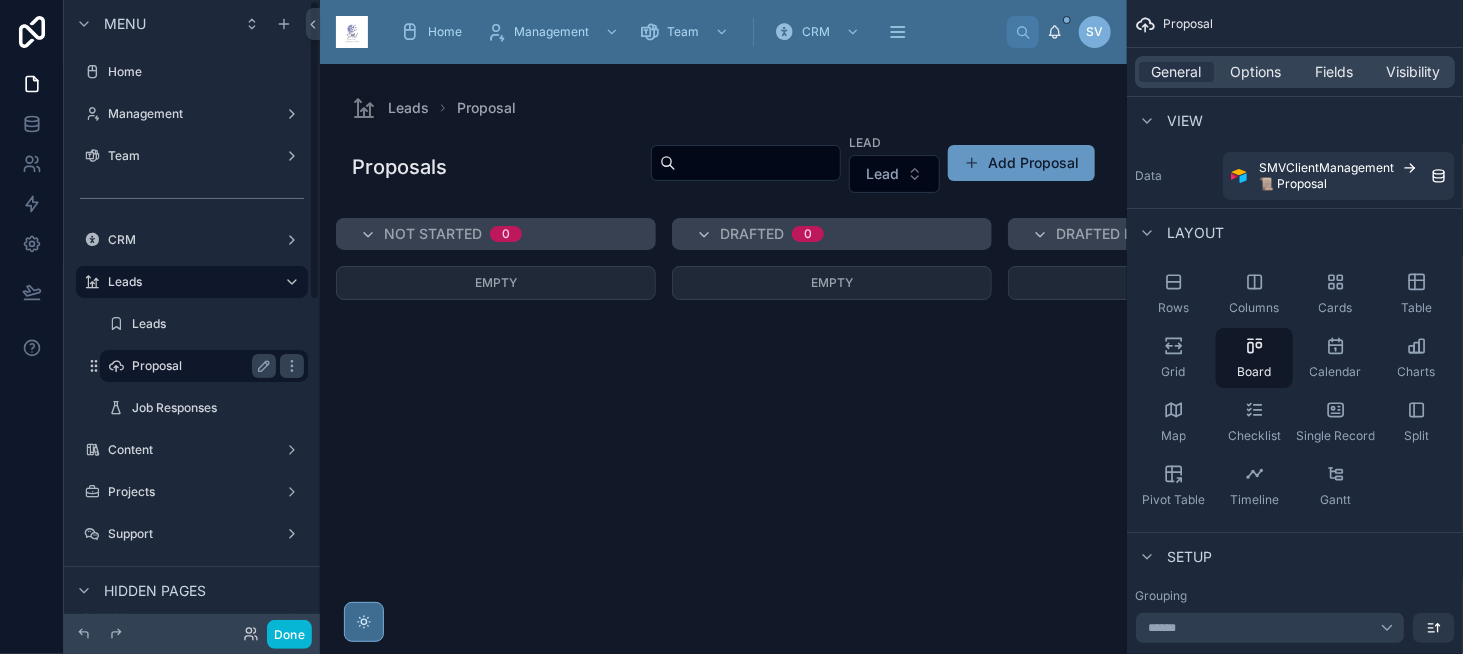 click on "Proposal" at bounding box center [204, 366] 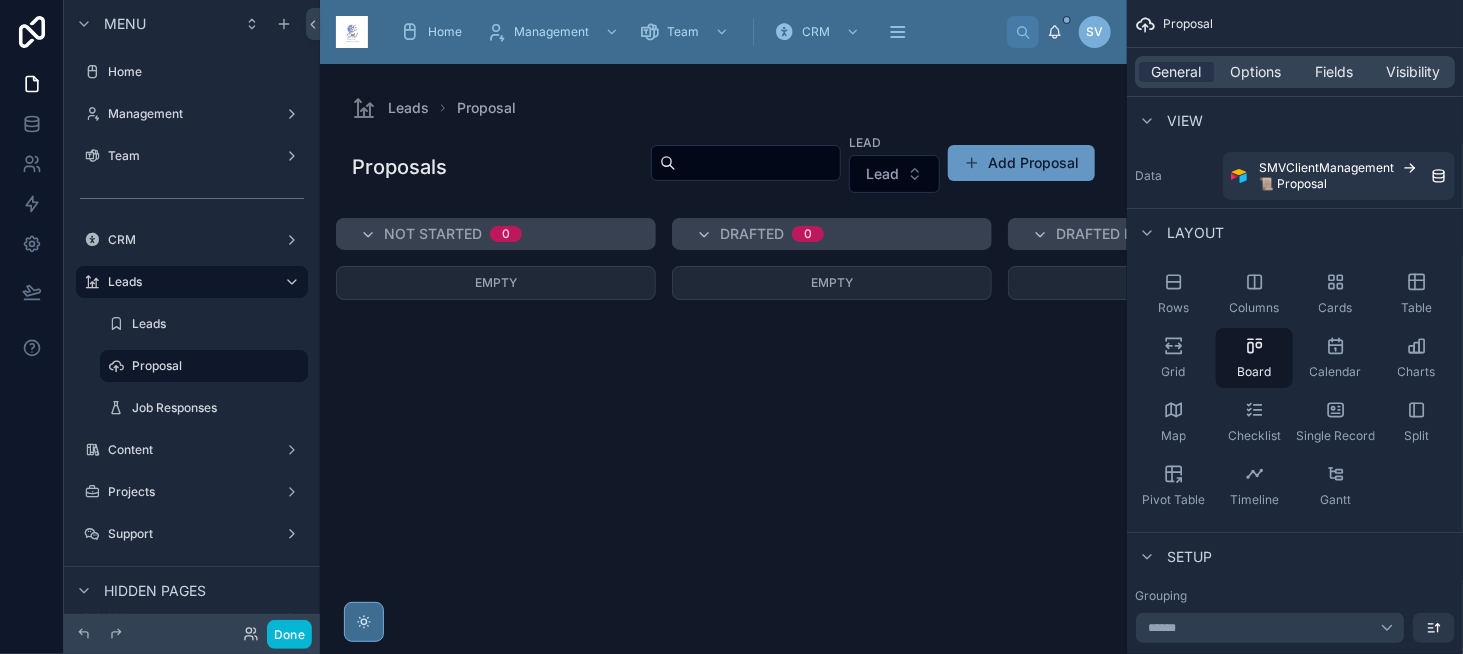 click at bounding box center [723, 359] 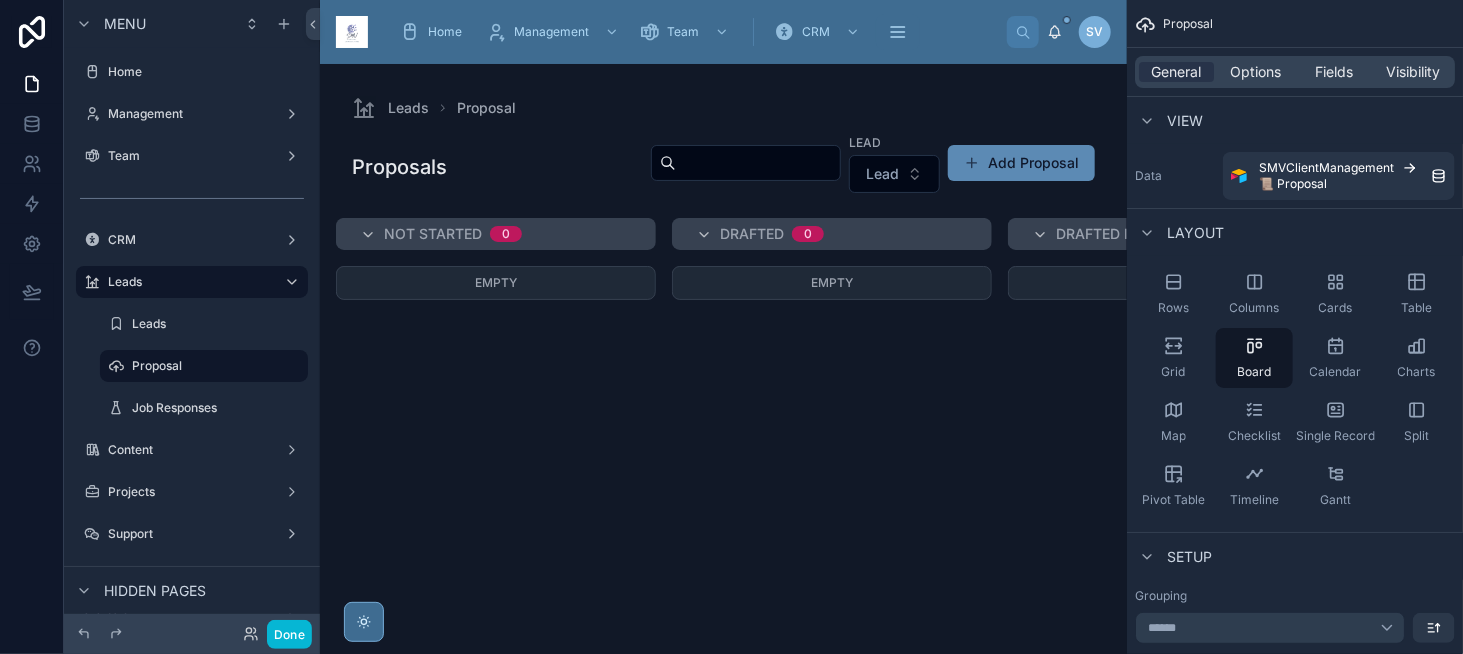 click on "Add Proposal" at bounding box center [1021, 163] 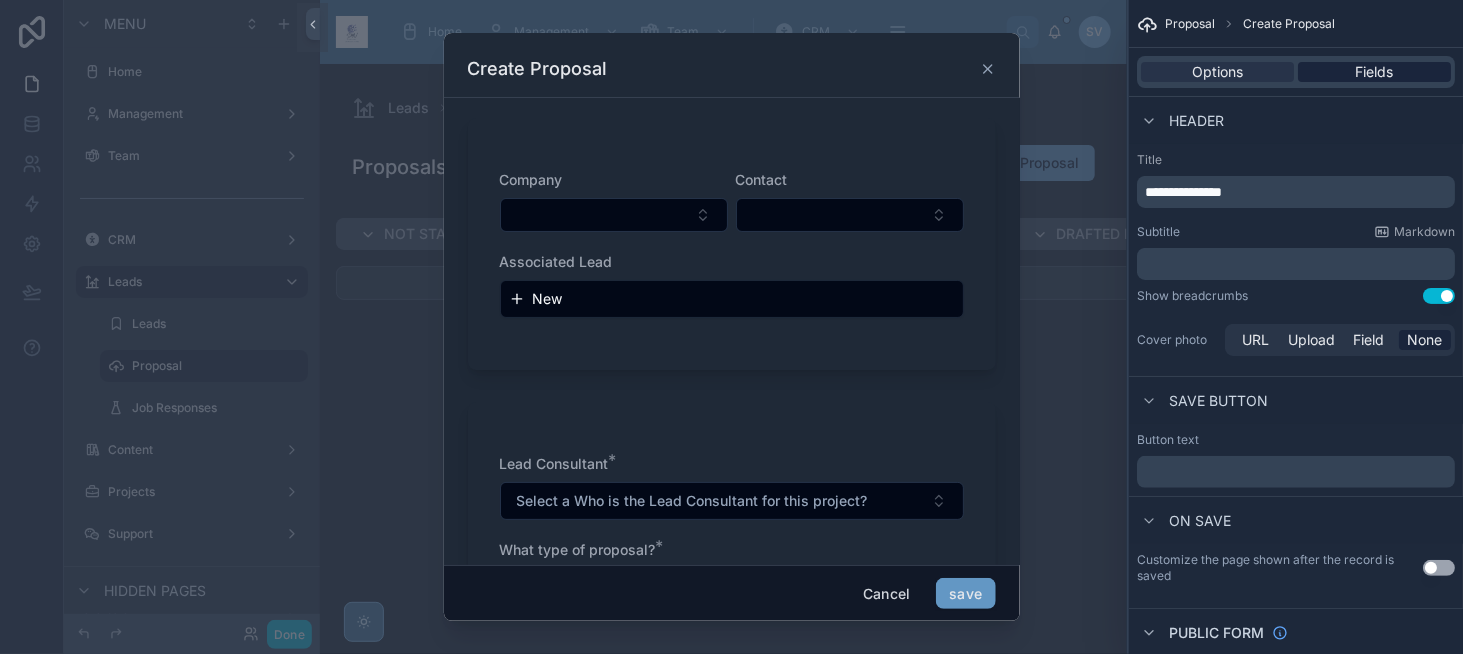 click on "Fields" at bounding box center (1375, 72) 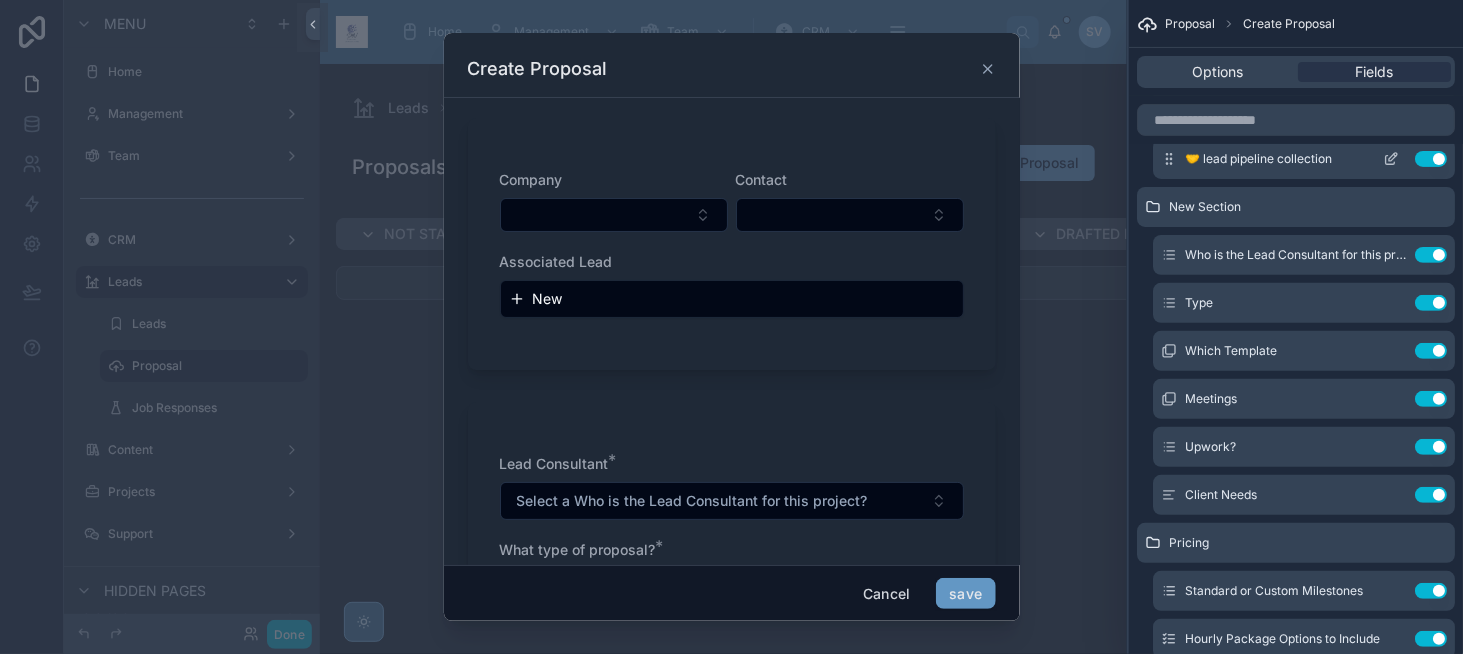 scroll, scrollTop: 0, scrollLeft: 0, axis: both 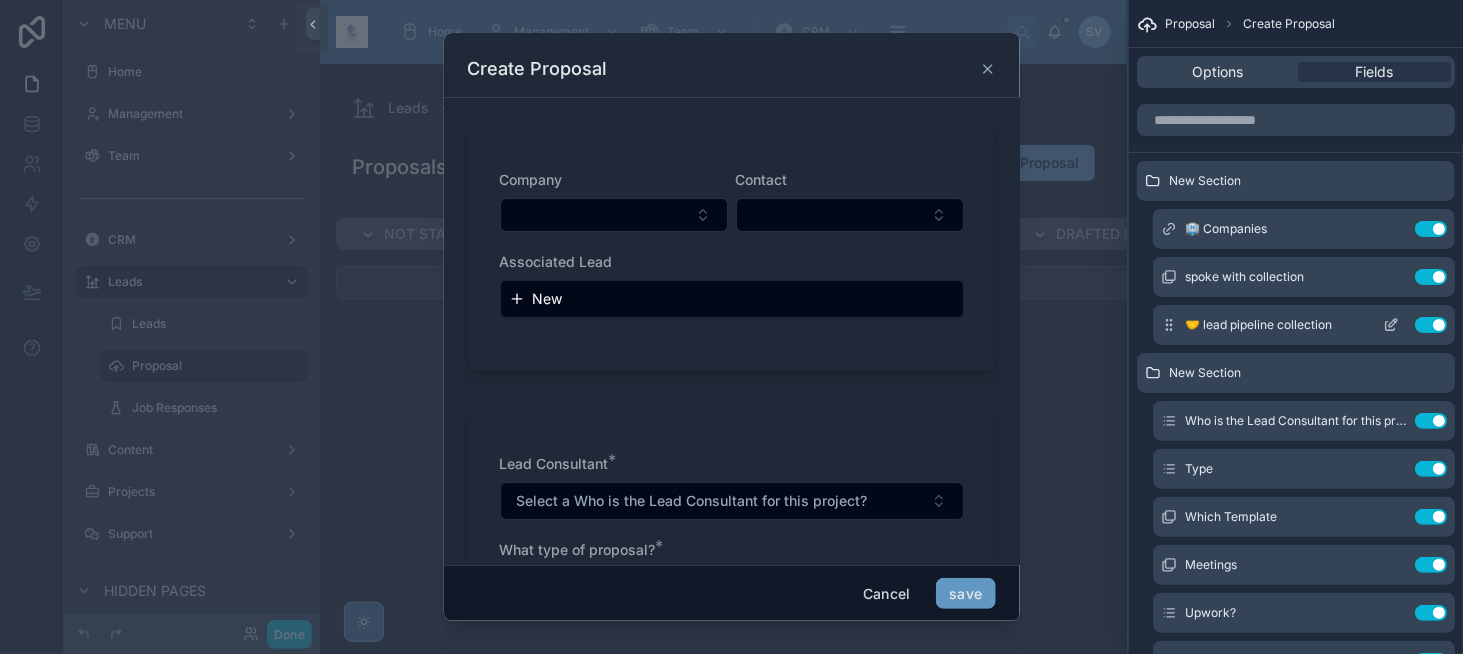 click at bounding box center [1391, 325] 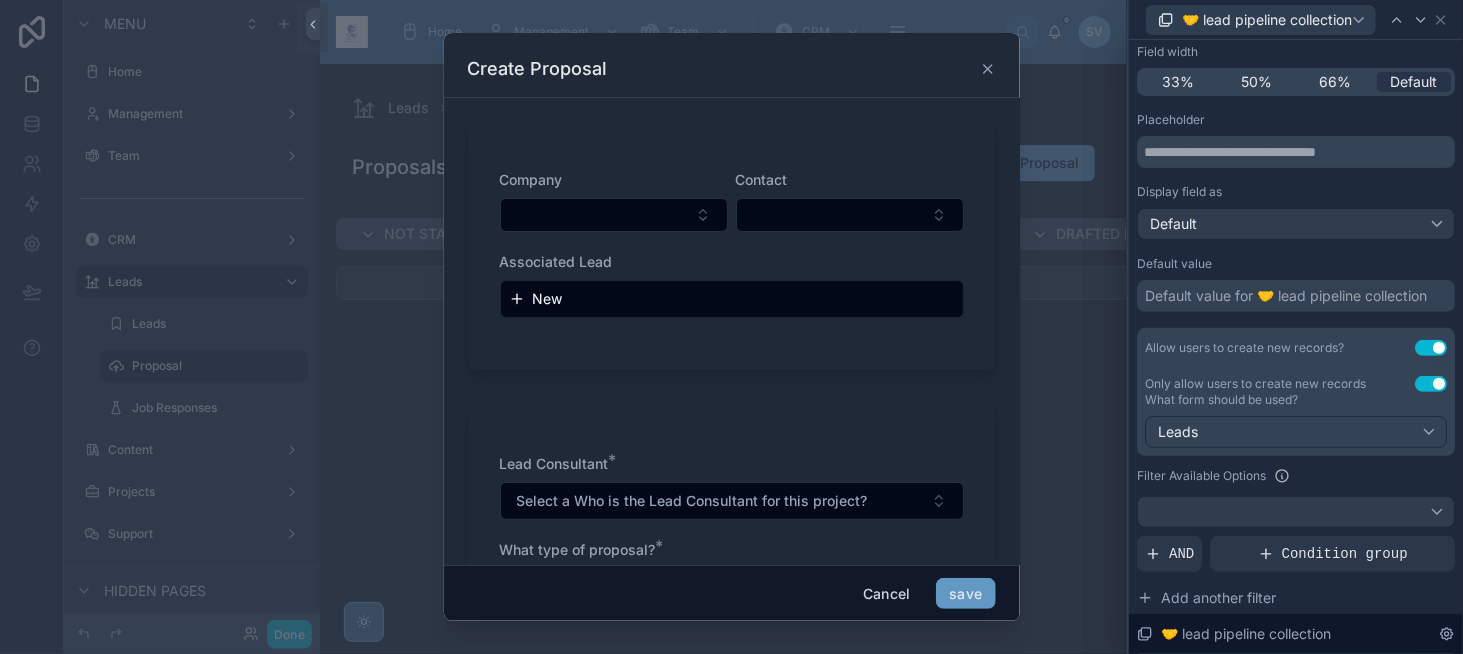 scroll, scrollTop: 200, scrollLeft: 0, axis: vertical 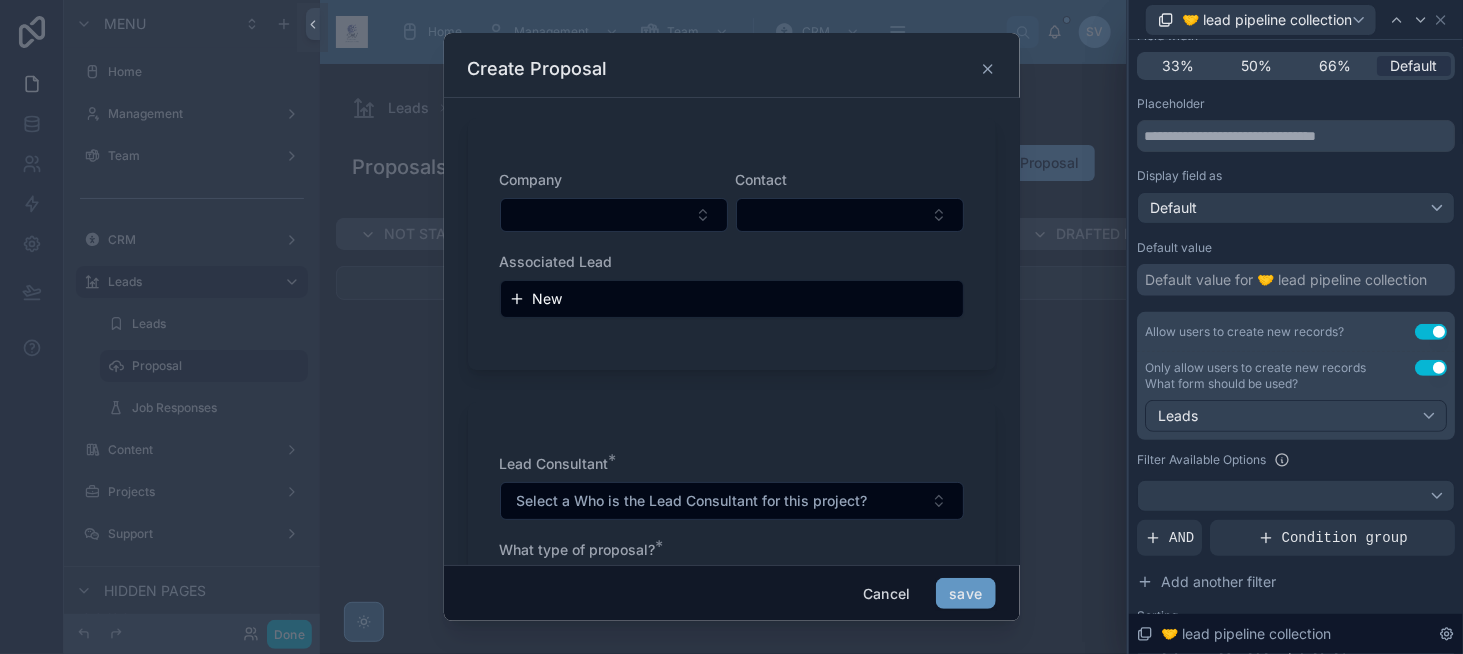 click on "Use setting" at bounding box center (1431, 368) 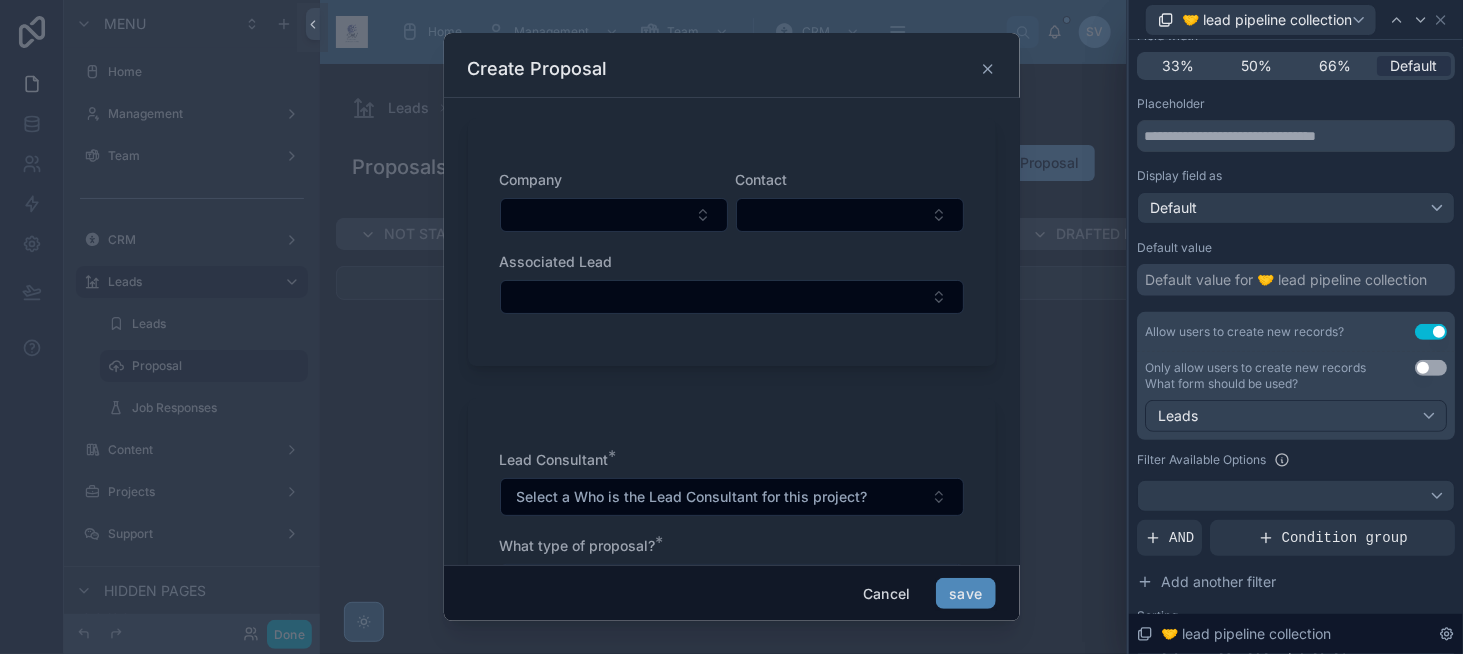 click on "save" at bounding box center [965, 594] 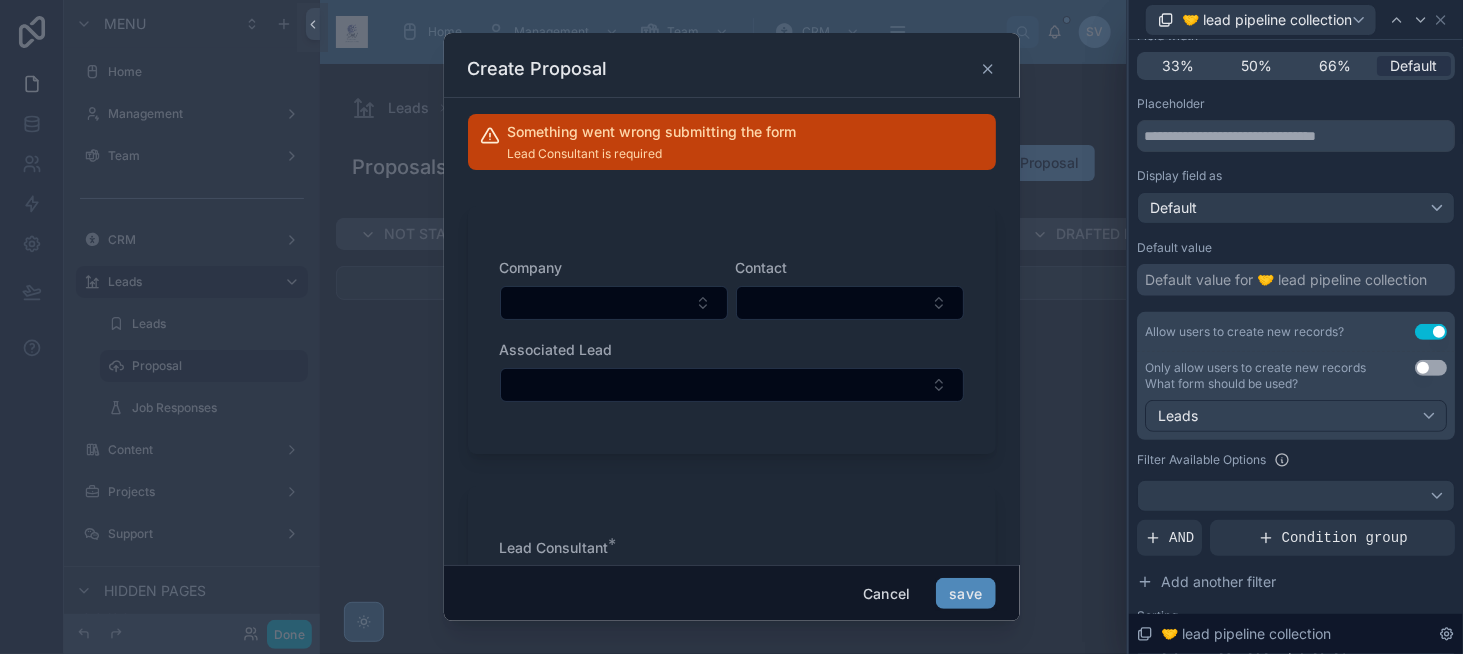 click on "save" at bounding box center [965, 594] 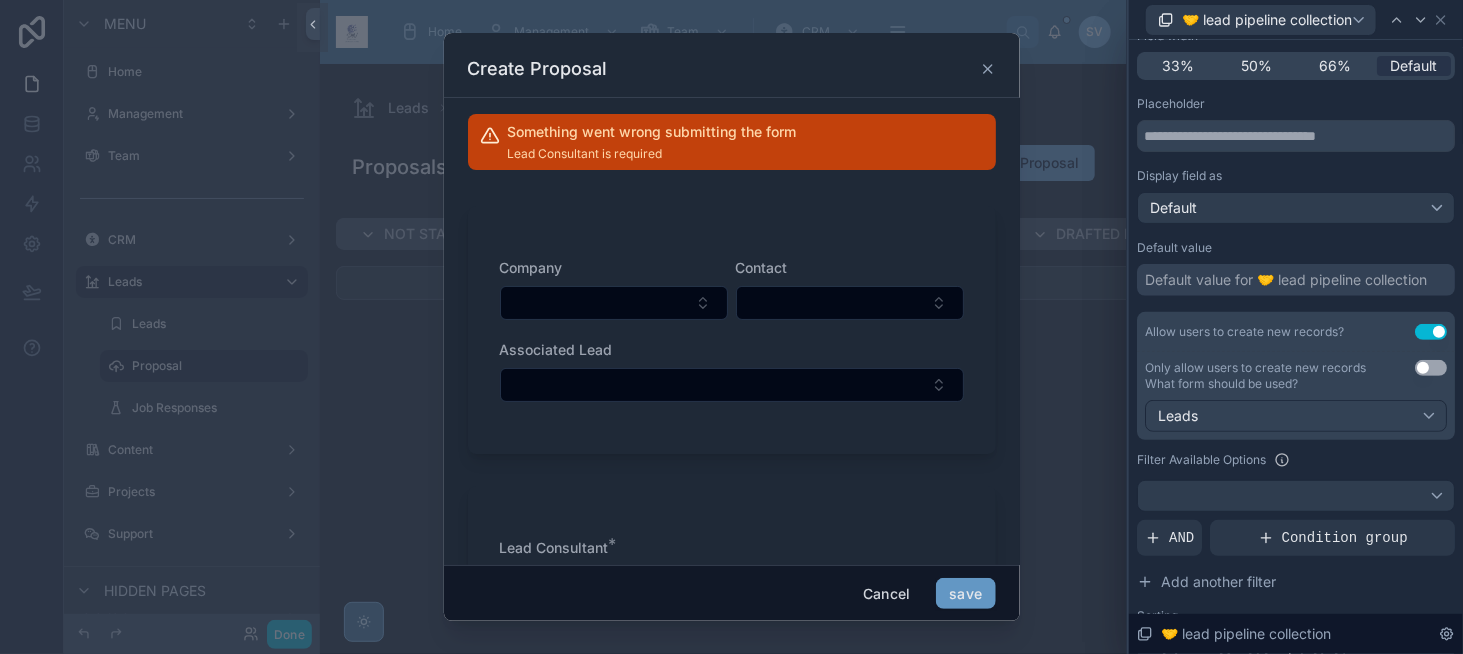 click 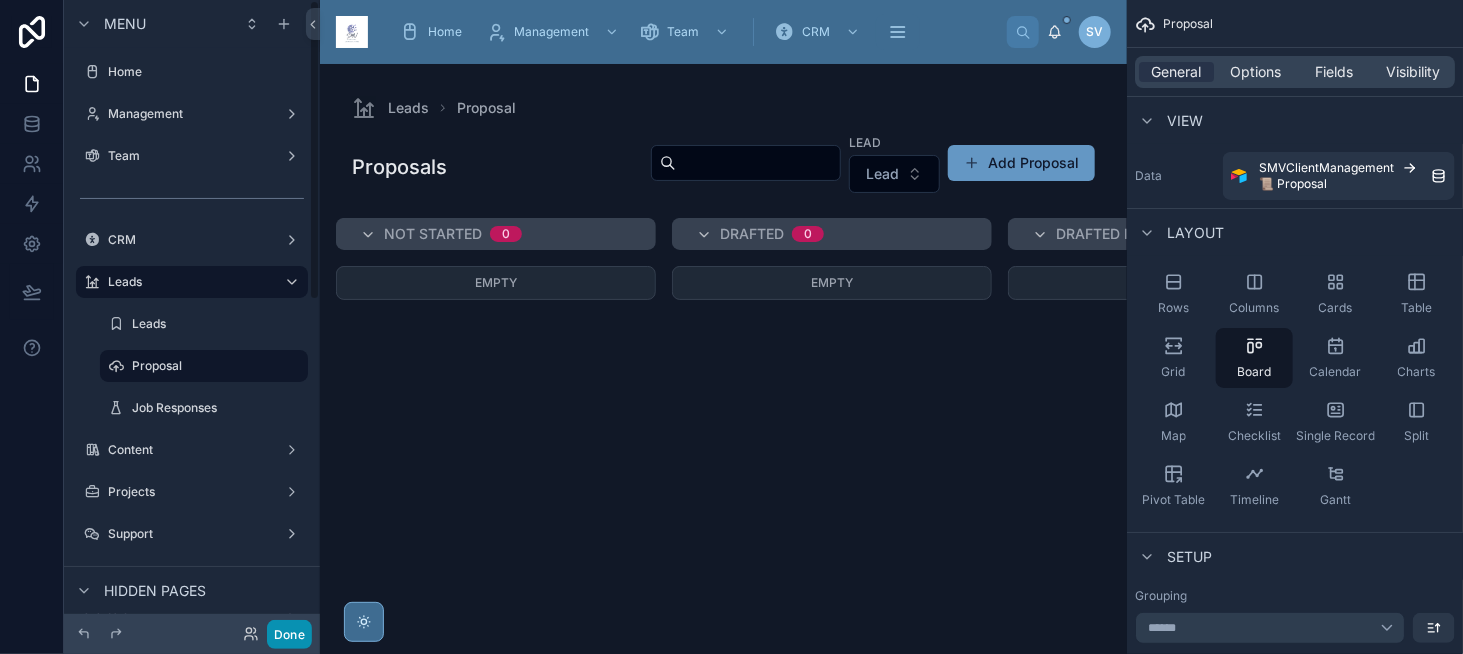 click on "Done" at bounding box center (289, 634) 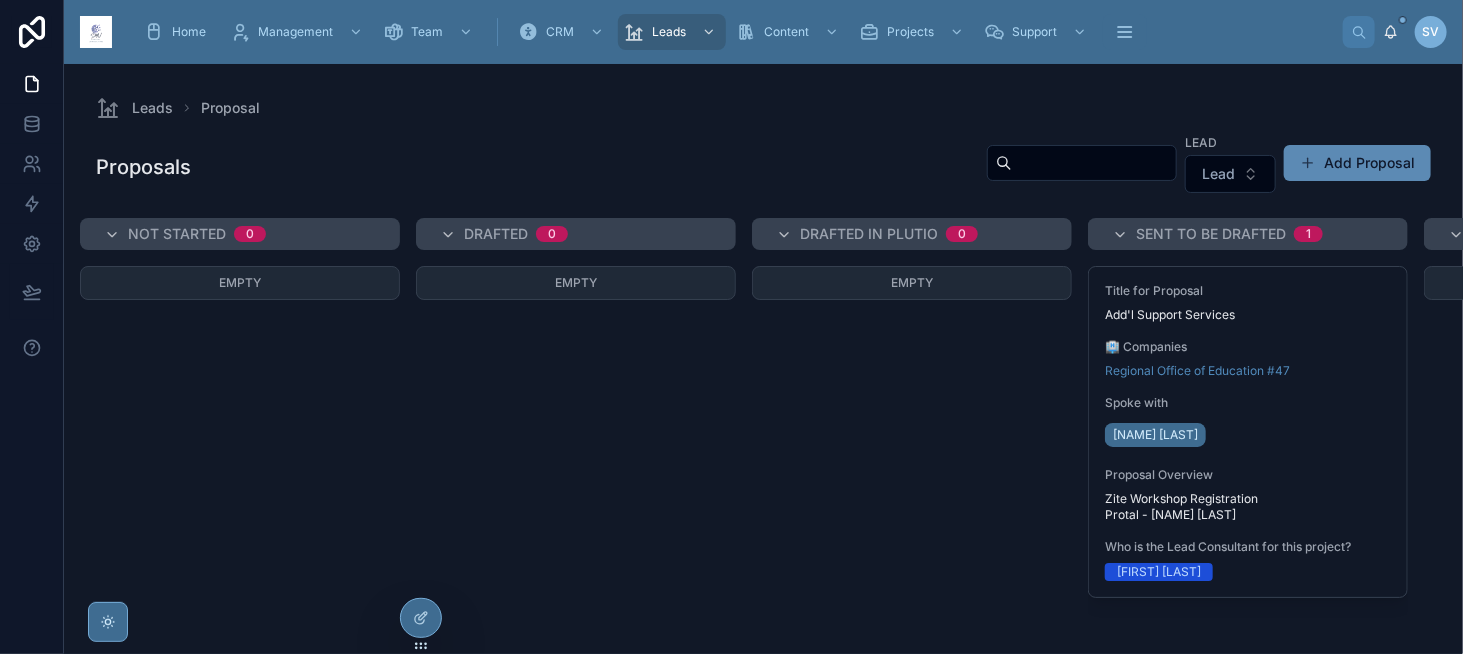 click on "Add Proposal" at bounding box center (1357, 163) 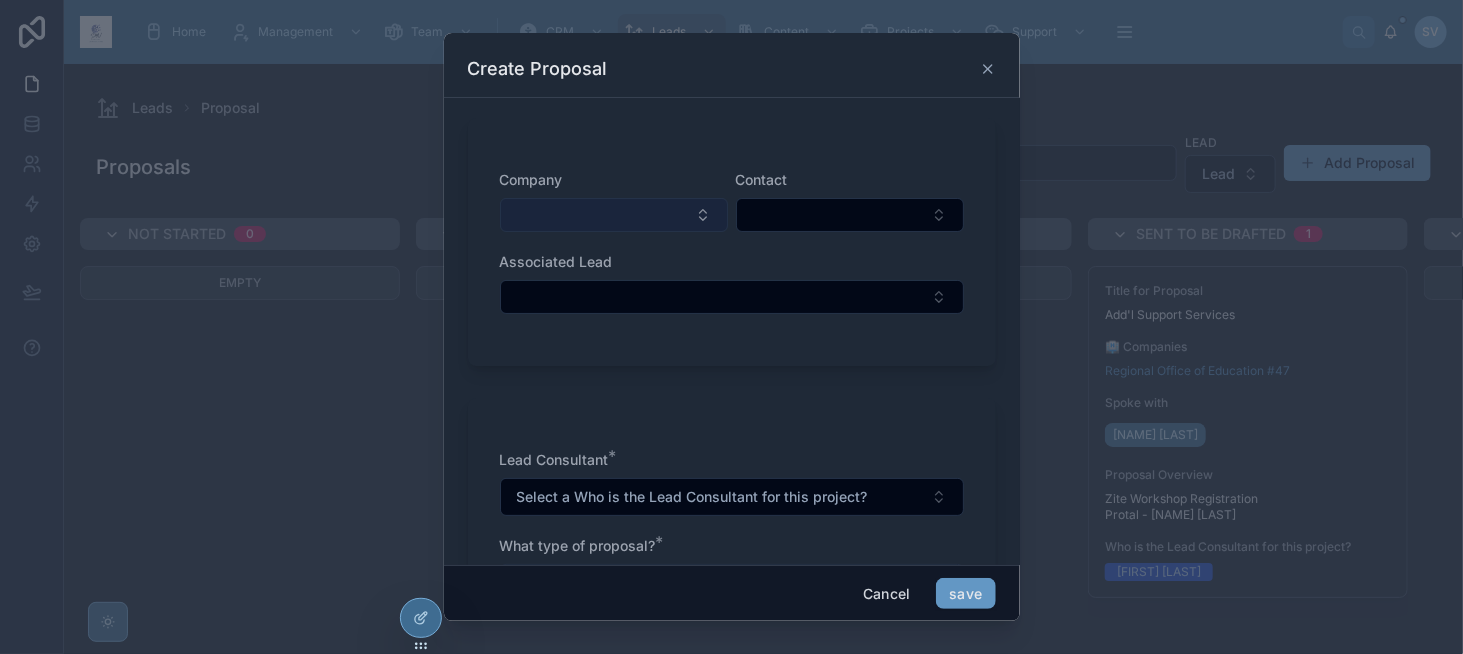 click at bounding box center [614, 215] 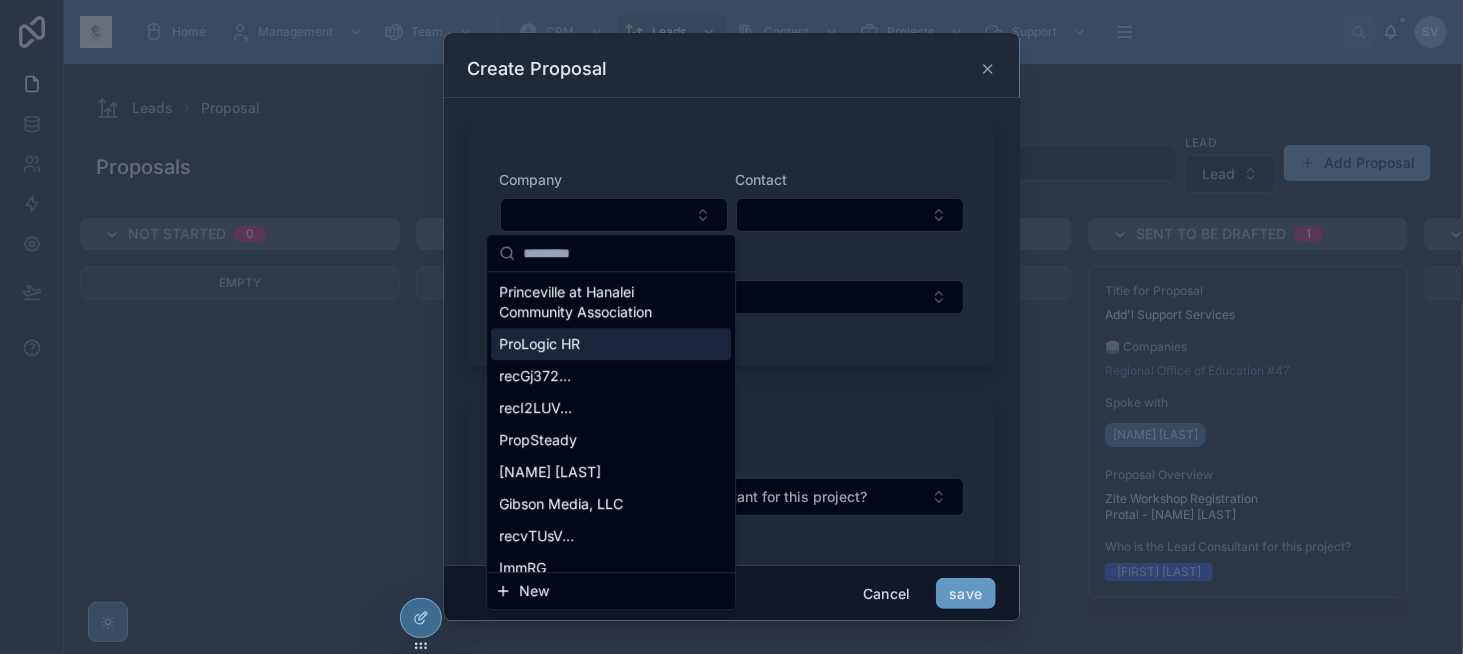 click on "ProLogic HR" at bounding box center (611, 344) 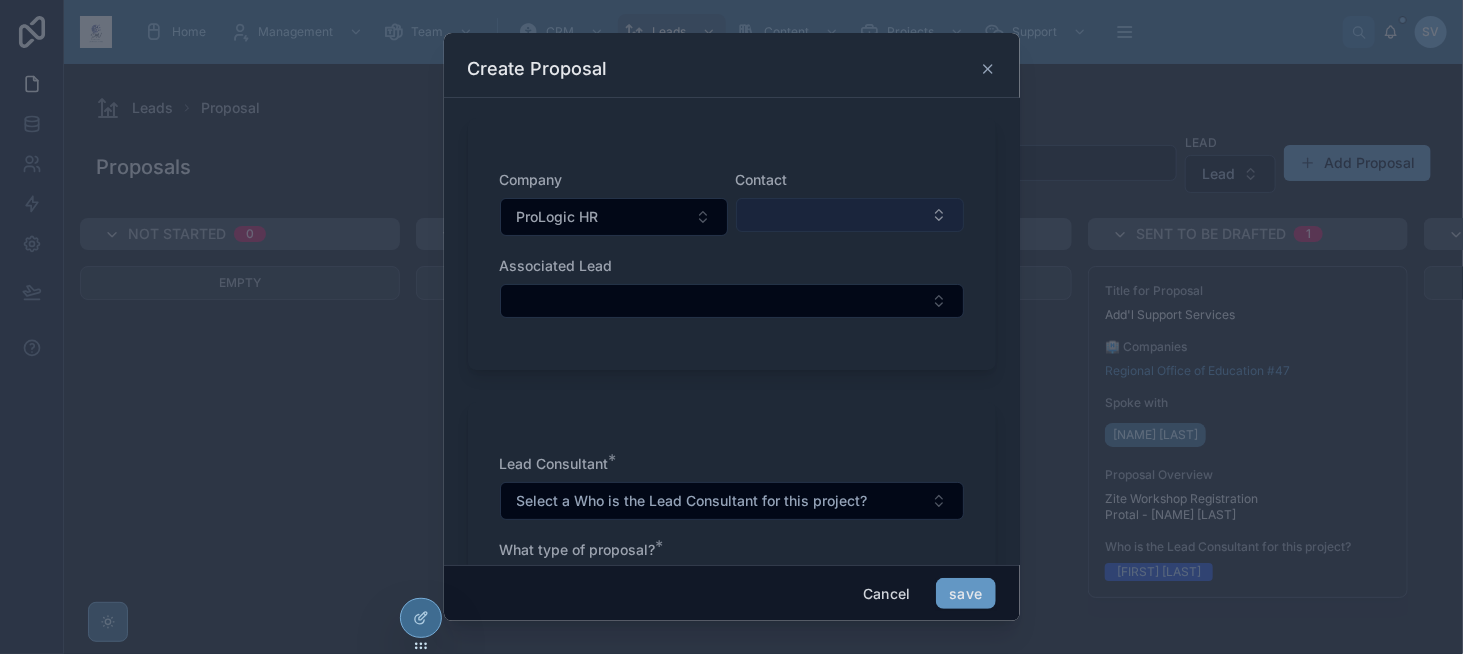 click at bounding box center [850, 215] 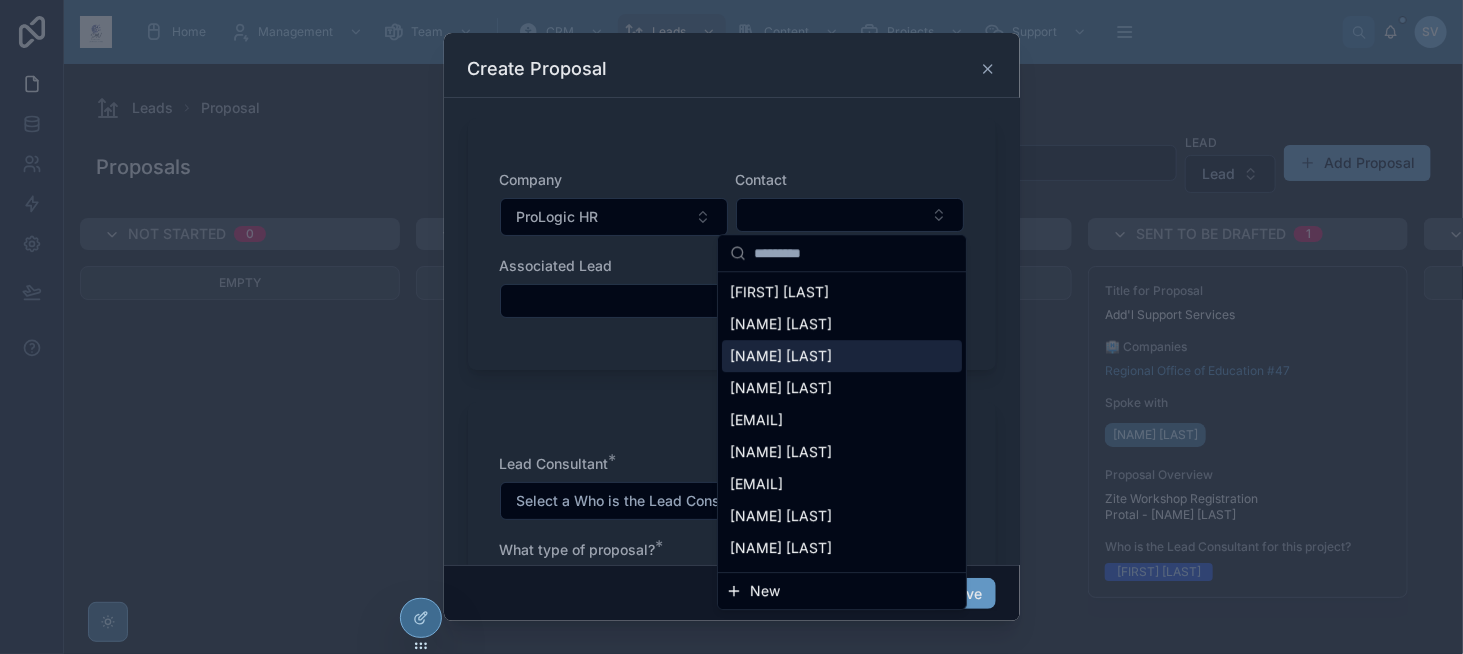 click on "[NAME] [LAST]" at bounding box center [781, 356] 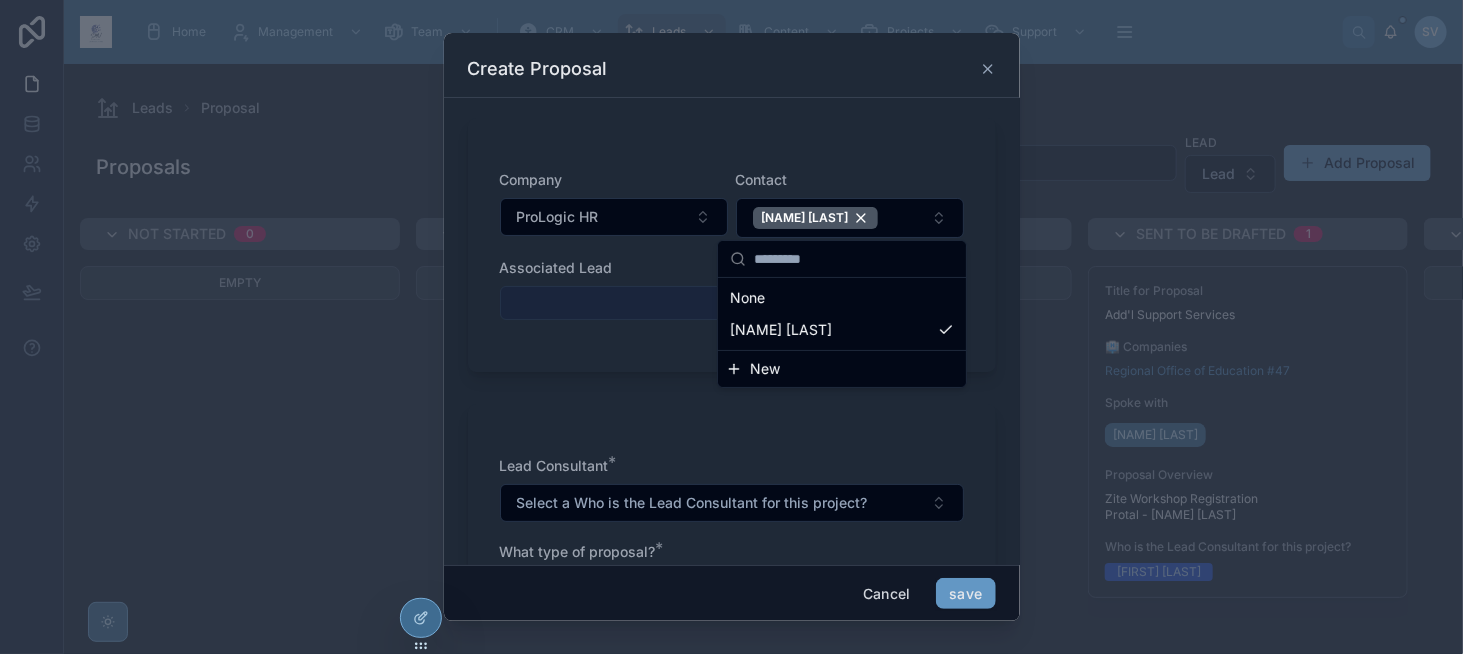click at bounding box center [732, 303] 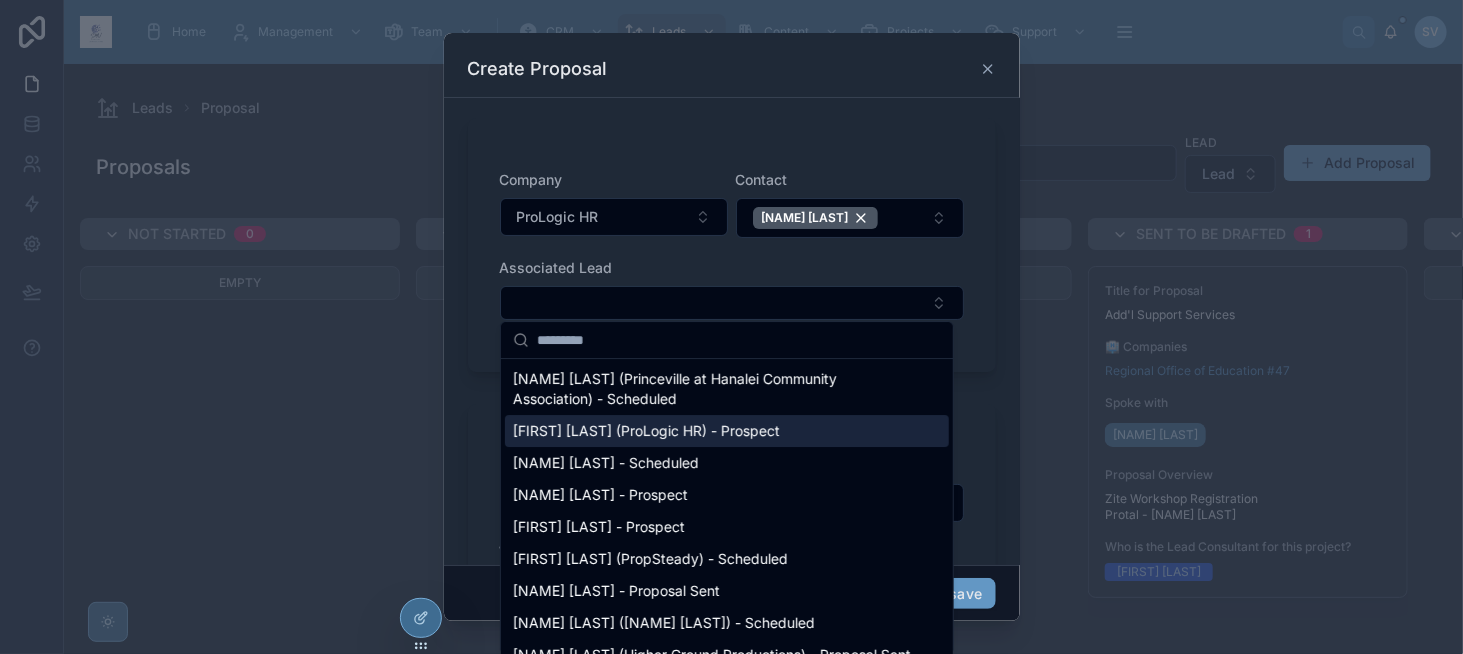 click on "[FIRST] [LAST] (ProLogic HR) - Prospect" at bounding box center [646, 431] 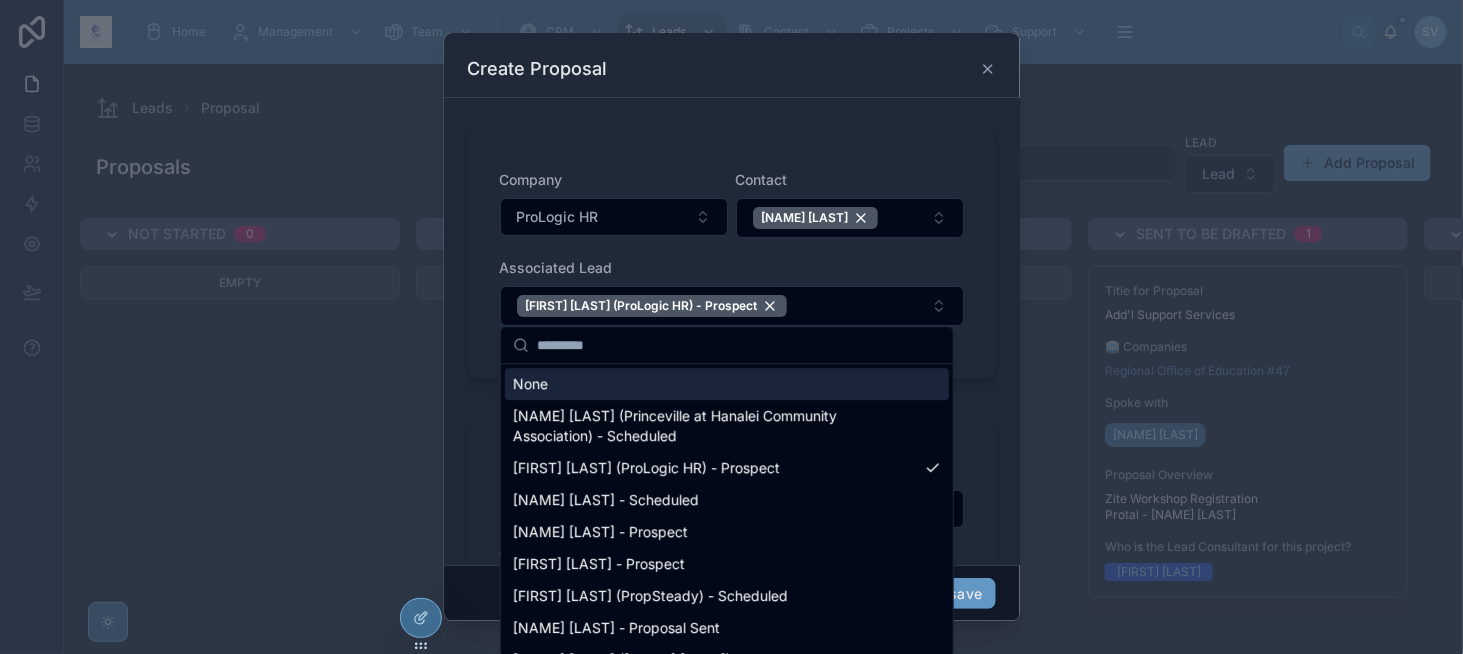 click on "Associated Lead" at bounding box center (732, 268) 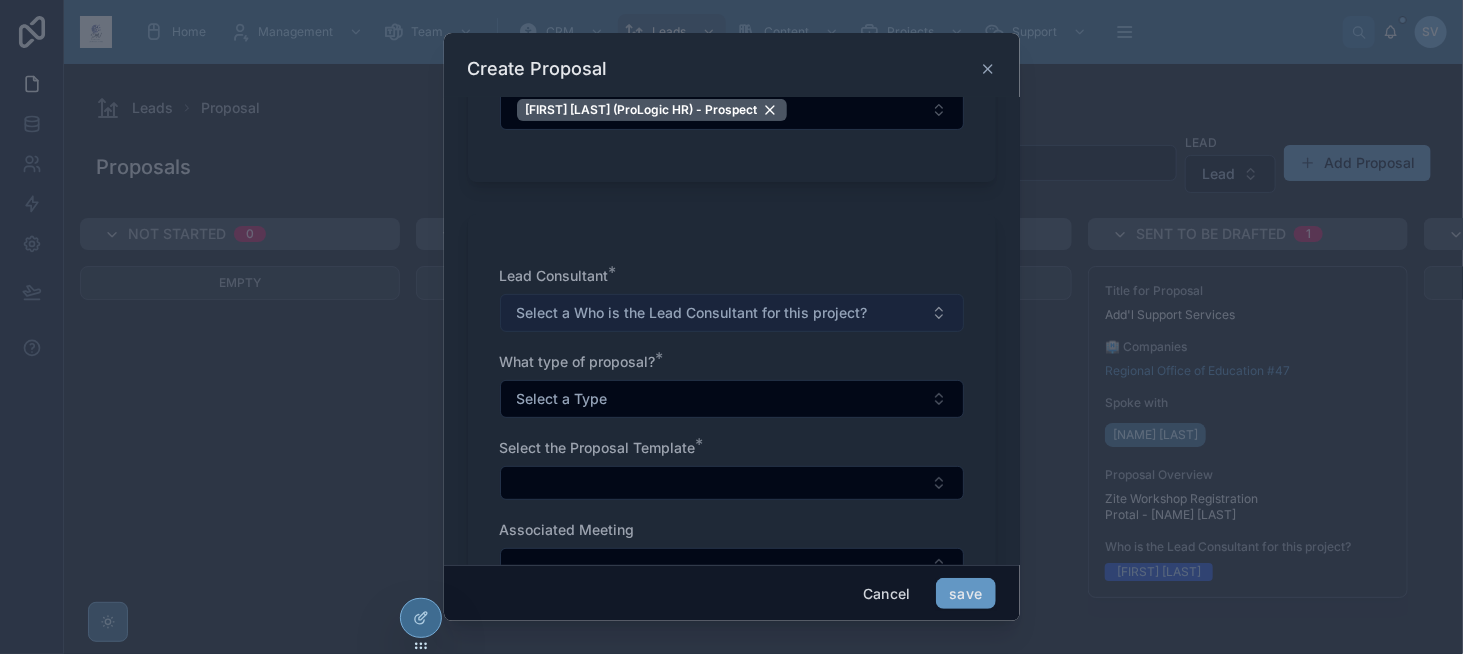 scroll, scrollTop: 200, scrollLeft: 0, axis: vertical 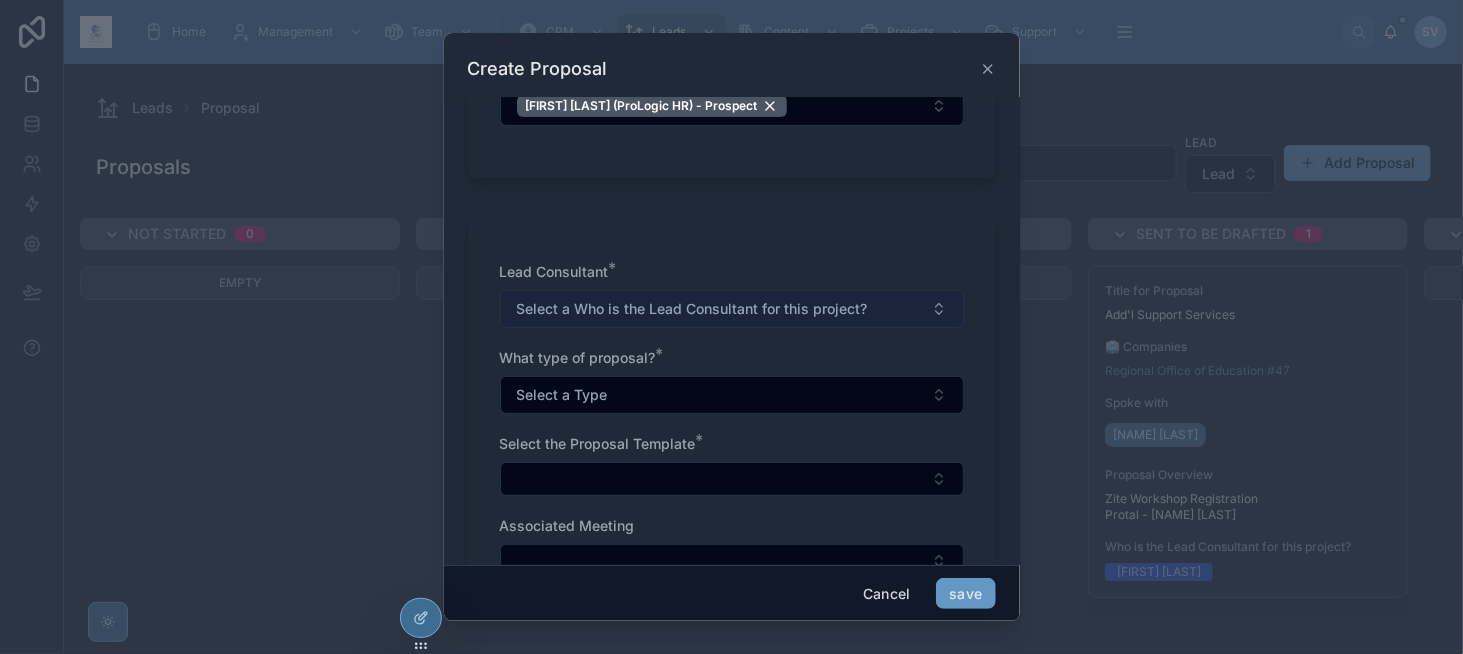 click on "Select a Who is the Lead Consultant for this project?" at bounding box center [732, 309] 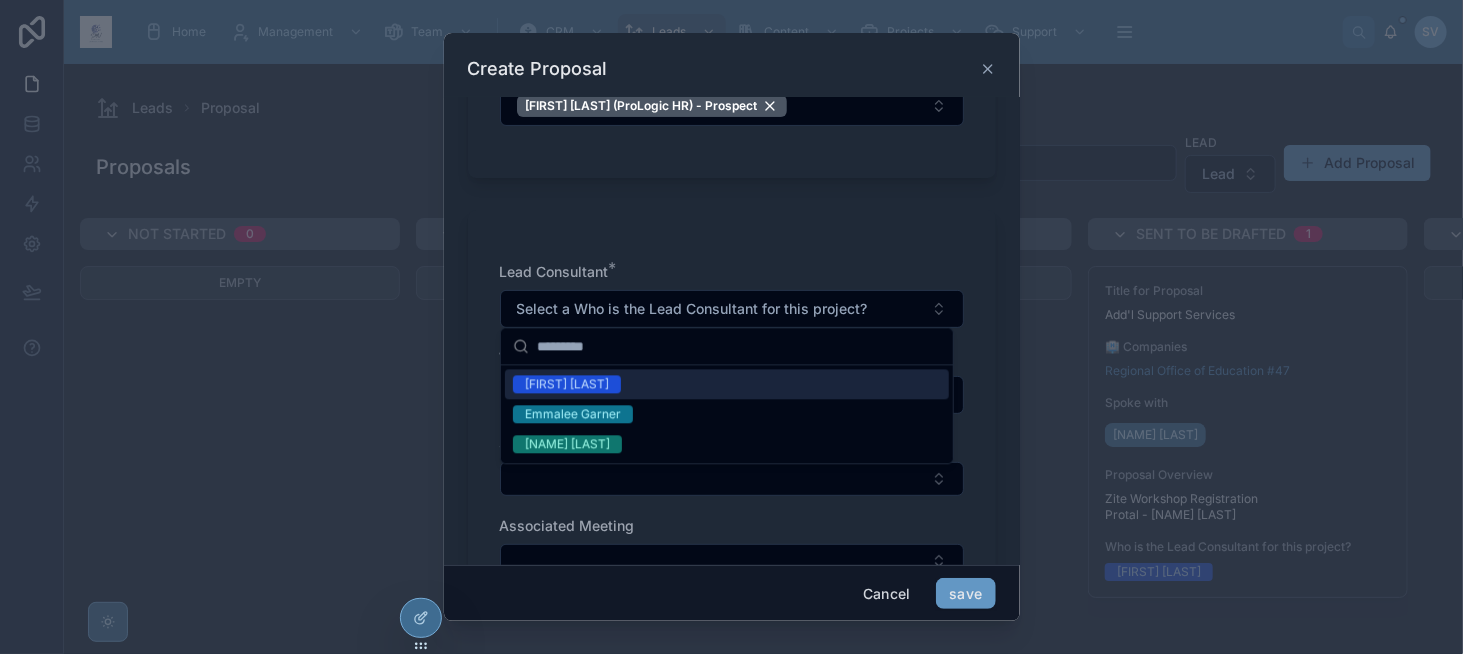 click on "[FIRST] [LAST]" at bounding box center (567, 384) 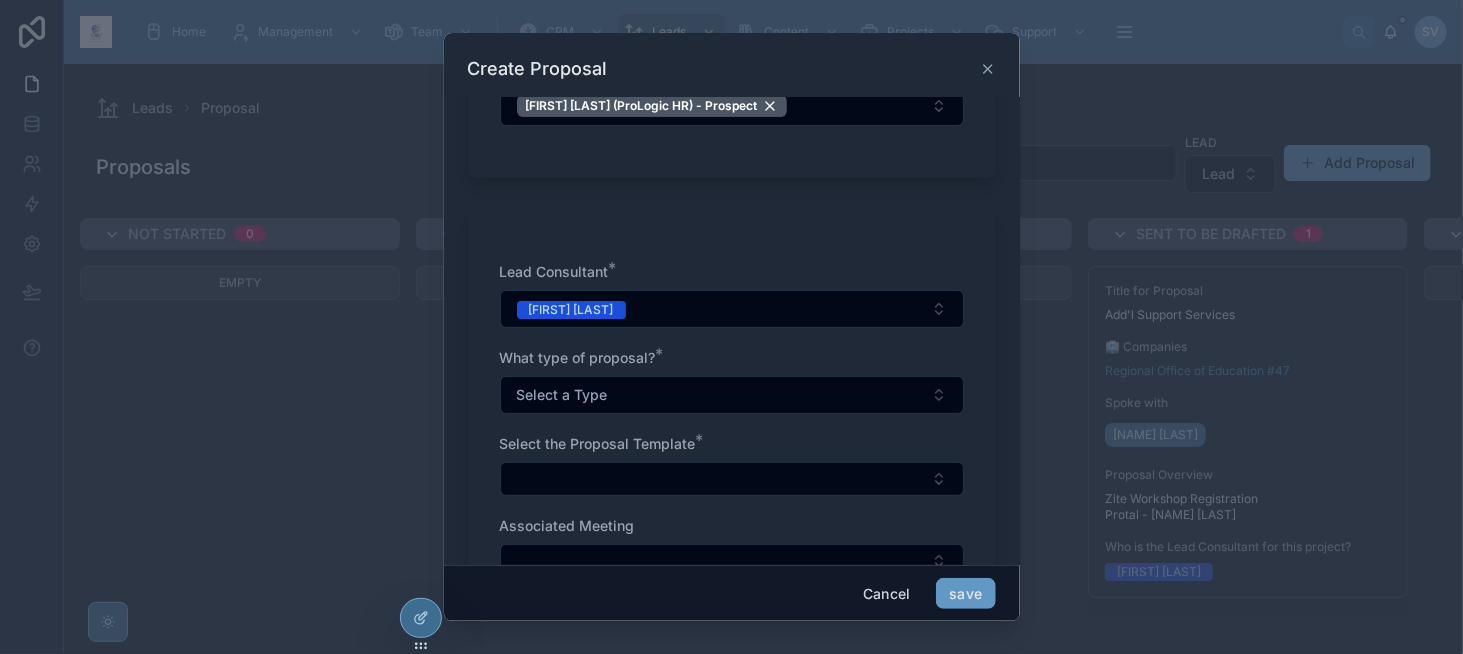click on "Select a Type" at bounding box center (562, 395) 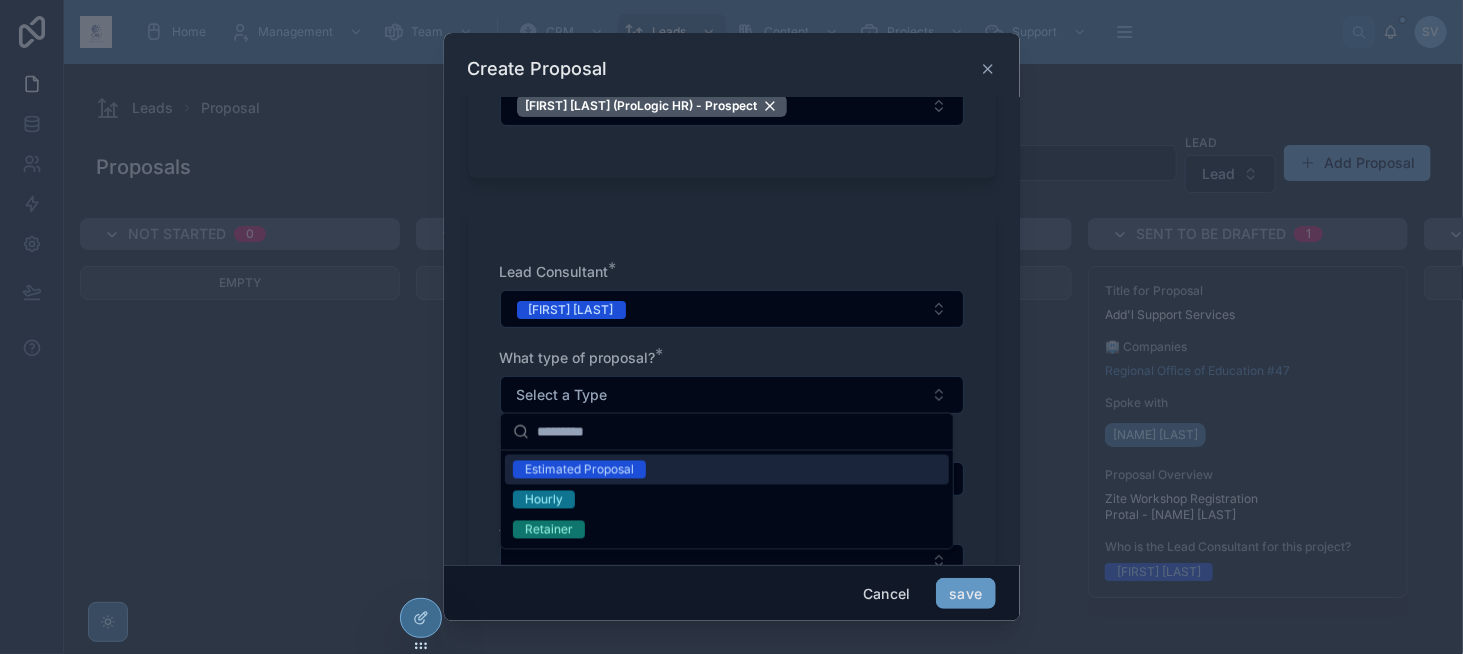 click on "Estimated Proposal" at bounding box center [579, 470] 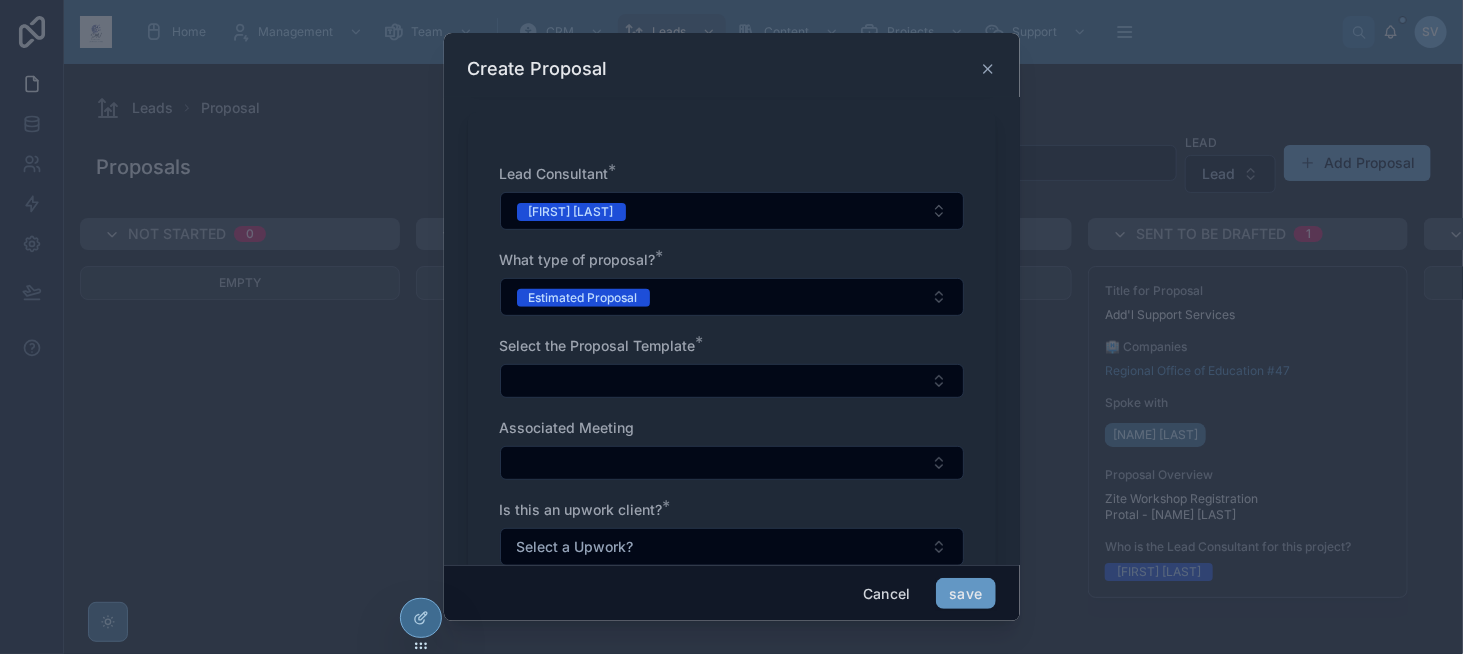 scroll, scrollTop: 300, scrollLeft: 0, axis: vertical 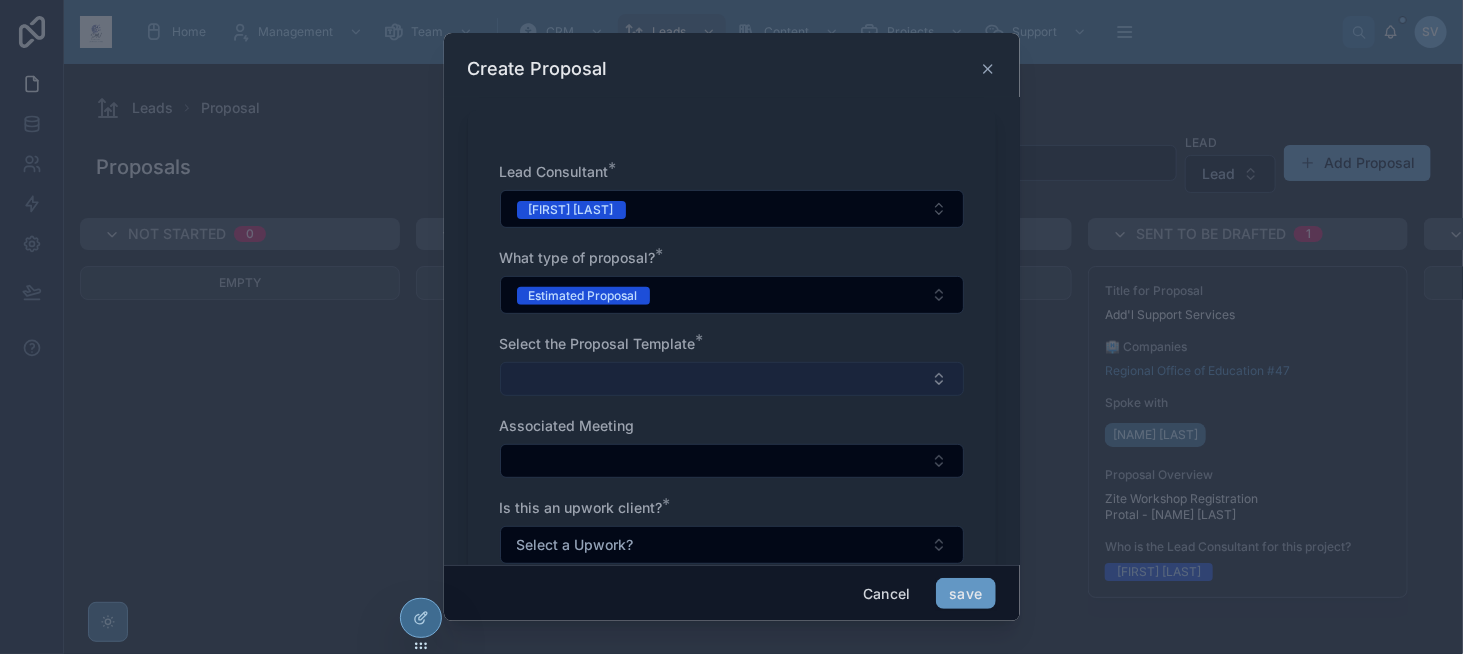 click at bounding box center [732, 379] 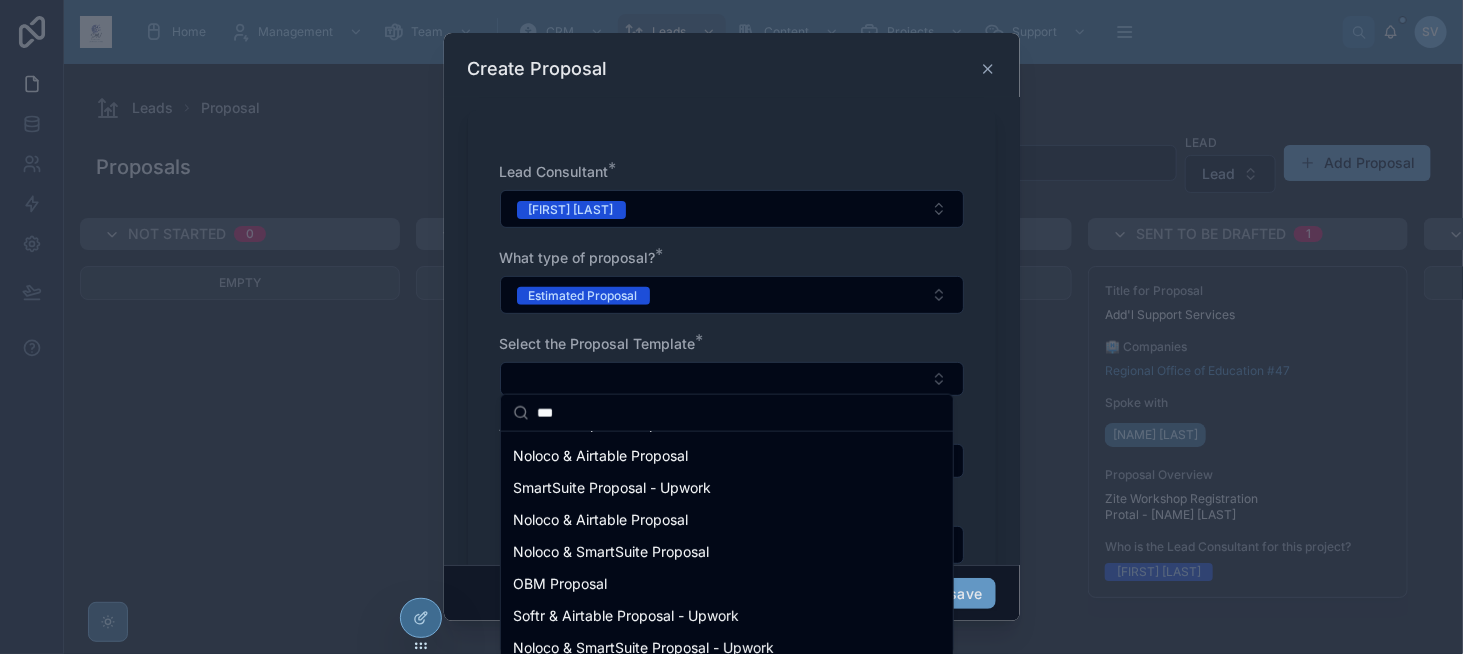 scroll, scrollTop: 0, scrollLeft: 0, axis: both 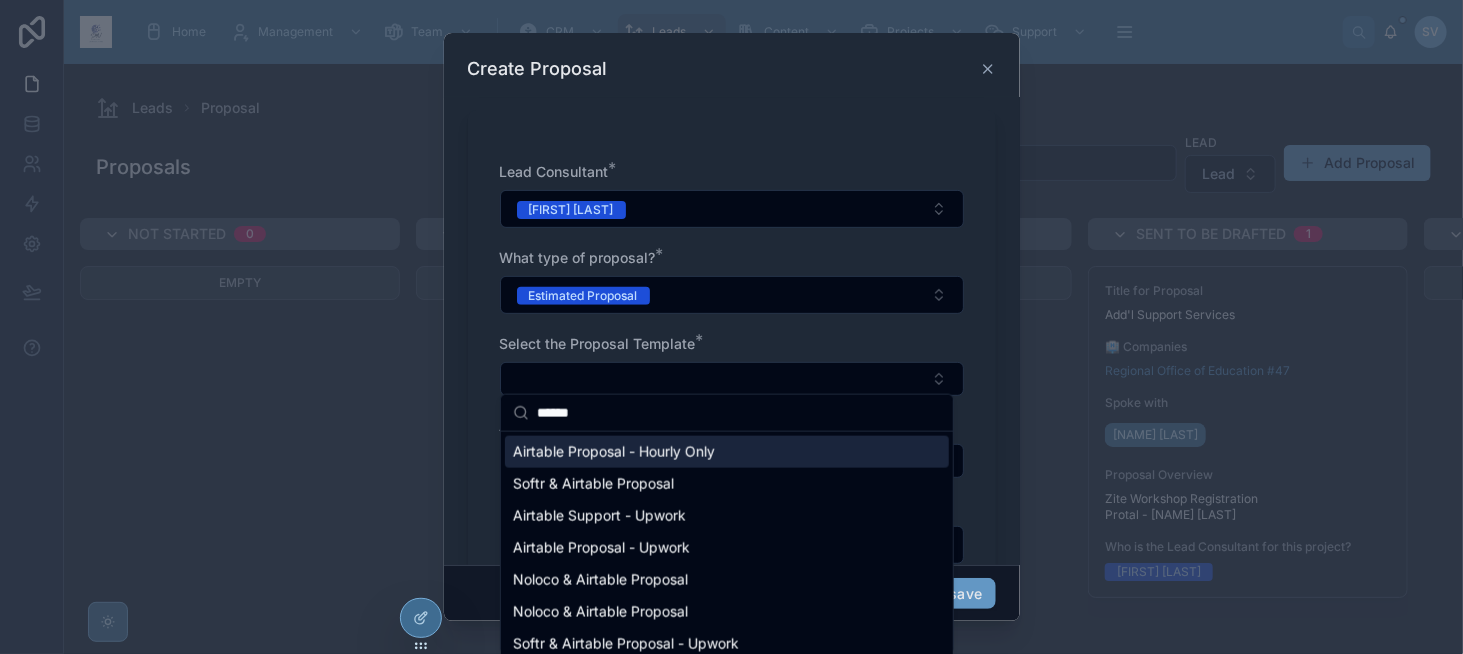 type on "******" 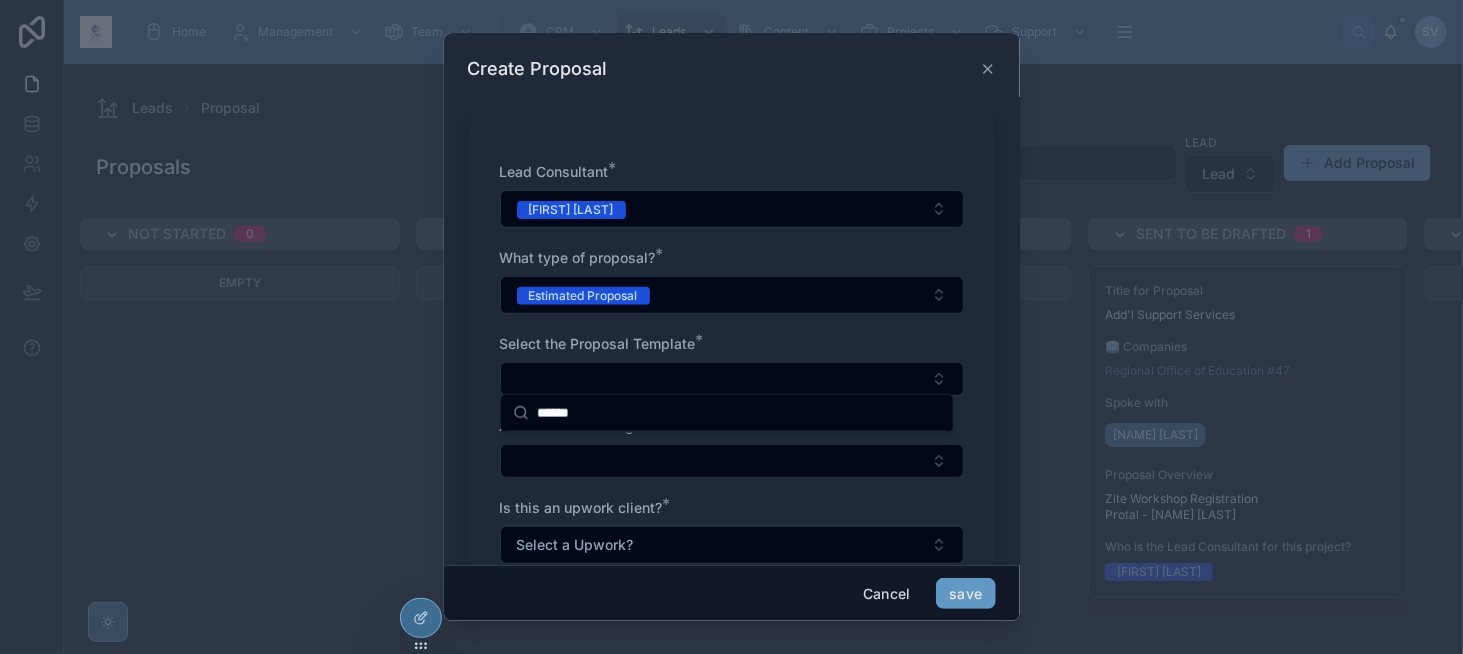 click on "Company ProLogic HR Contact [NAME] [LAST] Associated Lead [NAME] [LAST] (ProLogic HR) - Prospect Lead Consultant * [NAME] [LAST] What type of proposal? * Estimated Proposal Select the Proposal Template * Associated Meeting Is this an upwork client? * Select a Upwork? Client Needs * Pricing Standard or Custom Milestones Select a Standard or Custom Milestones Hourly Rate This rate must be approved by [NAME] if it is not our standard hourly rate Standard Pricing Discovery Number of Hours Design Number of Hours Implementation Number of Hours Revisions Number of Hours Training and Wrap Up Number of Hours Custom Pricing Milestone 1 Title of Milestone Number of Hours Description Milestone 2 Title of Milestone Number of Hours Description Milestone 3 Title of Milestone Number of Hours Description Milestone 4 Title of Milestone Number of Hours Description Milestone 5 Title of Milestone Number of Hours Description Milestone 6 Title of Milestone Number of Hours Description Milestone 7 Title of Milestone Number of Hours" at bounding box center [732, 331] 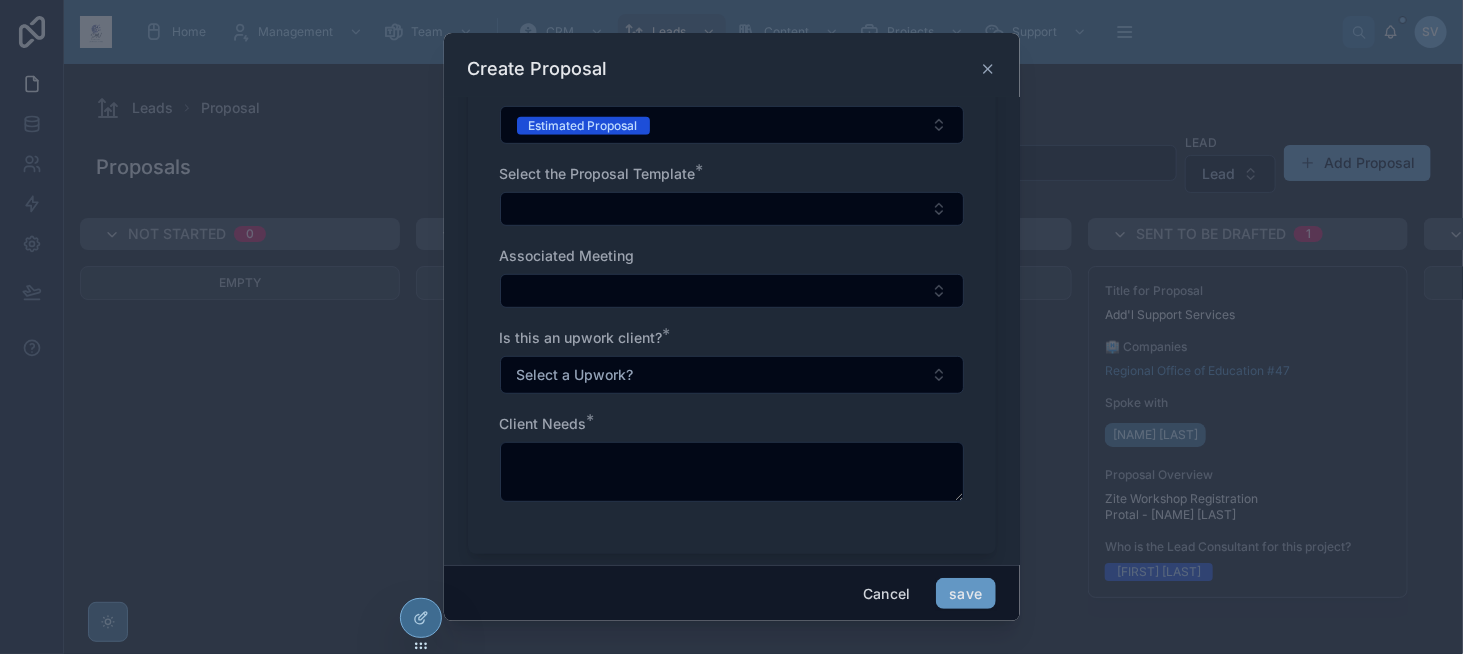 scroll, scrollTop: 500, scrollLeft: 0, axis: vertical 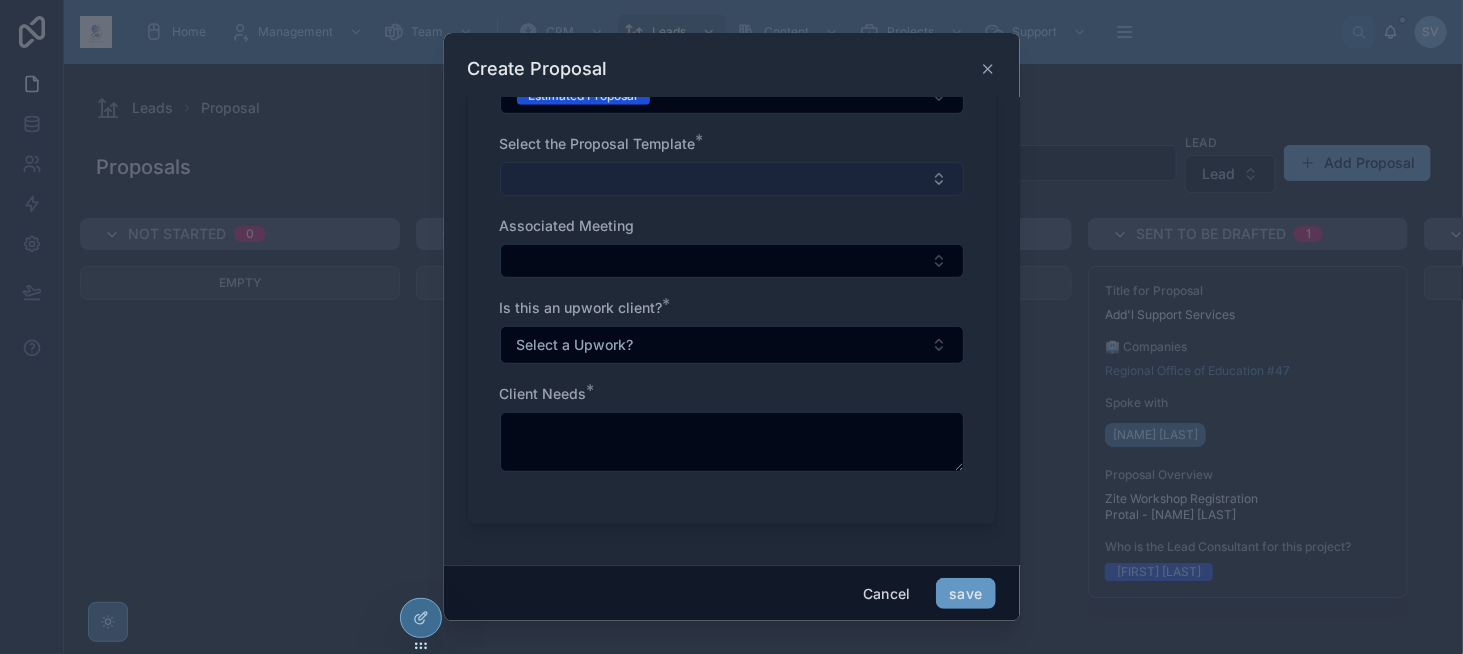 click at bounding box center (732, 179) 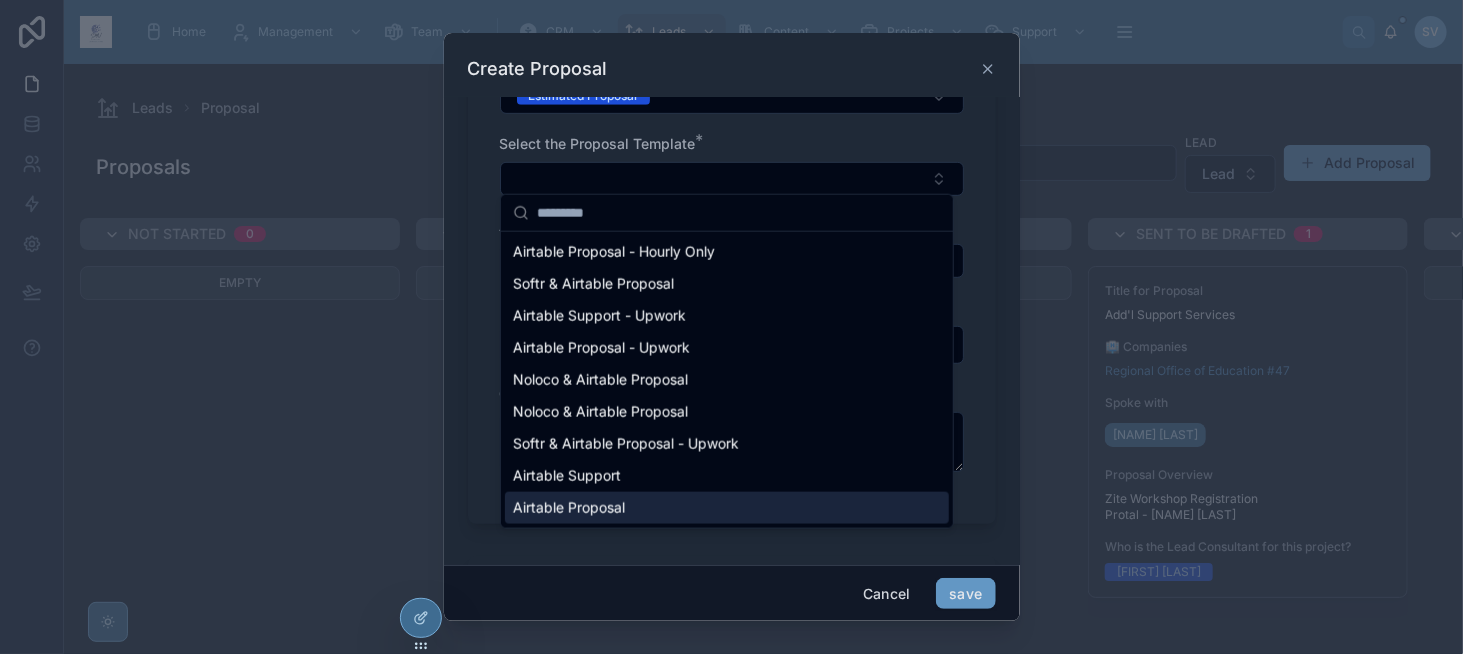 click on "Airtable Proposal" at bounding box center [569, 508] 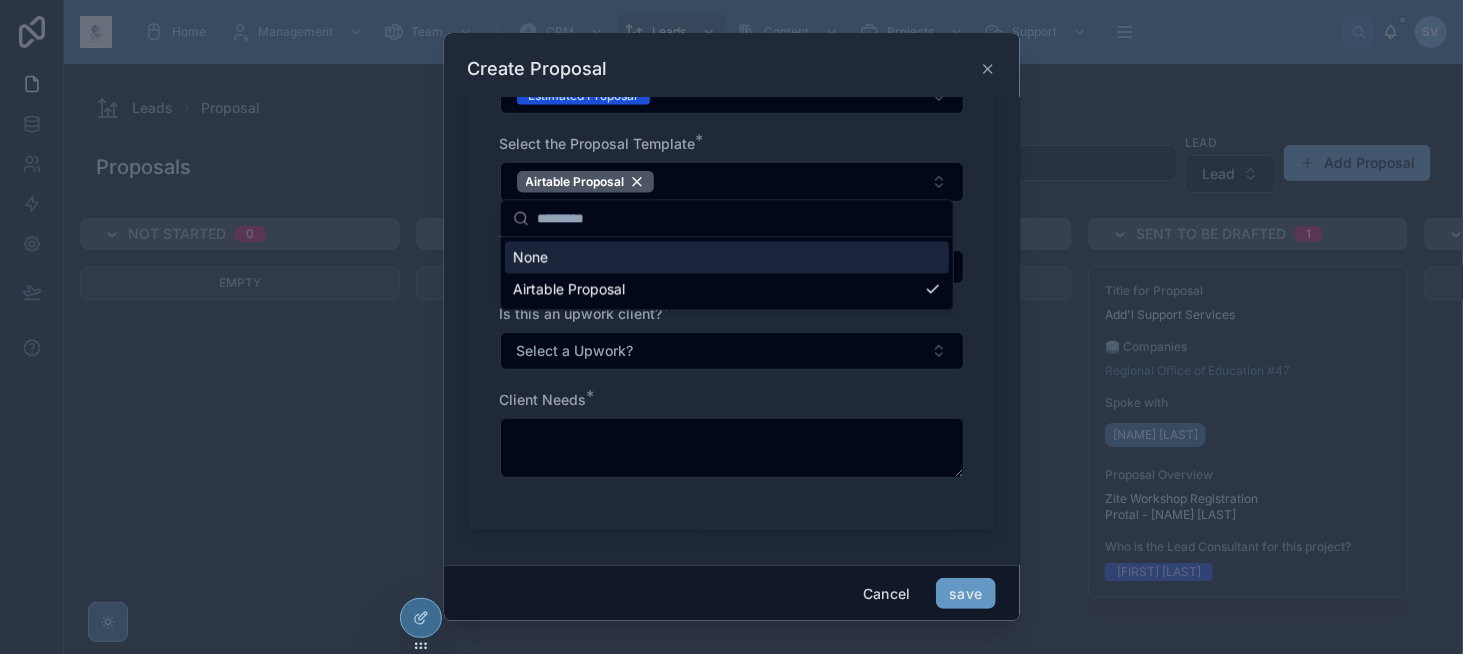 click on "Select the Proposal Template *" at bounding box center [732, 144] 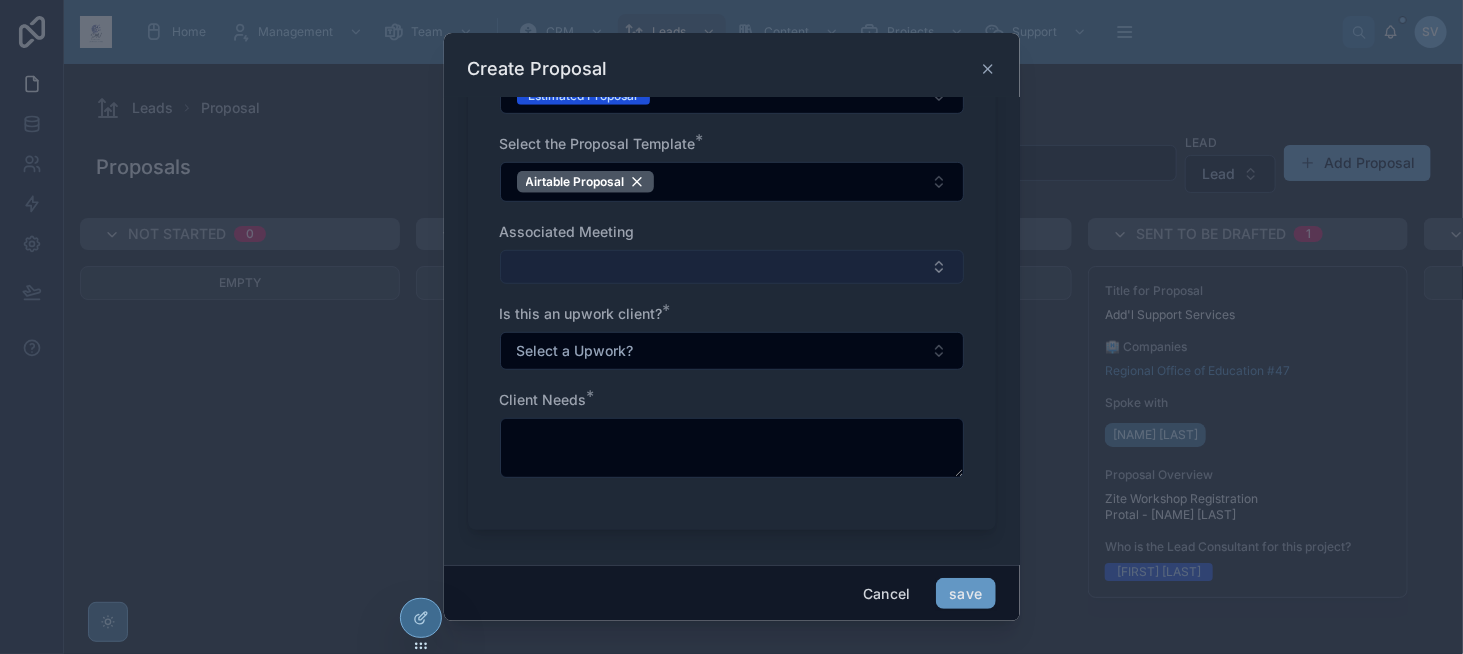 click at bounding box center [732, 267] 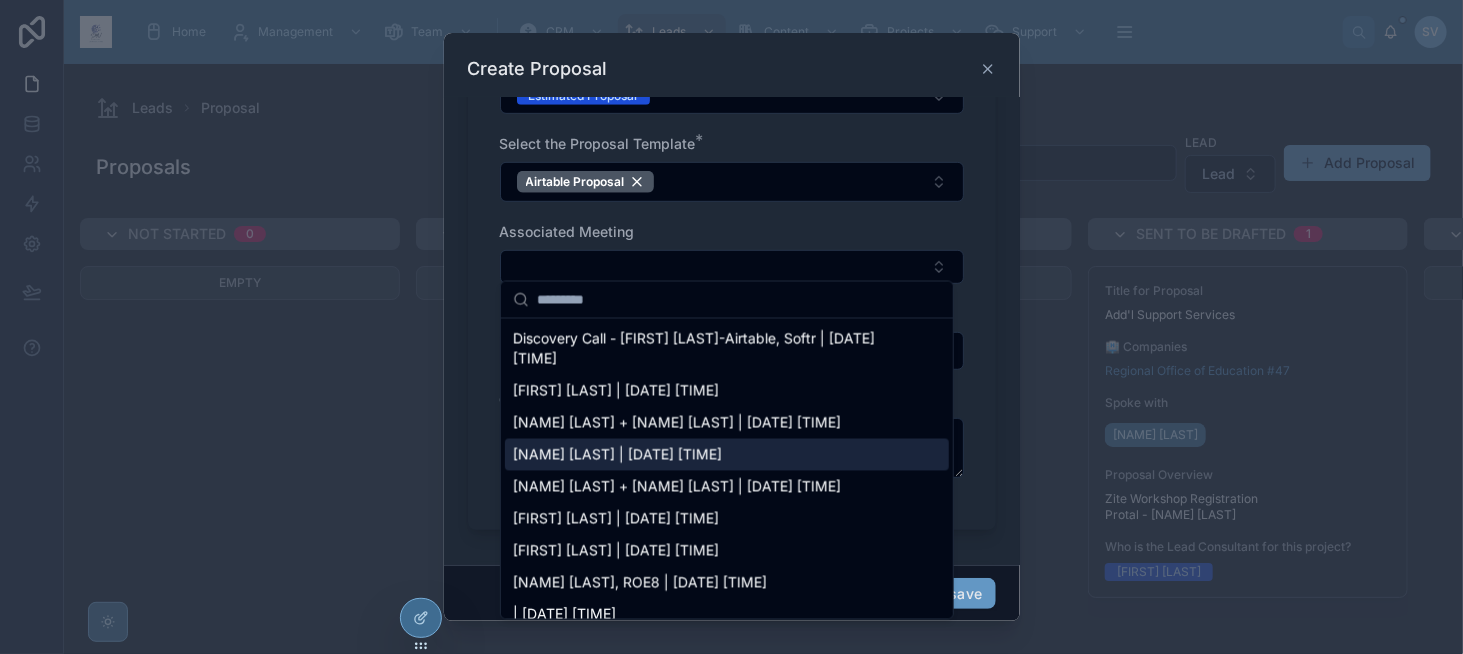 click on "[NAME] [LAST] | [DATE] [TIME]" at bounding box center [617, 455] 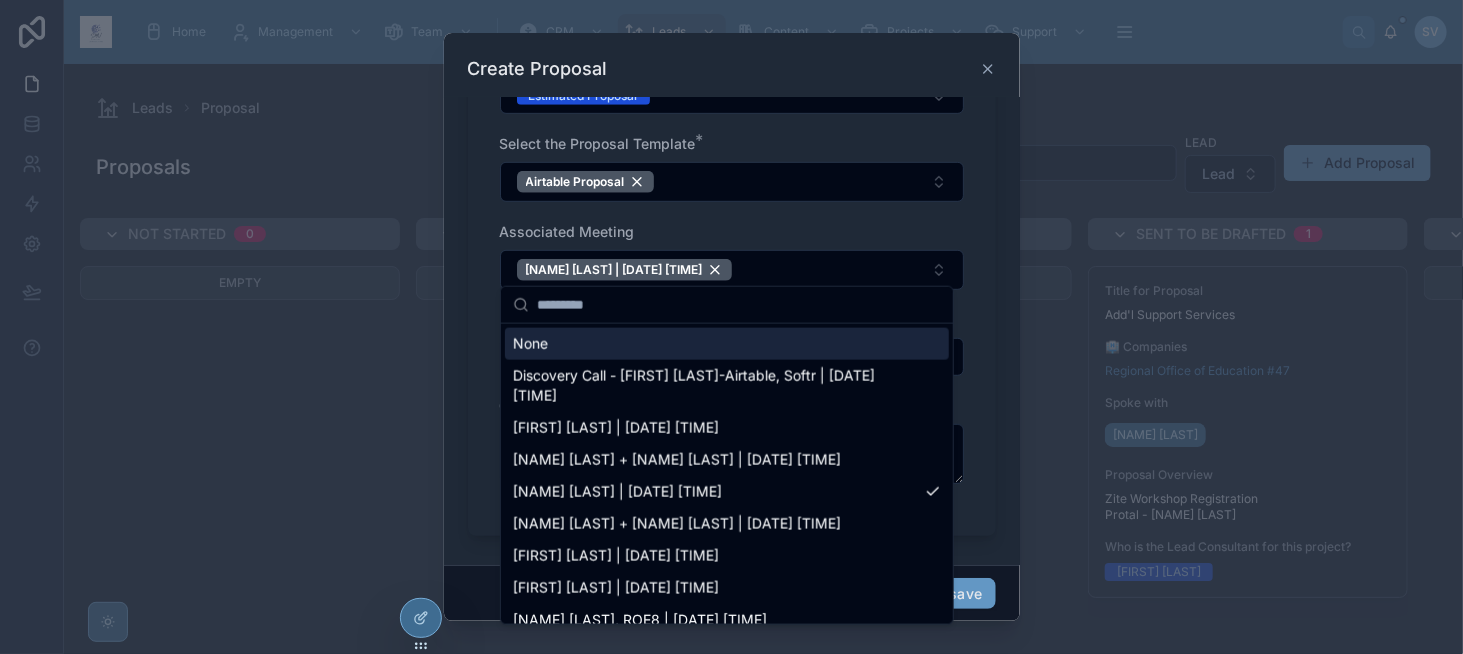 click on "Lead Consultant * [NAME] [LAST] What type of proposal? * Estimated Proposal Select the Proposal Template * Airtable Proposal Associated Meeting [NAME] [LAST] | [DATE] [TIME] Is this an upwork client? * Select a Upwork? Client Needs *" at bounding box center (732, 223) 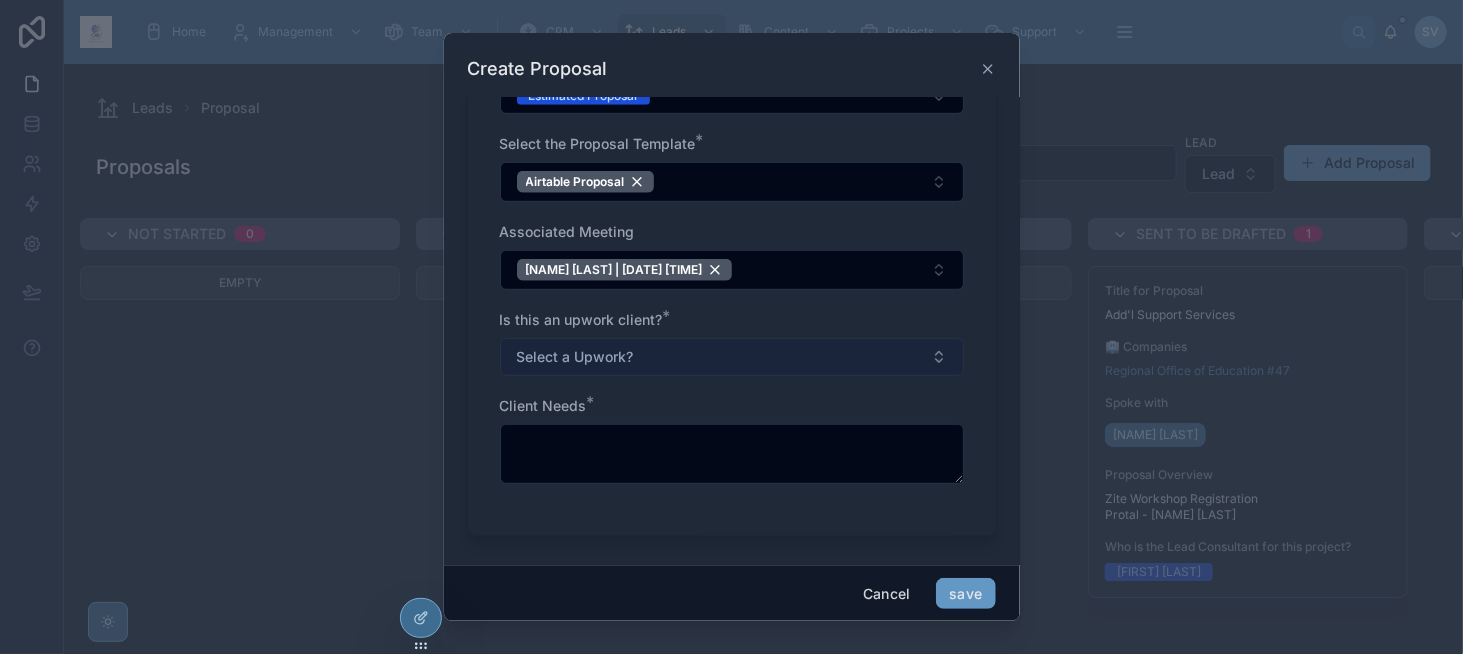 click on "Select a Upwork?" at bounding box center [575, 357] 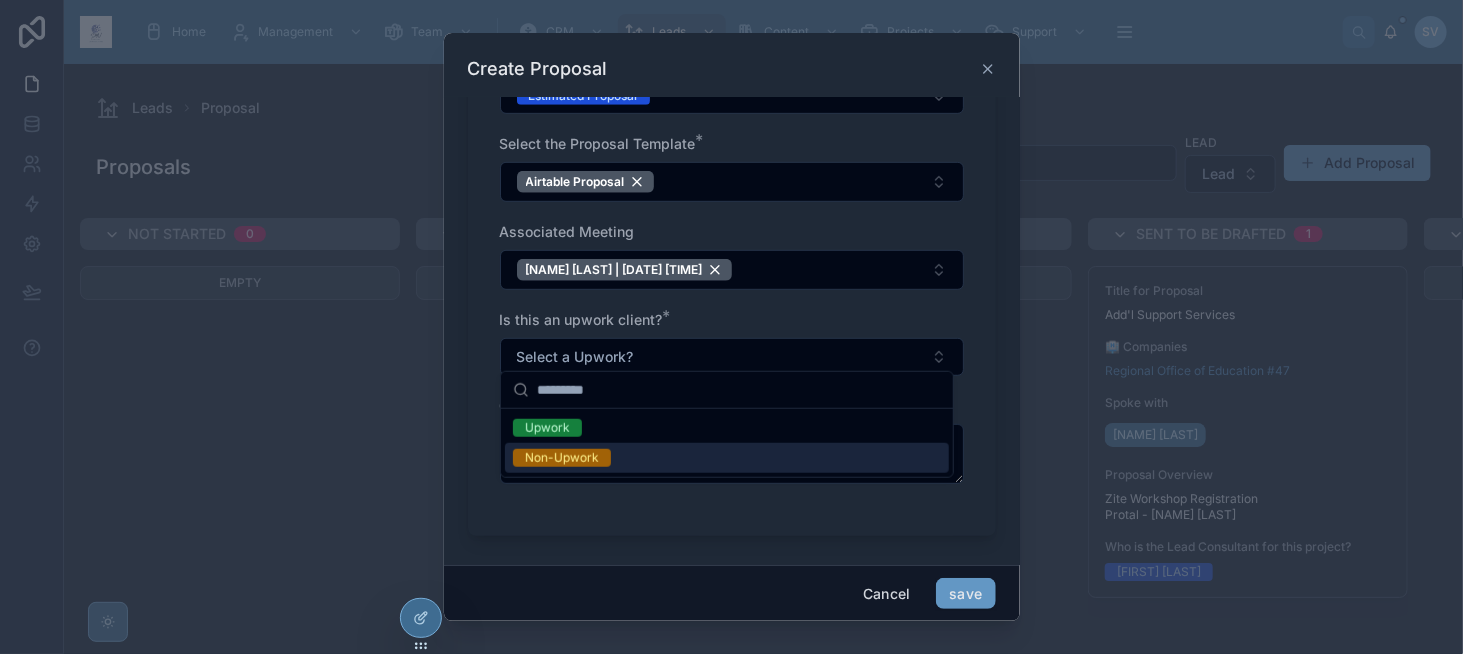 click on "Non-Upwork" at bounding box center (562, 458) 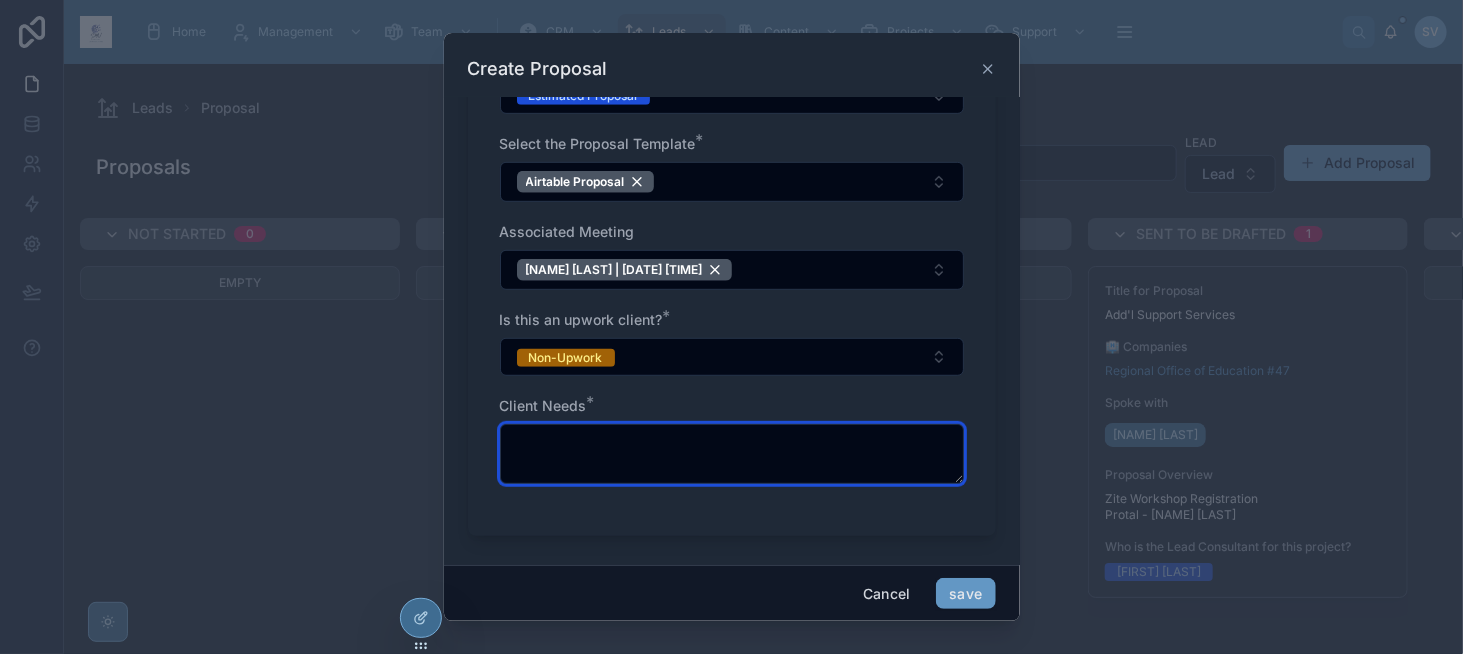 click at bounding box center (732, 454) 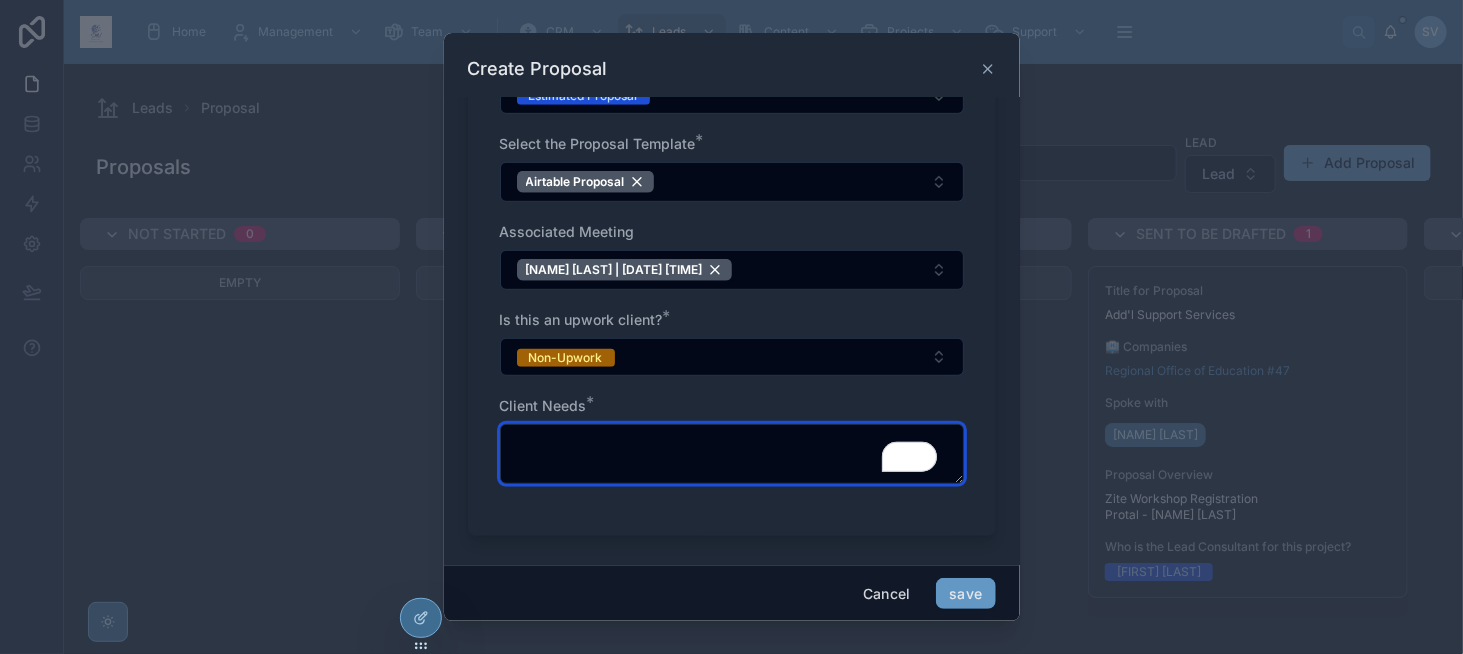 scroll, scrollTop: 500, scrollLeft: 0, axis: vertical 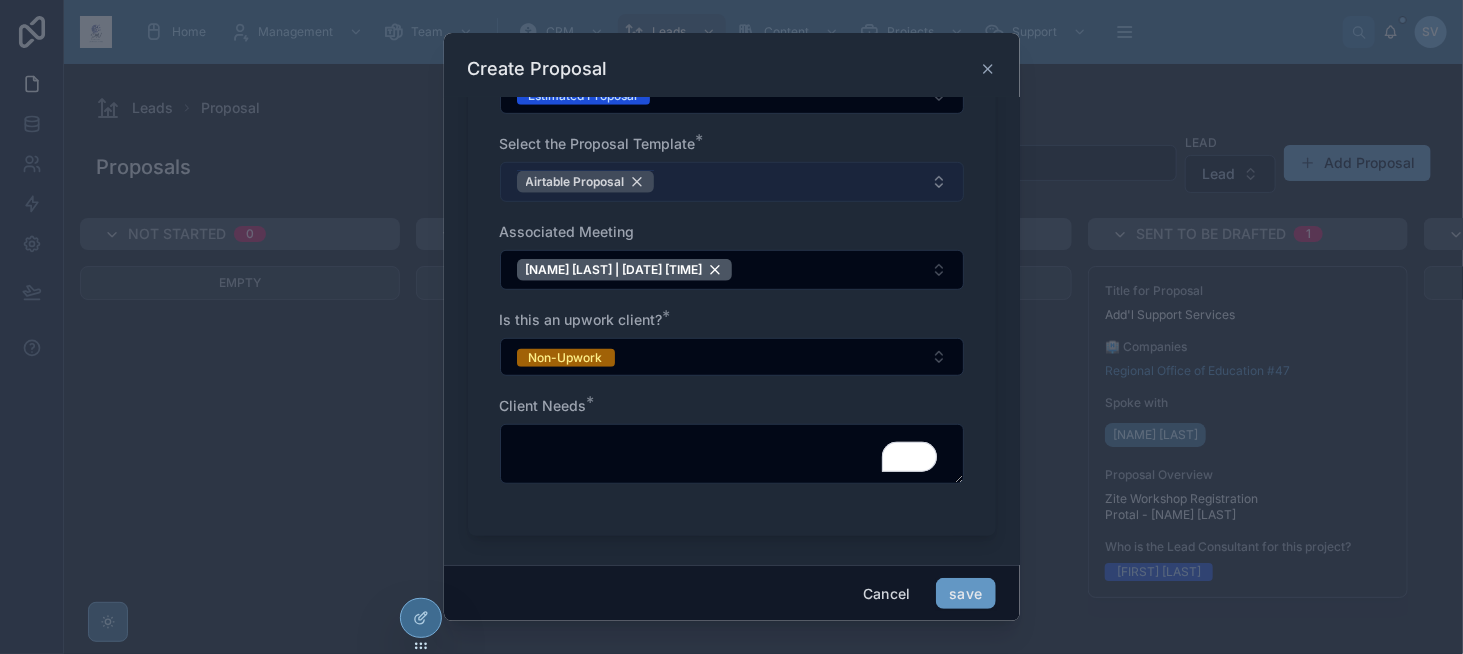click on "Airtable Proposal" at bounding box center [585, 182] 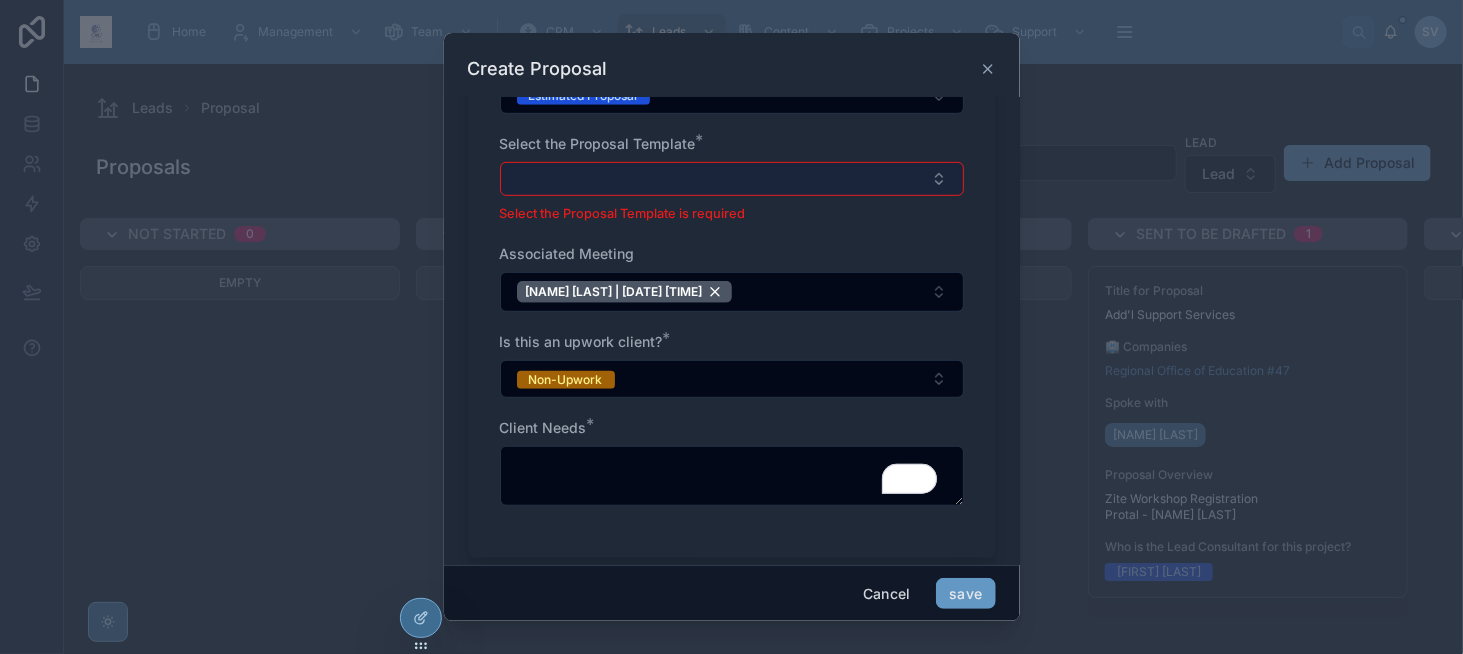 click at bounding box center (732, 179) 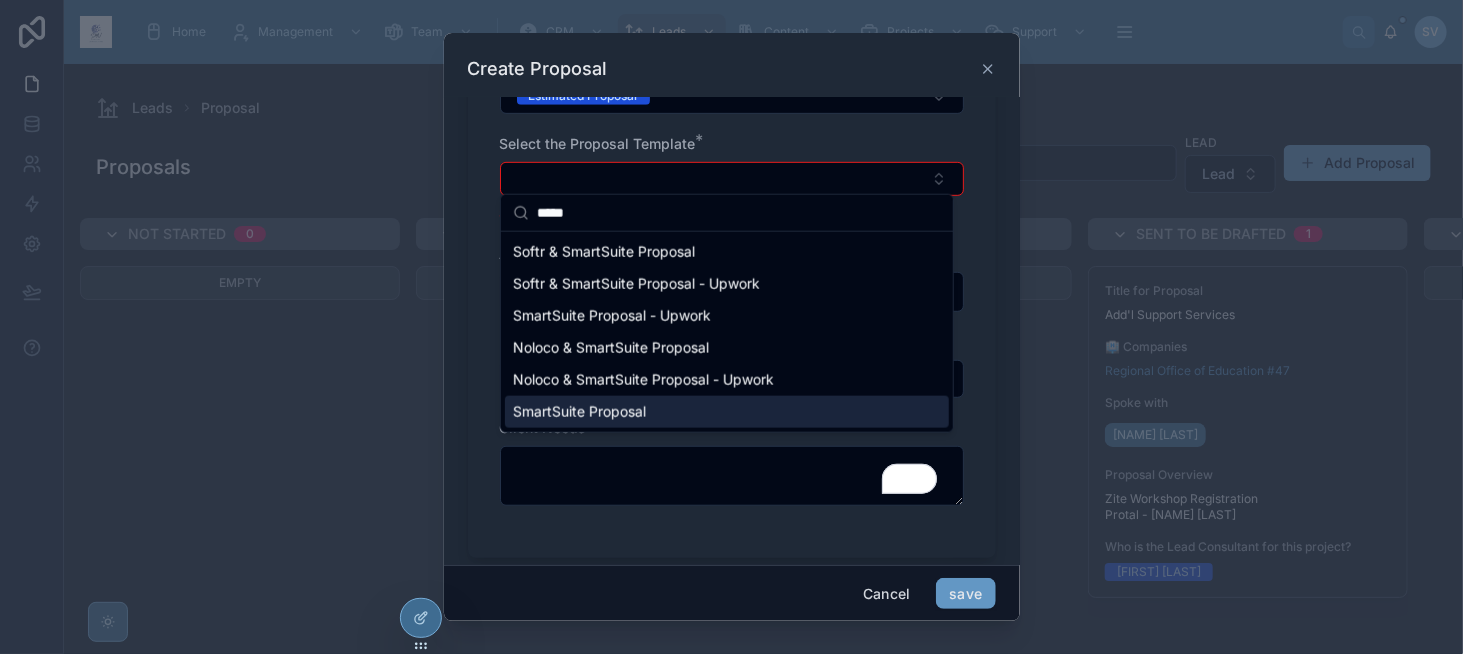type on "*****" 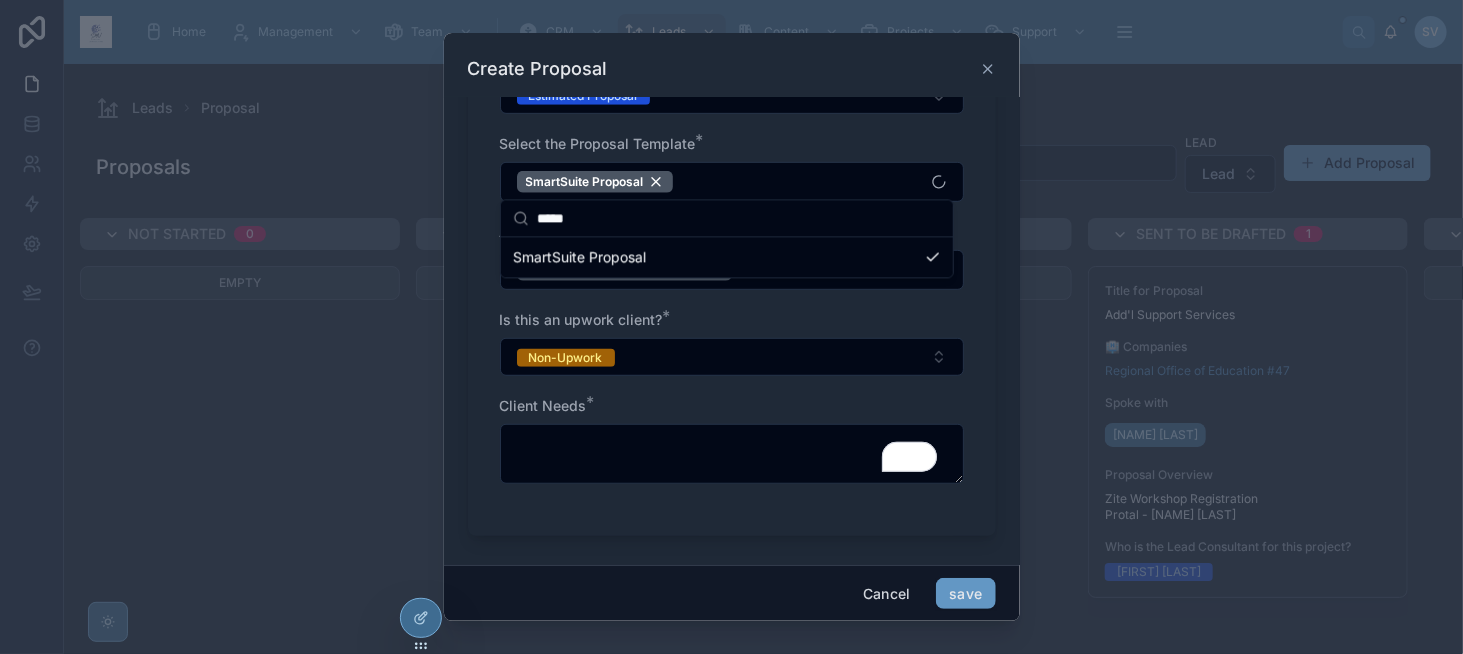 click on "Company ProLogic HR Contact [NAME] [LAST] Associated Lead [NAME] [LAST] (ProLogic HR) - Prospect Lead Consultant * [NAME] [LAST] What type of proposal? * Estimated Proposal Select the Proposal Template * SmartSuite Proposal Associated Meeting [NAME] [LAST] | [DATE] [TIME] Is this an upwork client? * Non-Upwork Client Needs * Pricing Standard or Custom Milestones Select a Standard or Custom Milestones Hourly Rate This rate must be approved by [NAME] if it is not our standard hourly rate Standard Pricing Discovery Number of Hours Design Number of Hours Implementation Number of Hours Revisions Number of Hours Training and Wrap Up Number of Hours Custom Pricing Milestone 1 Title of Milestone Number of Hours Description Milestone 2 Title of Milestone Number of Hours Description Milestone 3 Title of Milestone Number of Hours Description Milestone 4 Title of Milestone Number of Hours Description Milestone 5 Title of Milestone Number of Hours Description Milestone 6 Title of Milestone Number of Hours Description" at bounding box center (732, 331) 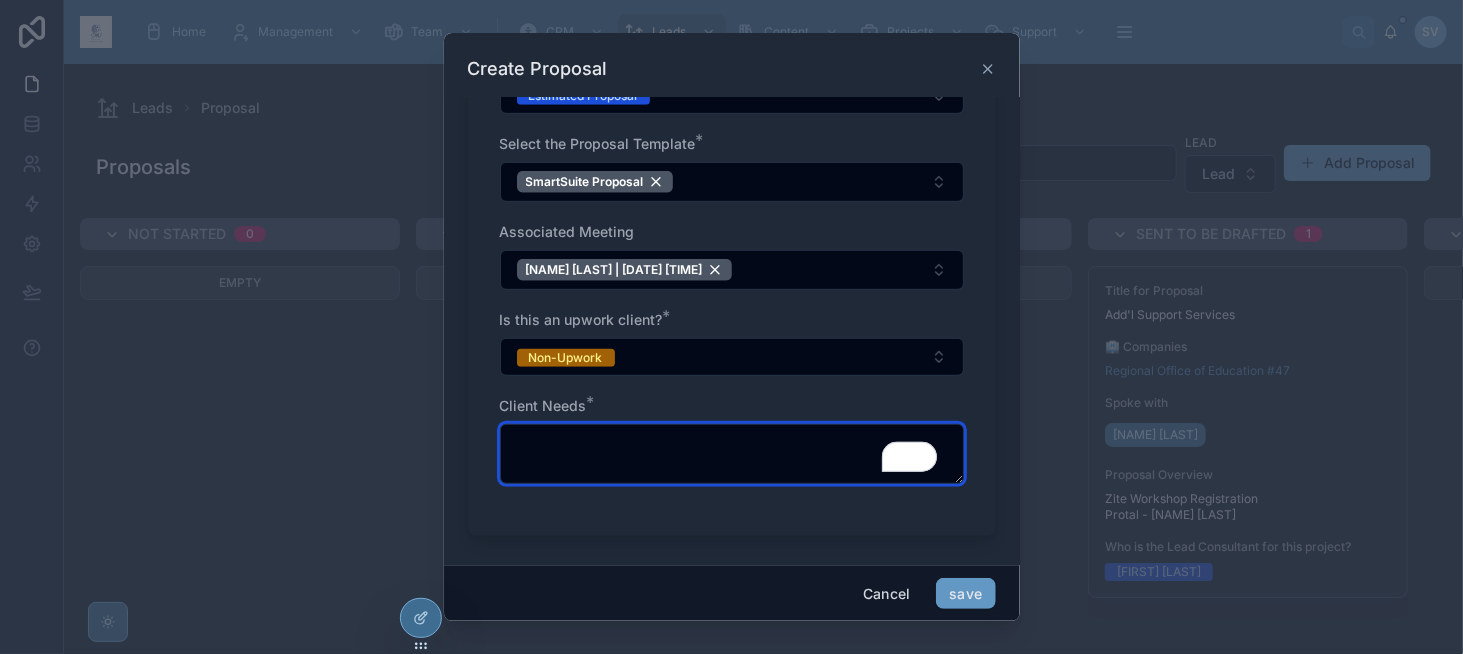 click at bounding box center (732, 454) 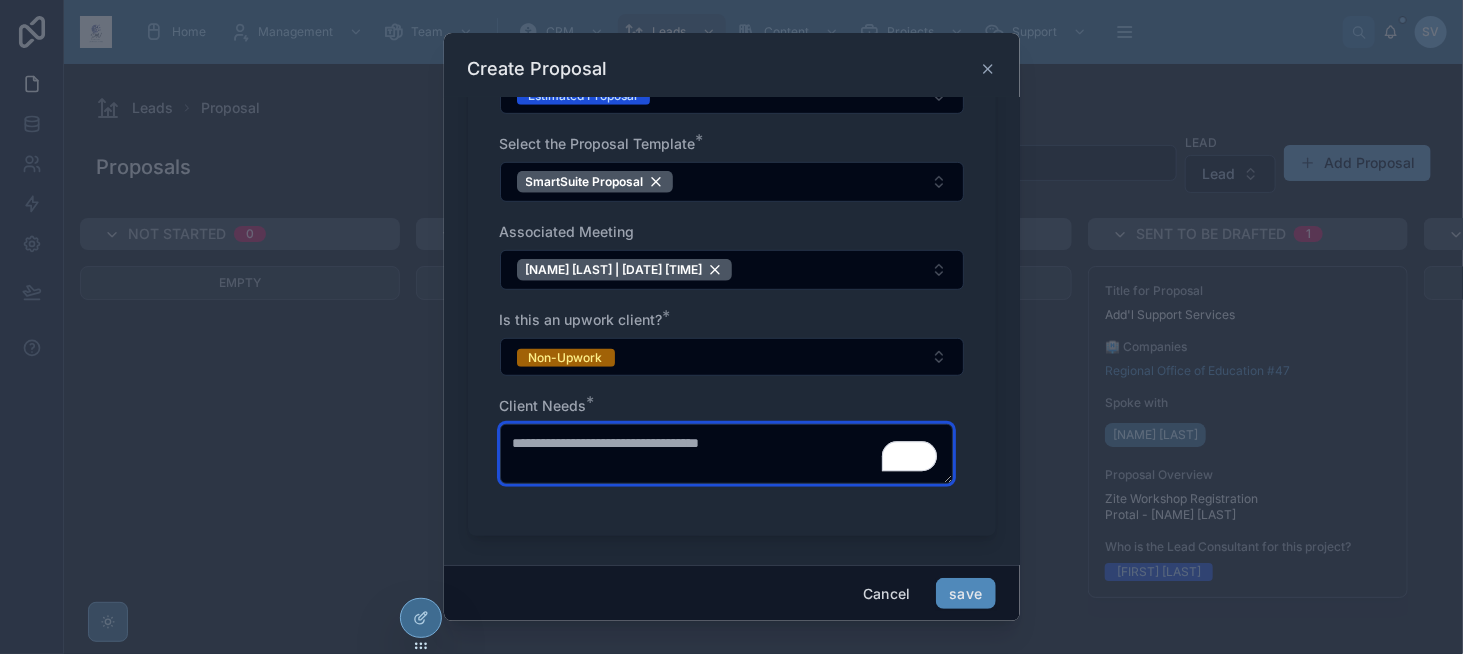 type on "**********" 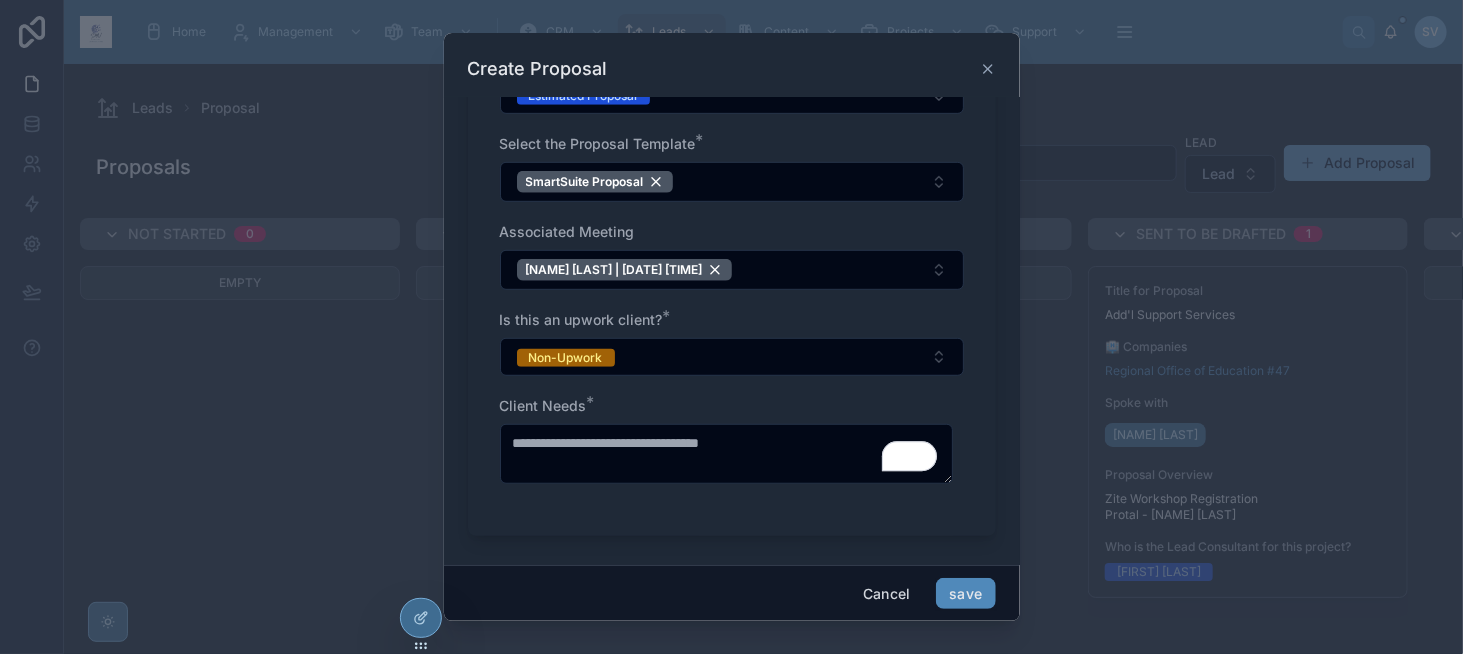 click on "save" at bounding box center [965, 594] 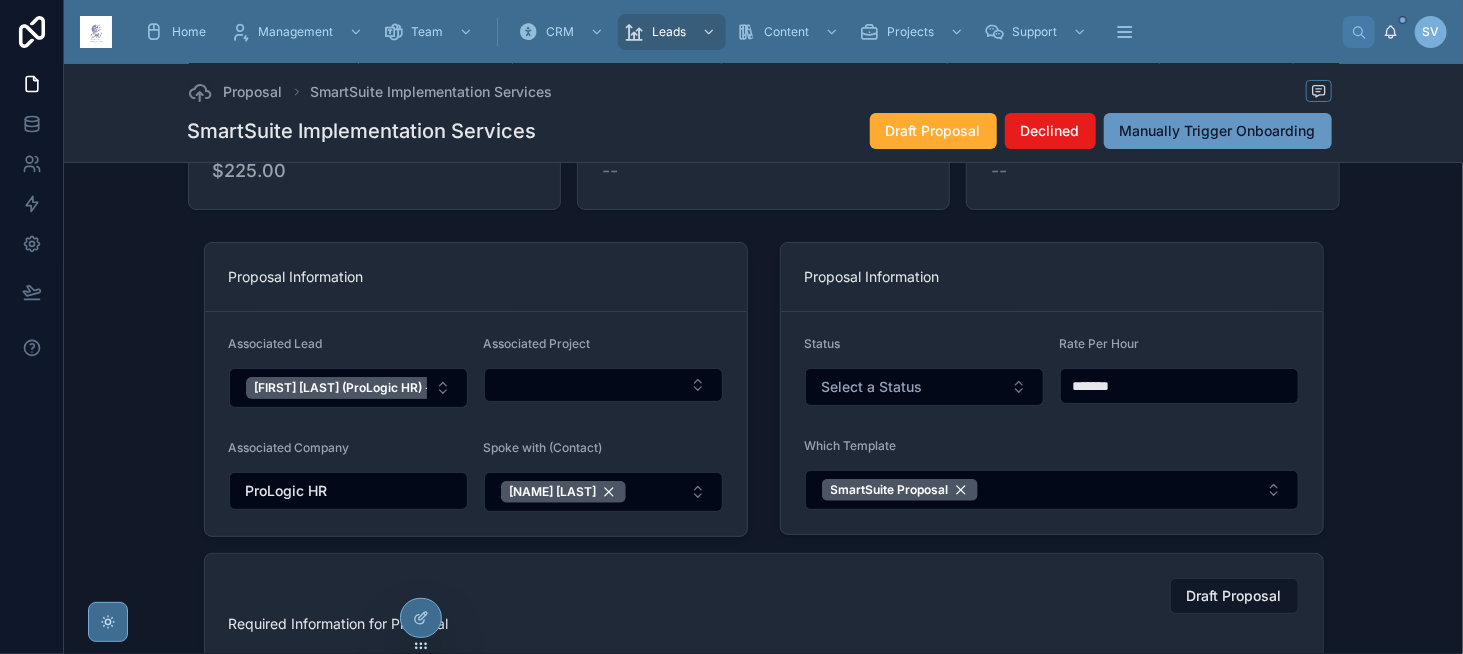scroll, scrollTop: 200, scrollLeft: 0, axis: vertical 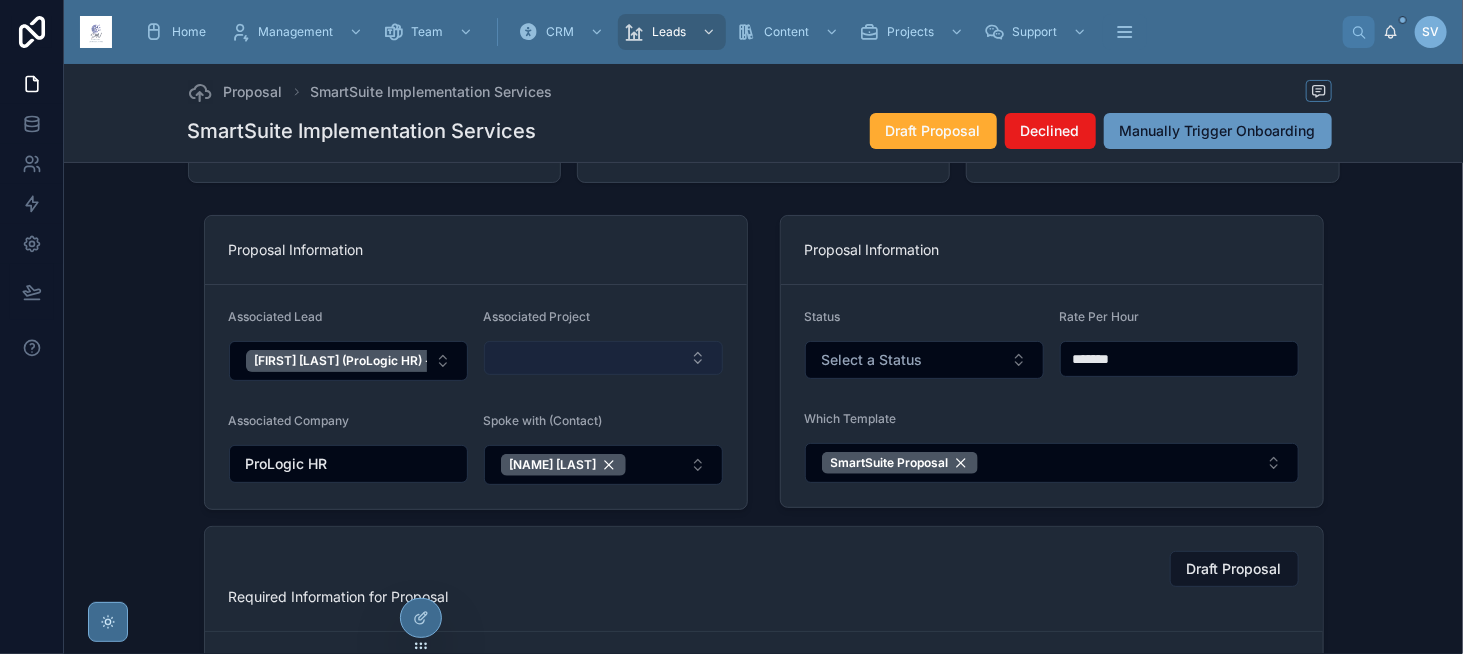 click at bounding box center (603, 358) 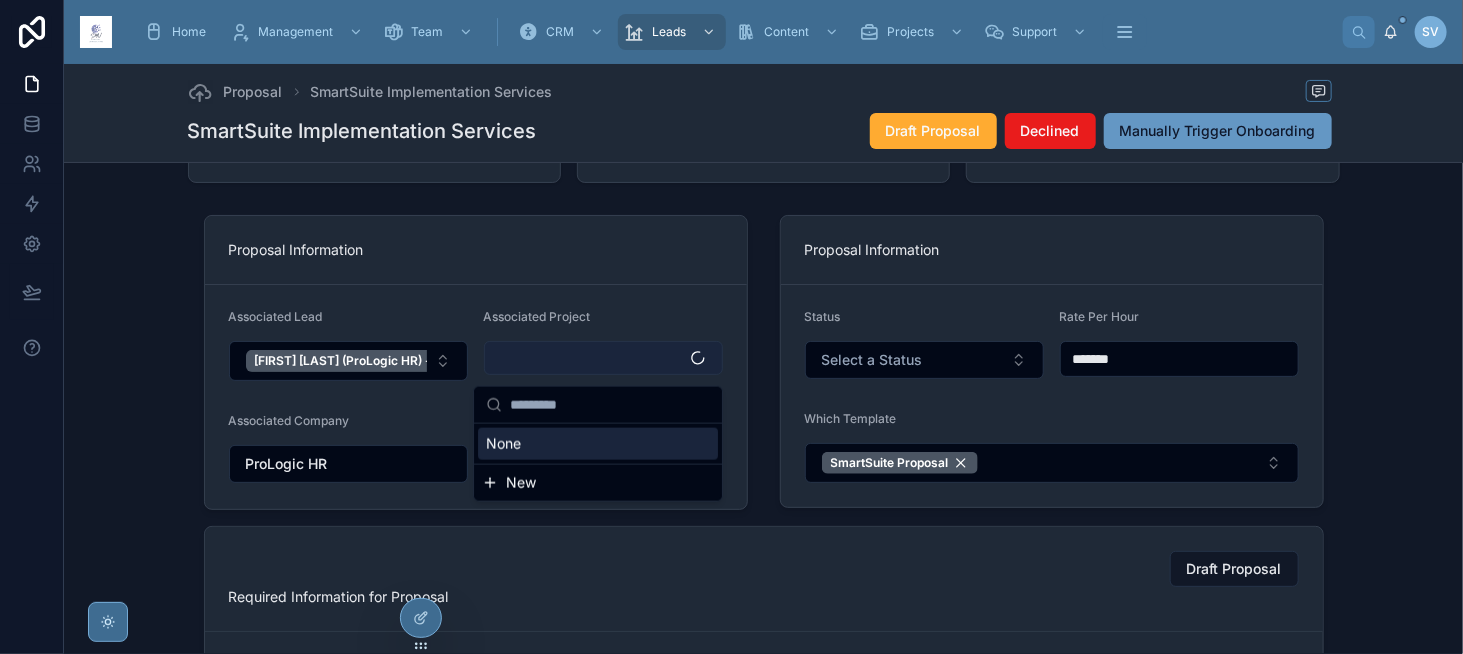 click at bounding box center [603, 358] 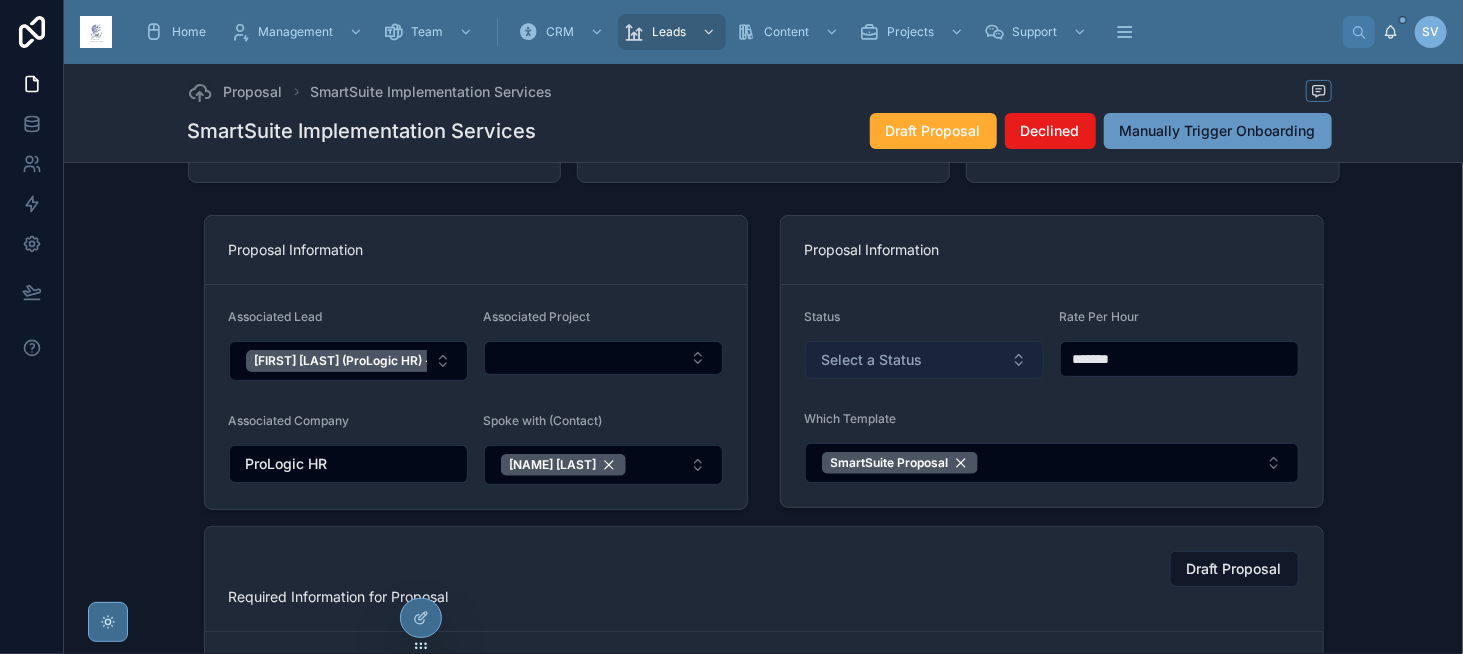 click on "Select a Status" at bounding box center [872, 360] 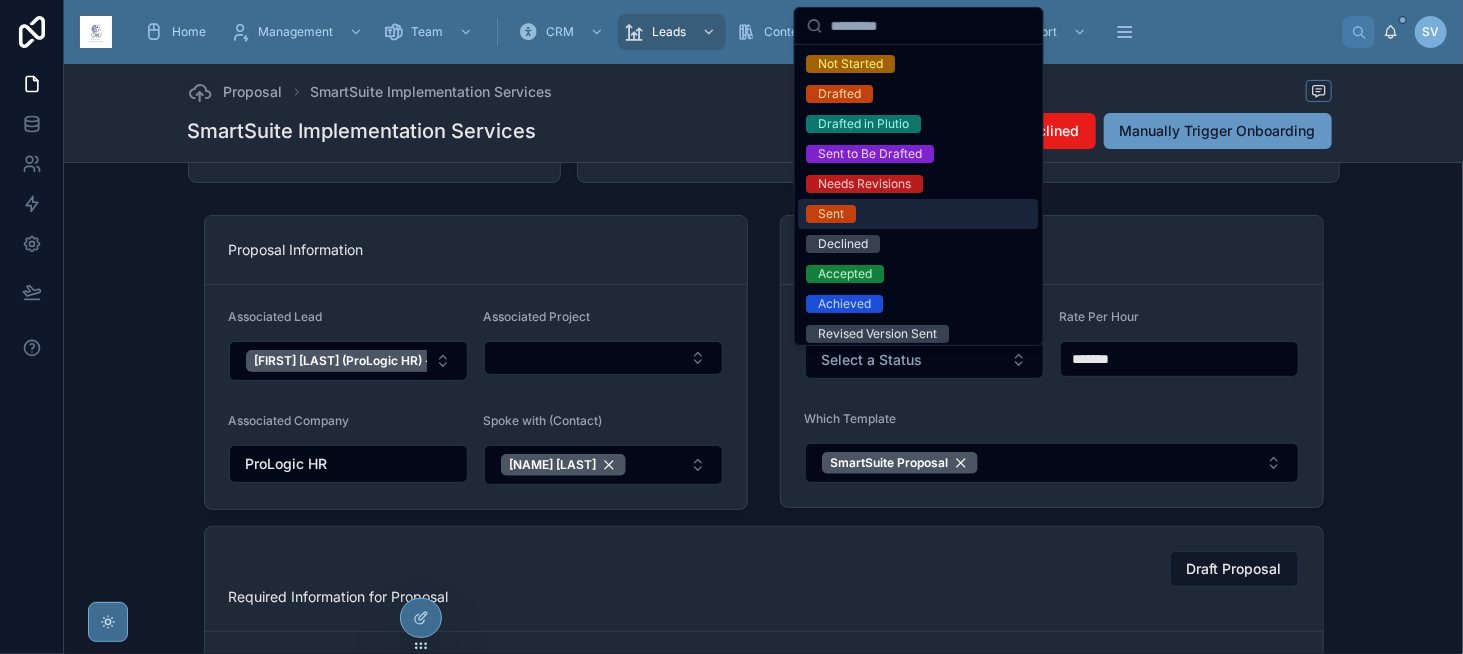 click on "Proposal Information" at bounding box center (476, 250) 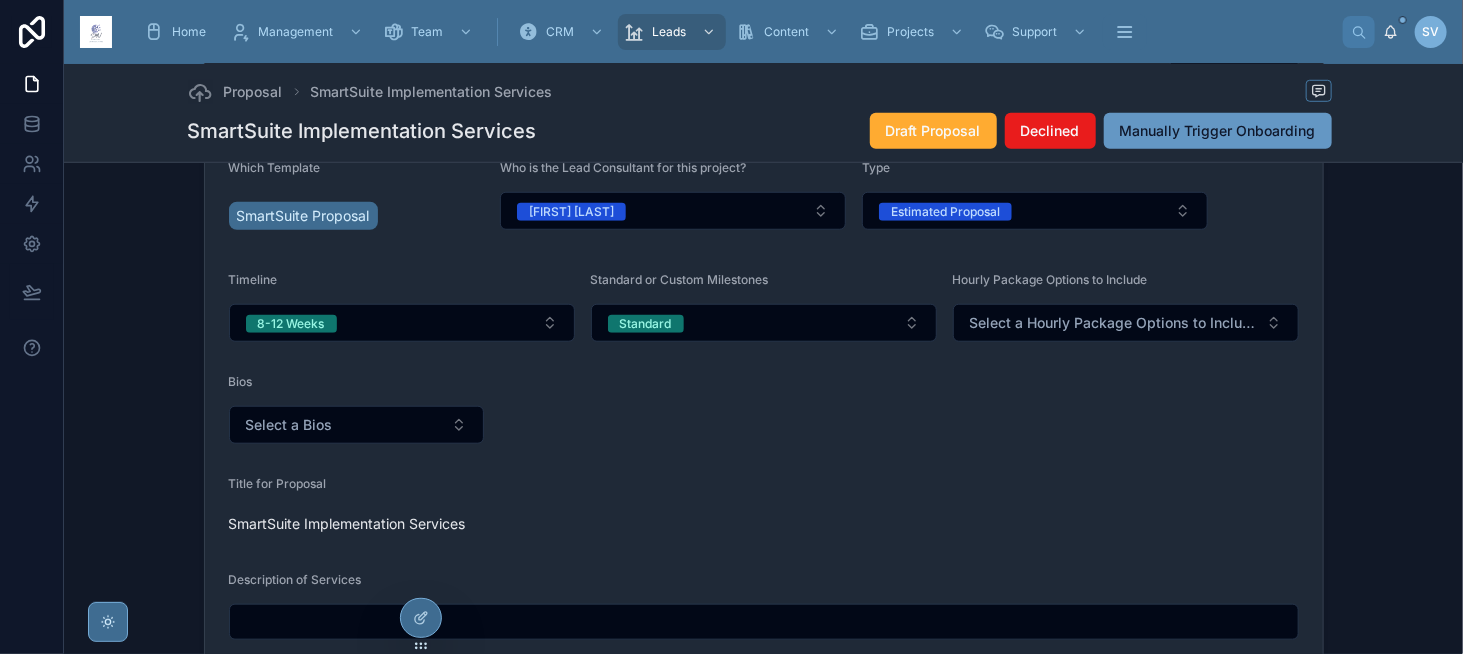 scroll, scrollTop: 700, scrollLeft: 0, axis: vertical 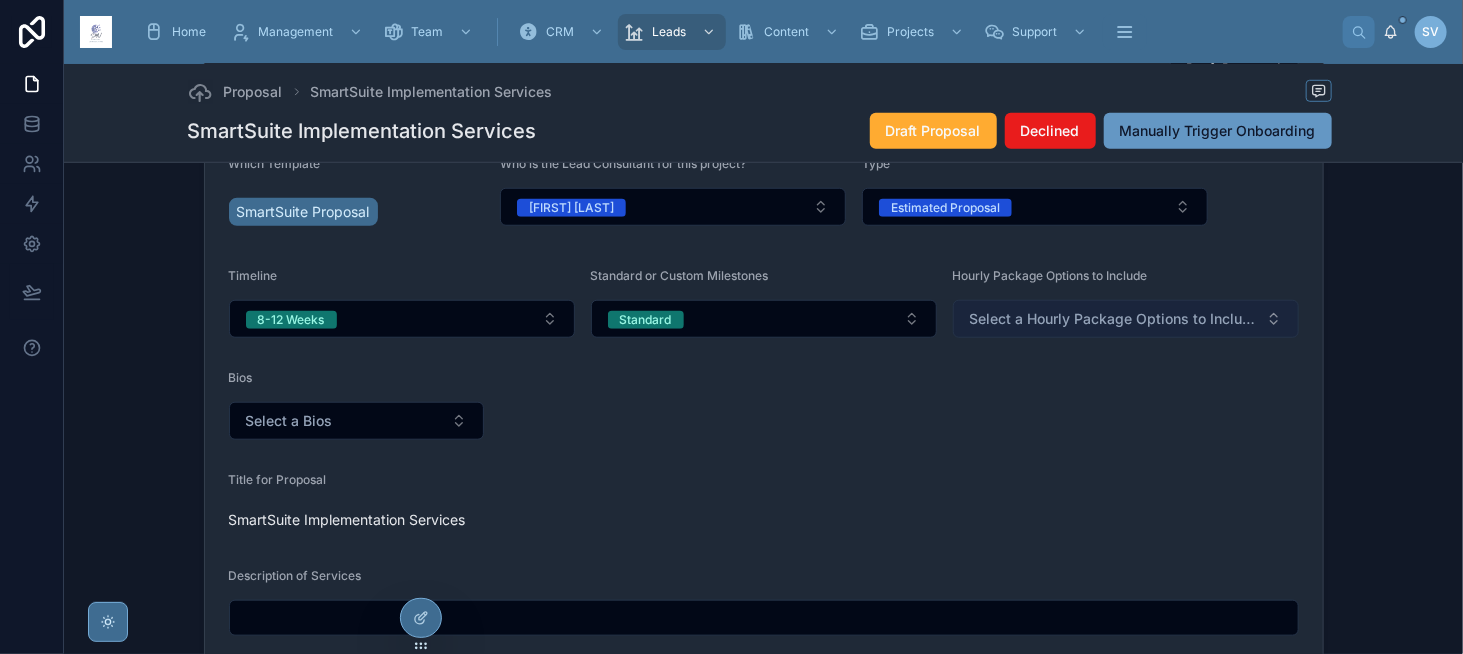 click on "Select a Hourly Package Options to Include" at bounding box center [1114, 319] 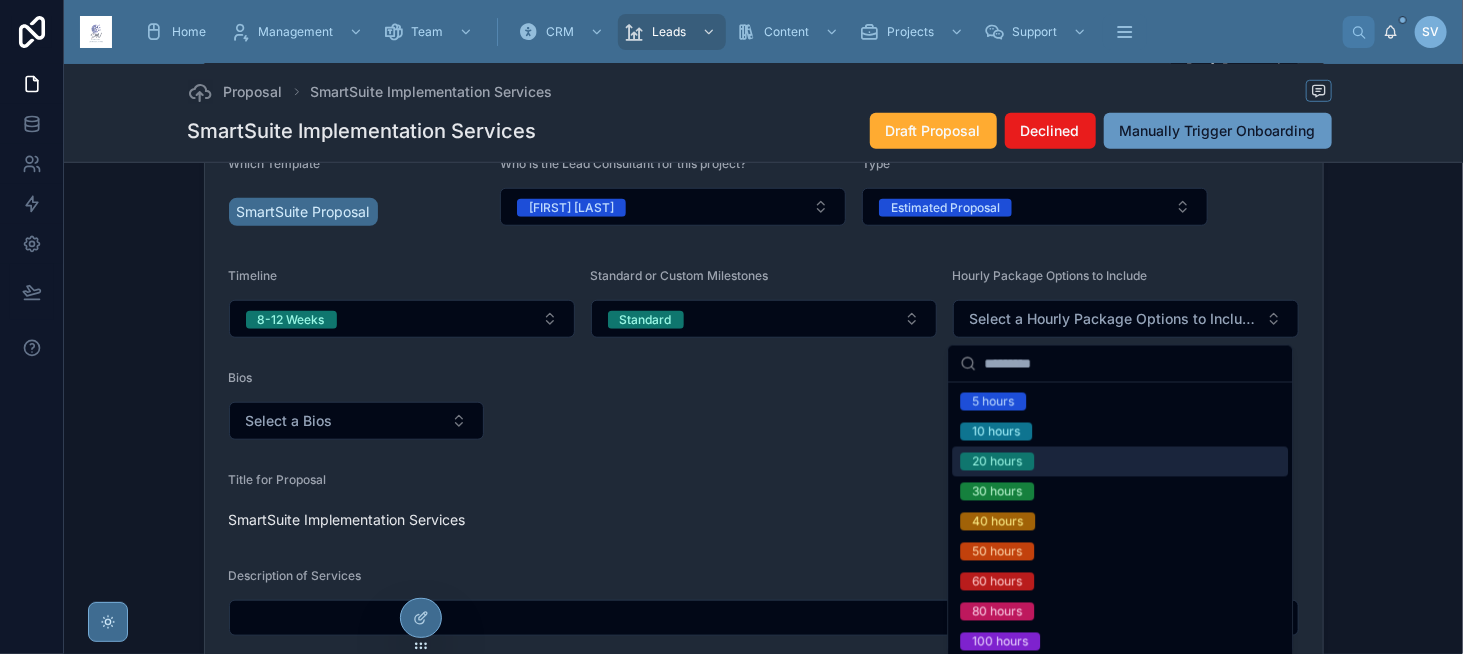 click on "20 hours" at bounding box center [1120, 462] 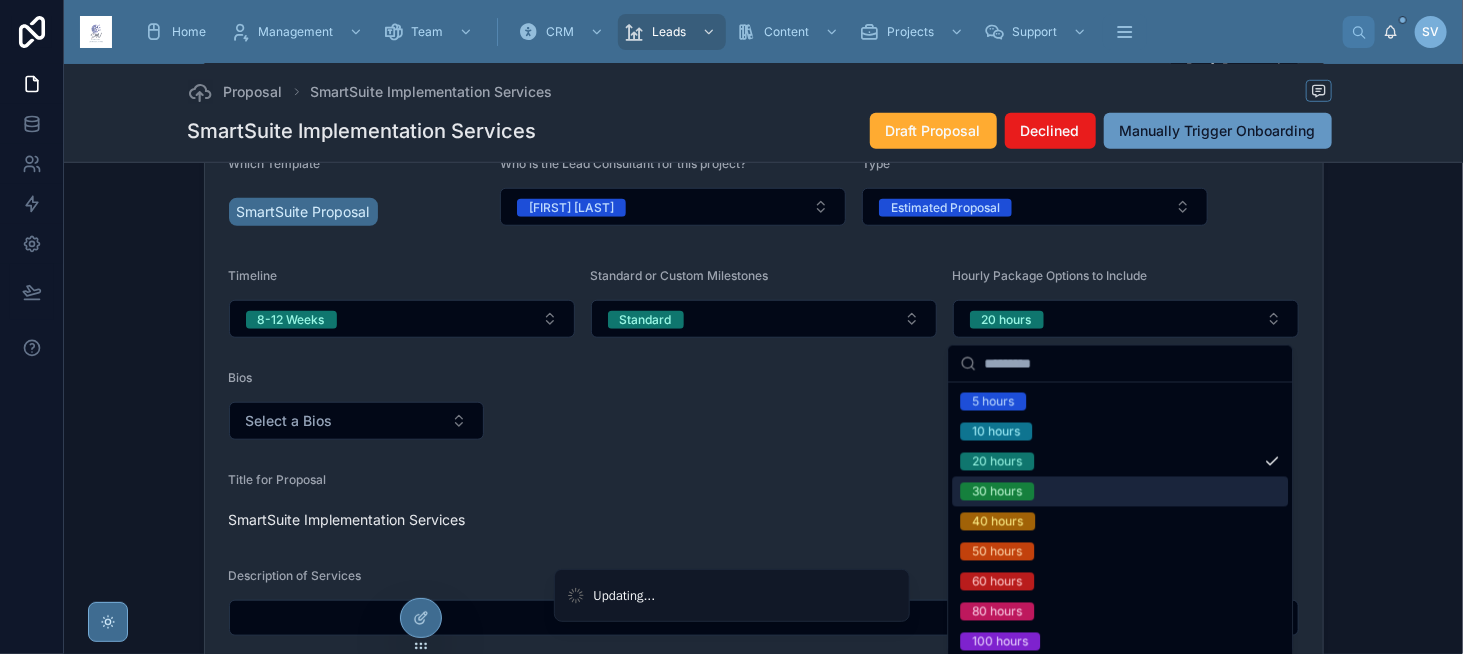 click on "30 hours" at bounding box center (1120, 492) 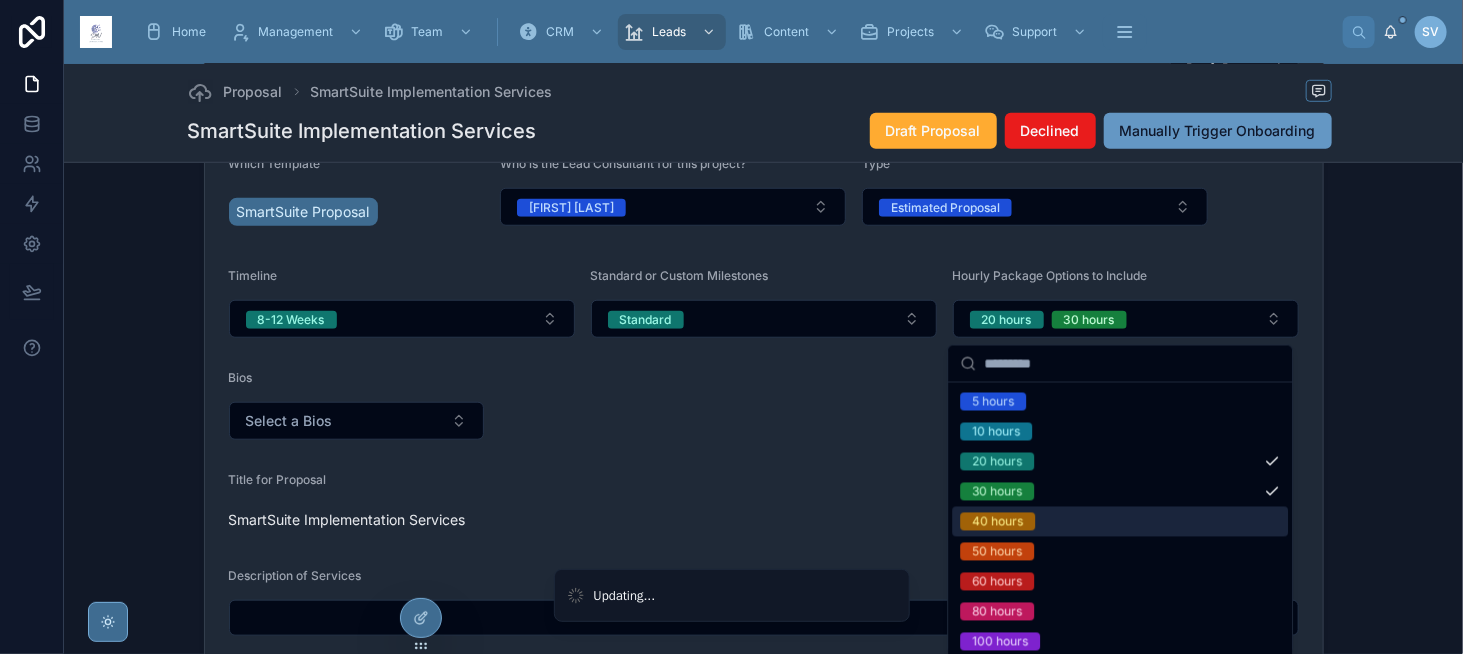 click on "40 hours" at bounding box center (1120, 522) 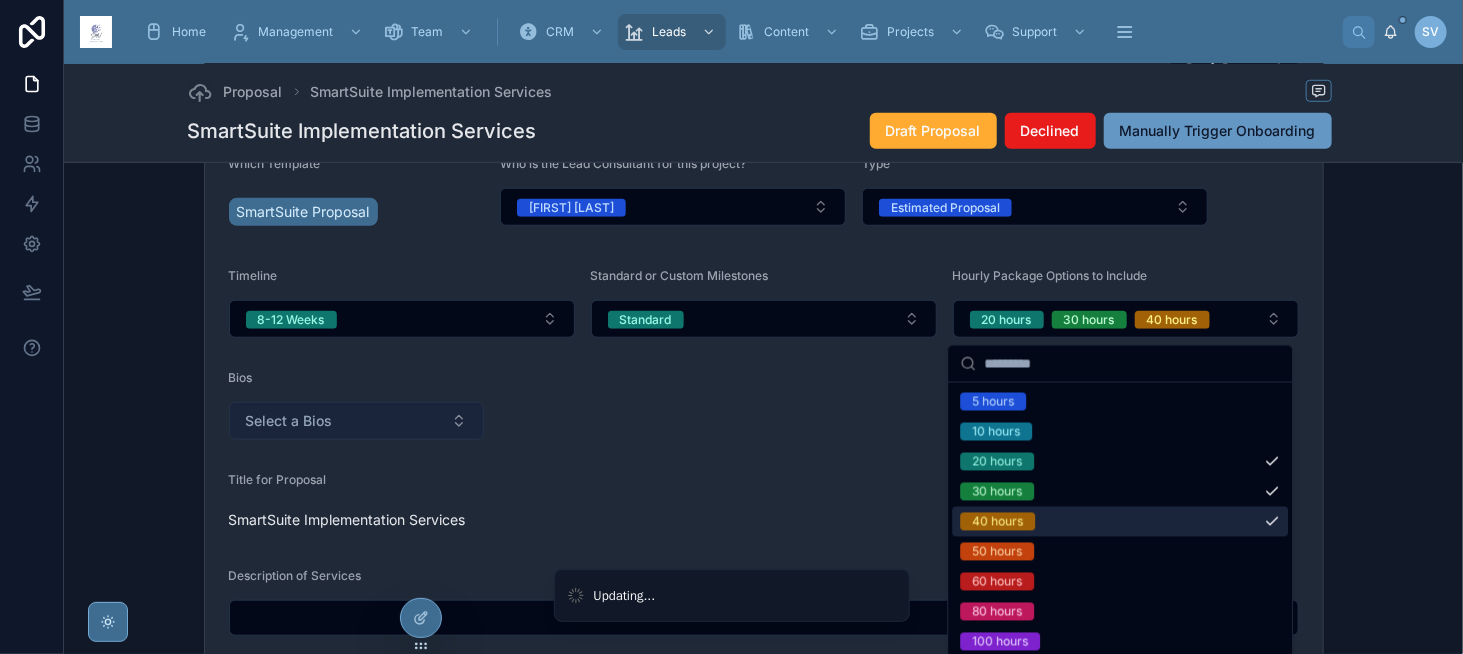 click on "Select a Bios" at bounding box center [357, 421] 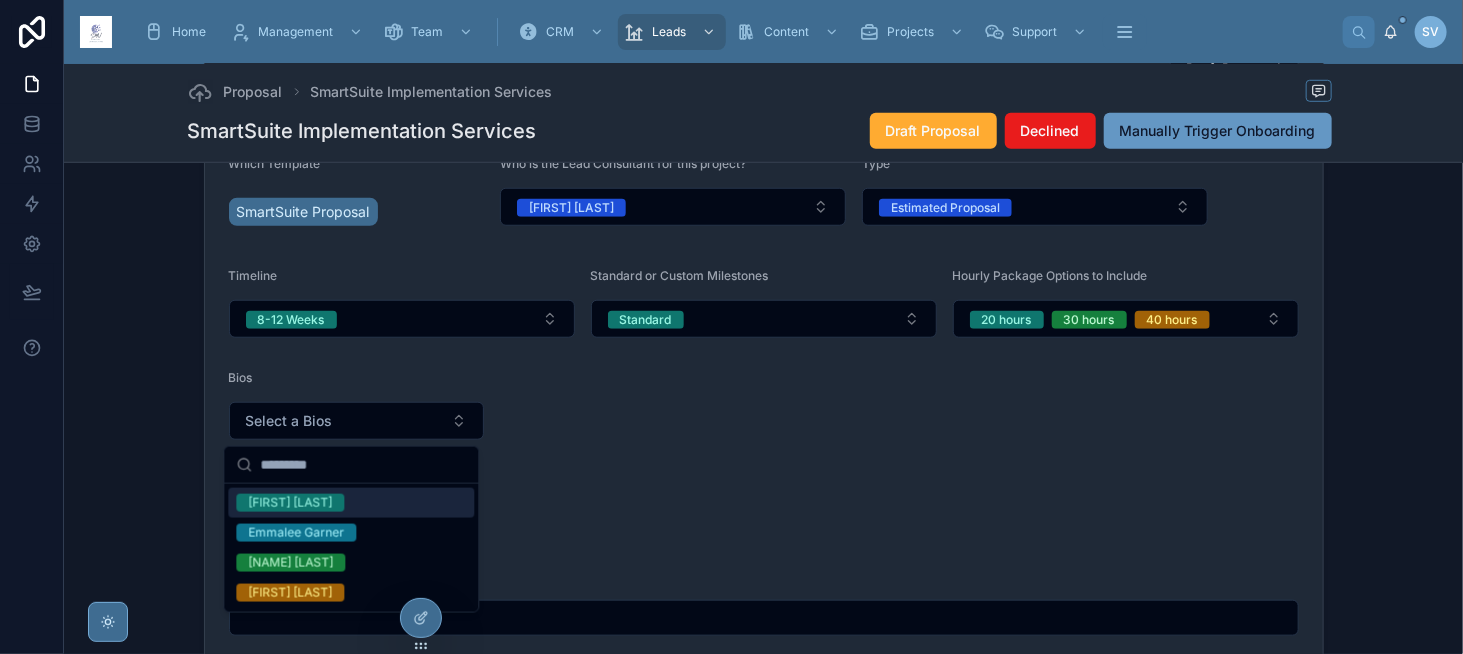 click on "[FIRST] [LAST]" at bounding box center [290, 503] 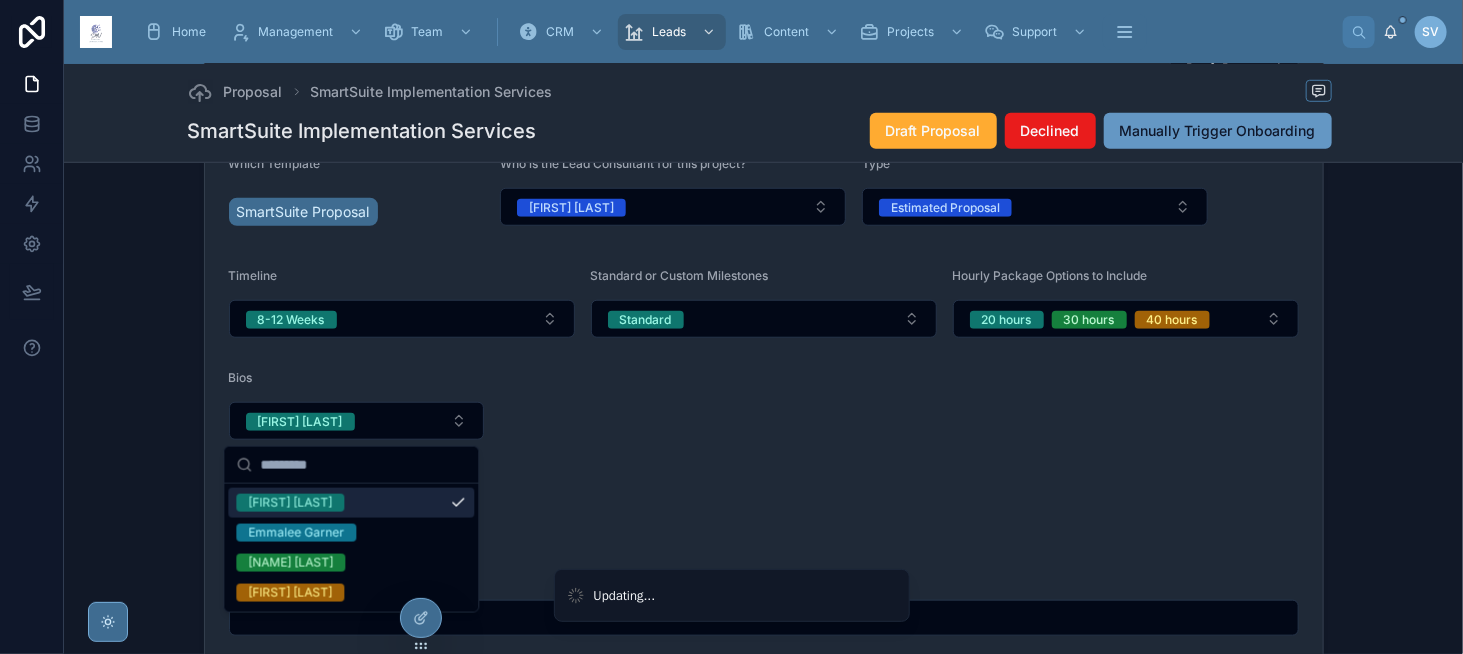 click on "Which Template SmartSuite Proposal Who is the Lead Consultant for this project? [FIRST] [LAST] Title for Proposal SmartSuite Implementation Services Description of Services Additional Information Provided by Client Notes Rate Per Hour1 $225.00 Upwork? Non-Upwork" at bounding box center [764, 598] 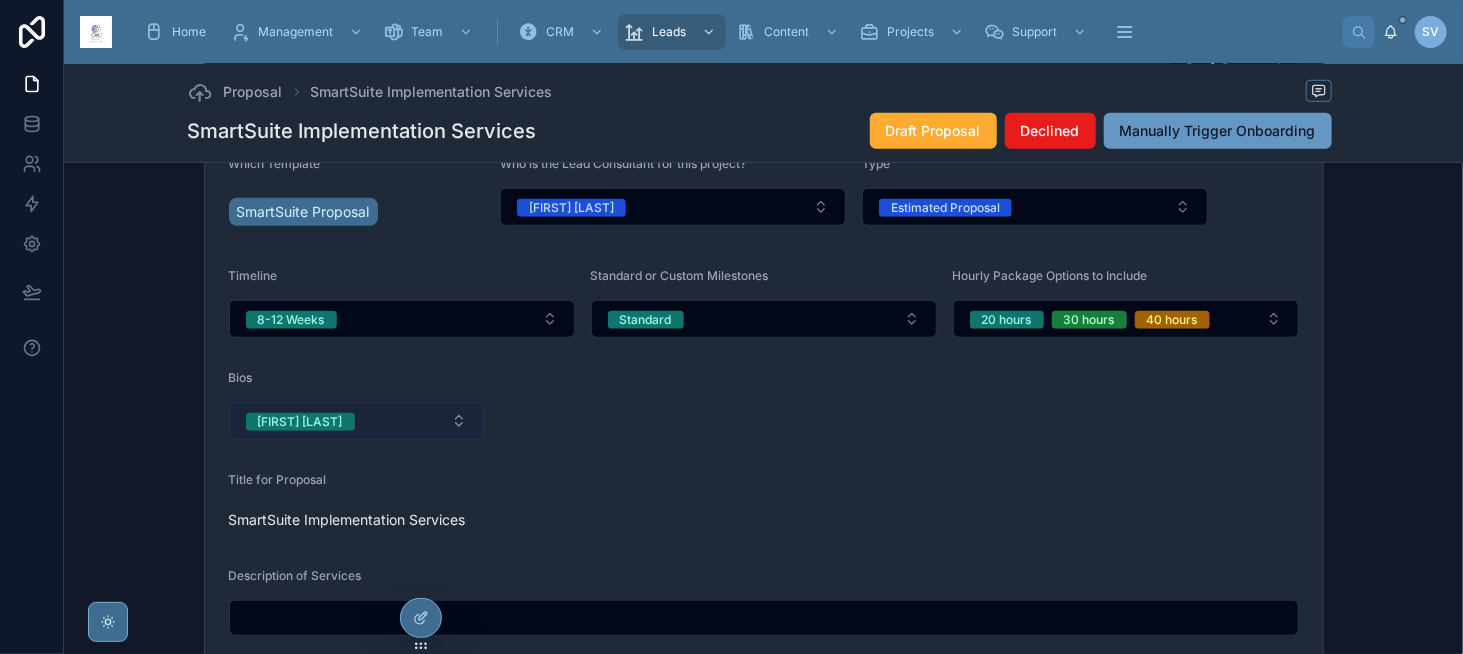 click on "[FIRST] [LAST]" at bounding box center (357, 421) 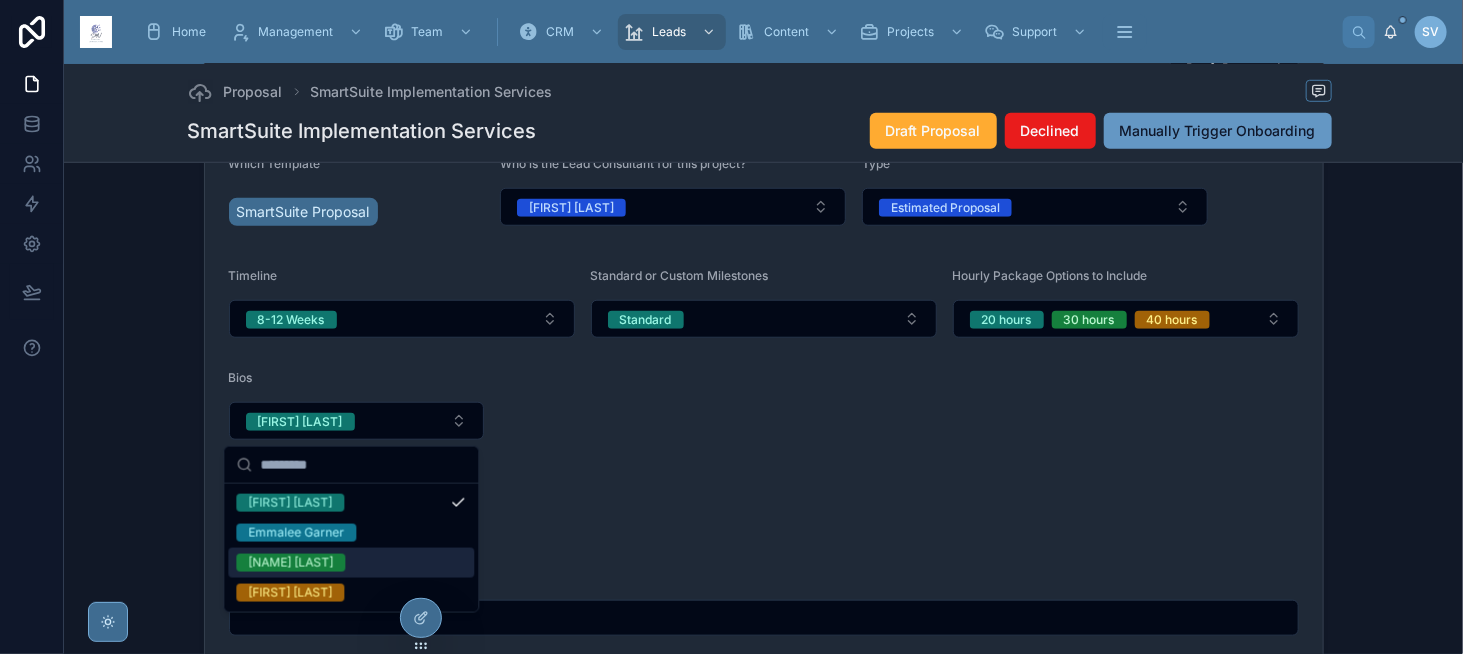 click on "[NAME] [LAST]" at bounding box center [351, 563] 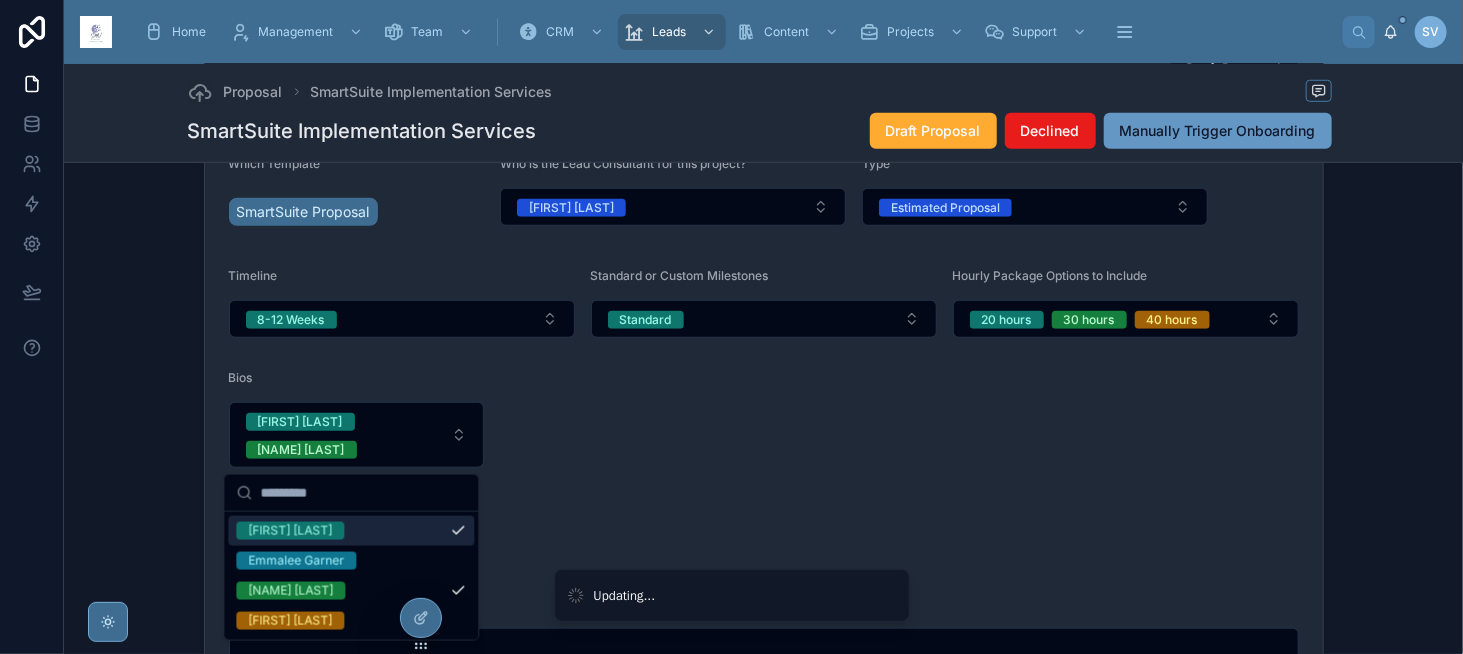 click on "Which Template SmartSuite Proposal Who is the Lead Consultant for this project? [NAME] [LAST] Type Estimated Proposal Timeline 8-12 Weeks Standard or Custom Milestones Standard Hourly Package Options to Include 20 hours 30 hours 40 hours Bios [NAME] [LAST] [NAME] [LAST] Title for Proposal SmartSuite Implementation Services Description of Services Additional Information Provided by Client Notes Rate Per Hour1 $225.00 Upwork? Non-Upwork" at bounding box center (764, 612) 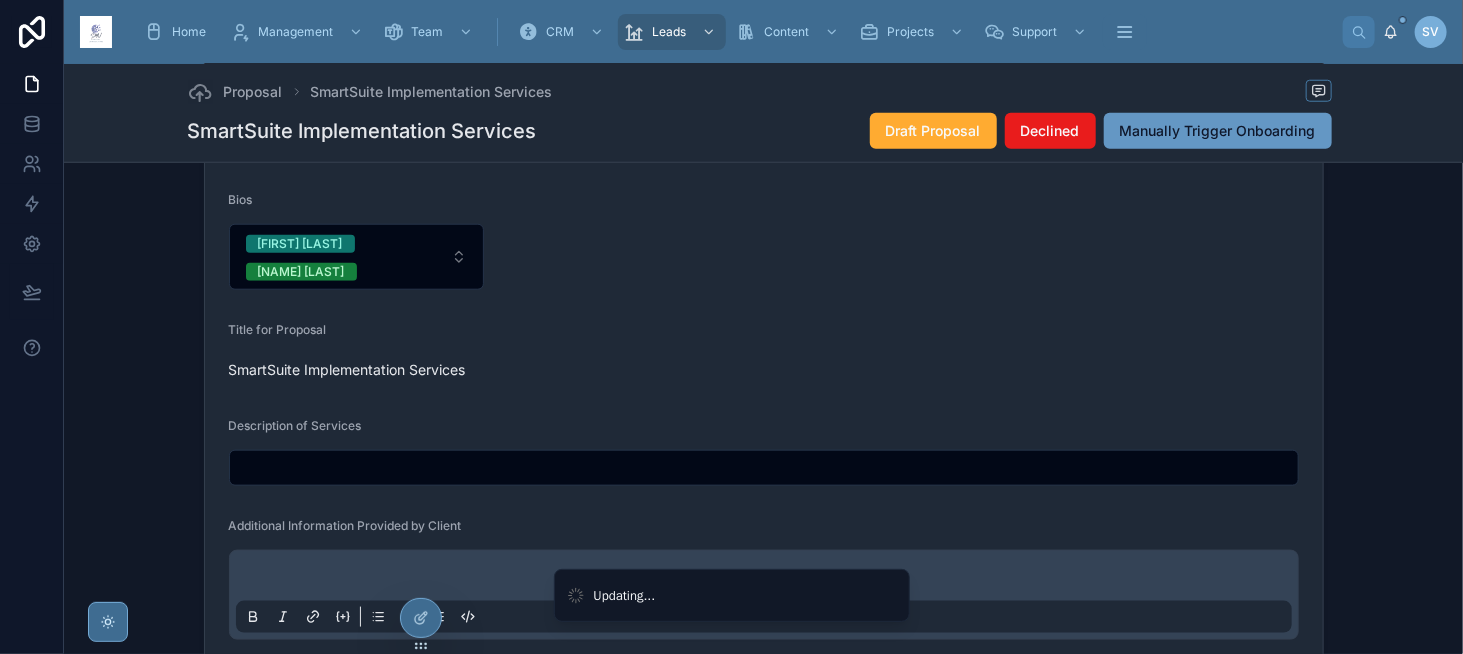 scroll, scrollTop: 900, scrollLeft: 0, axis: vertical 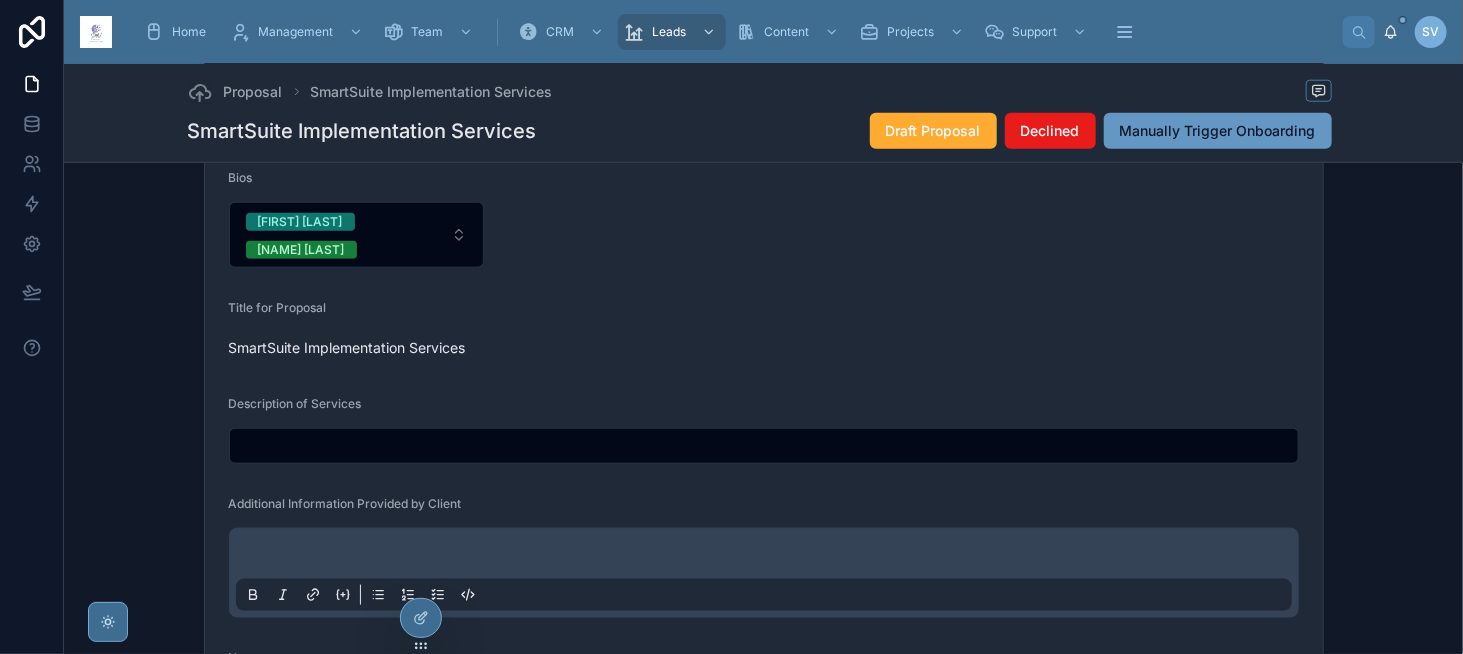 click at bounding box center [764, 446] 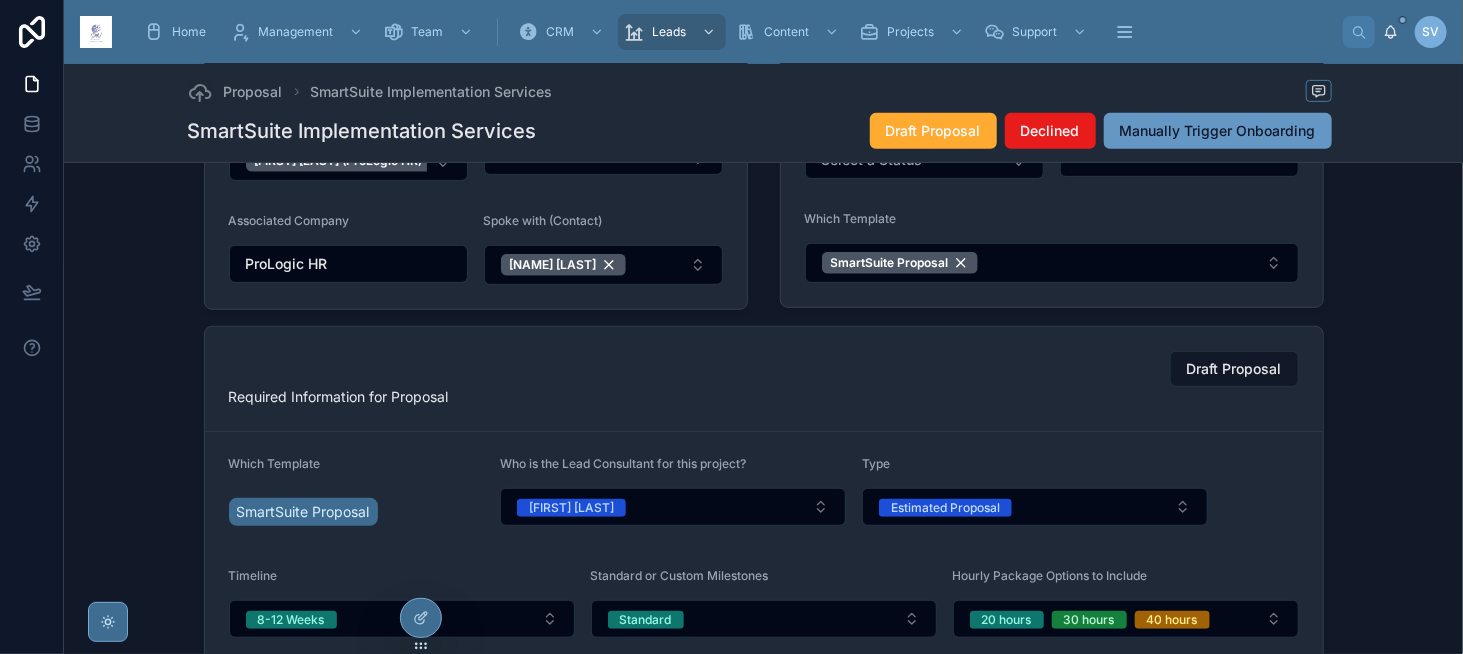 scroll, scrollTop: 100, scrollLeft: 0, axis: vertical 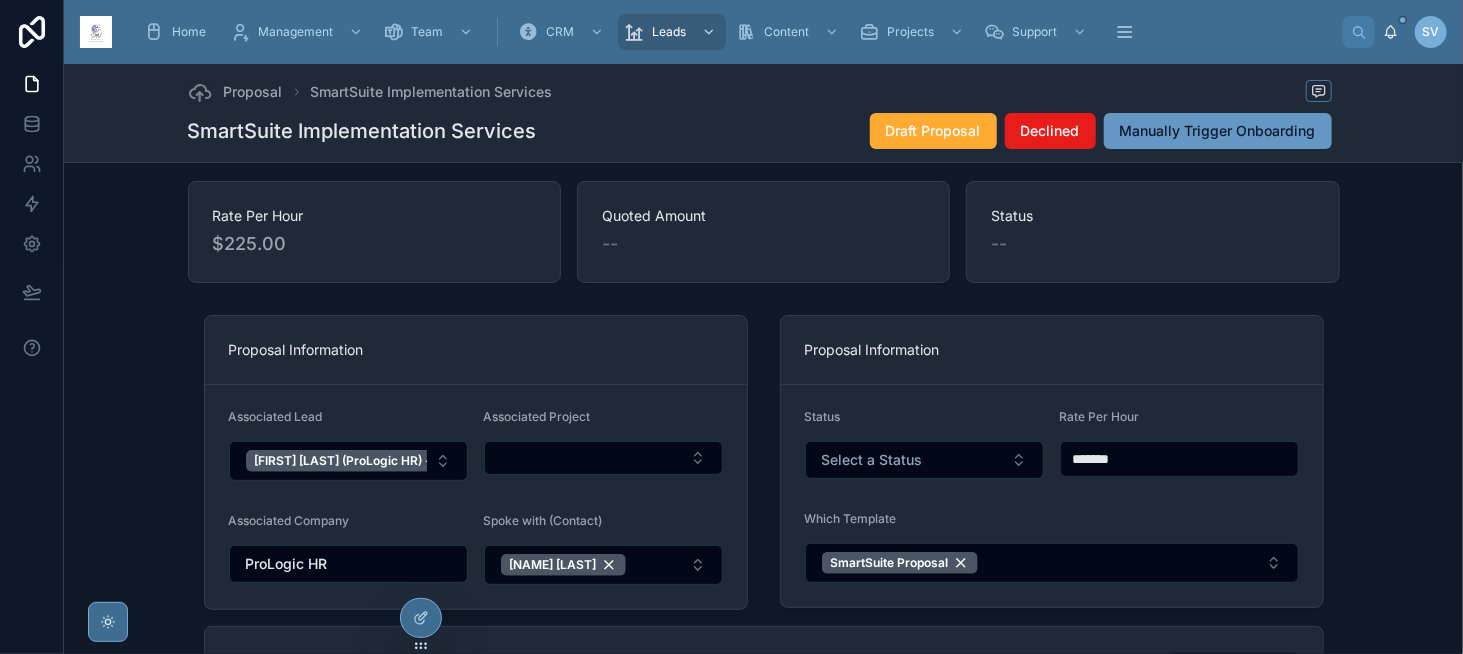 click on "*******" at bounding box center (1179, 459) 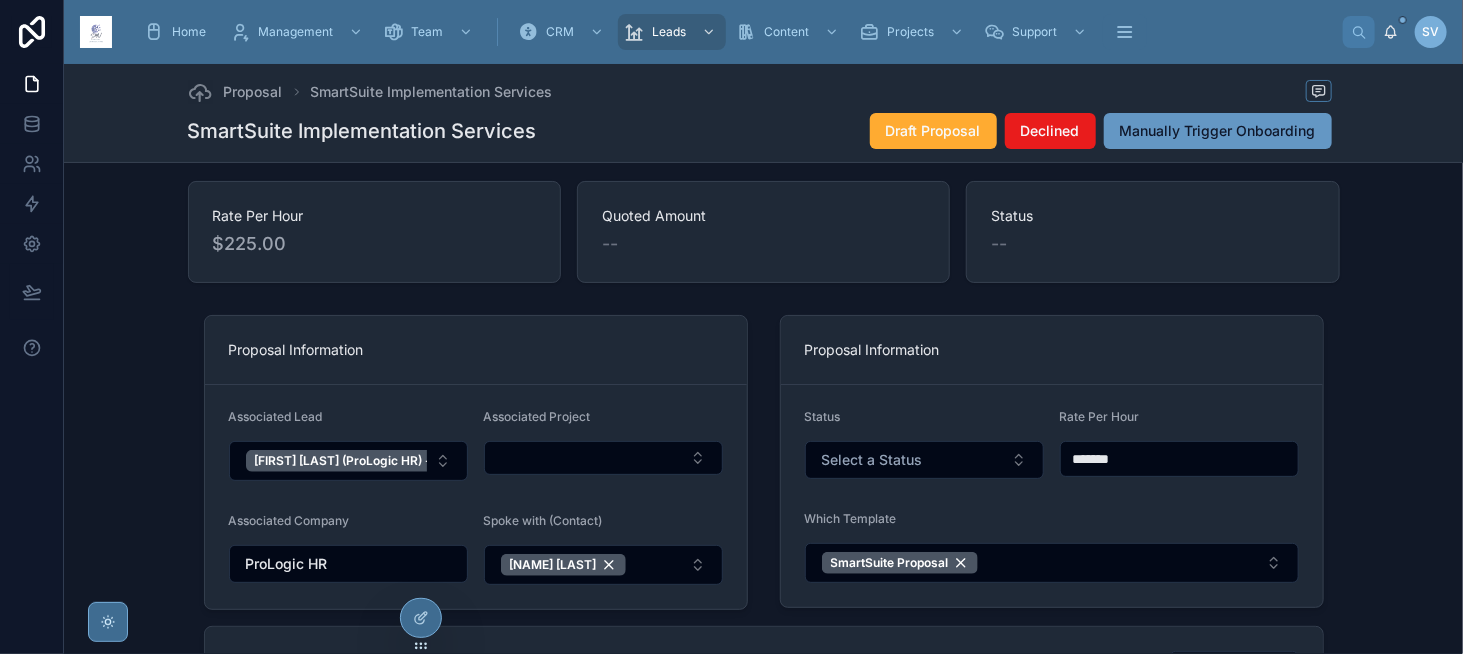 type on "*******" 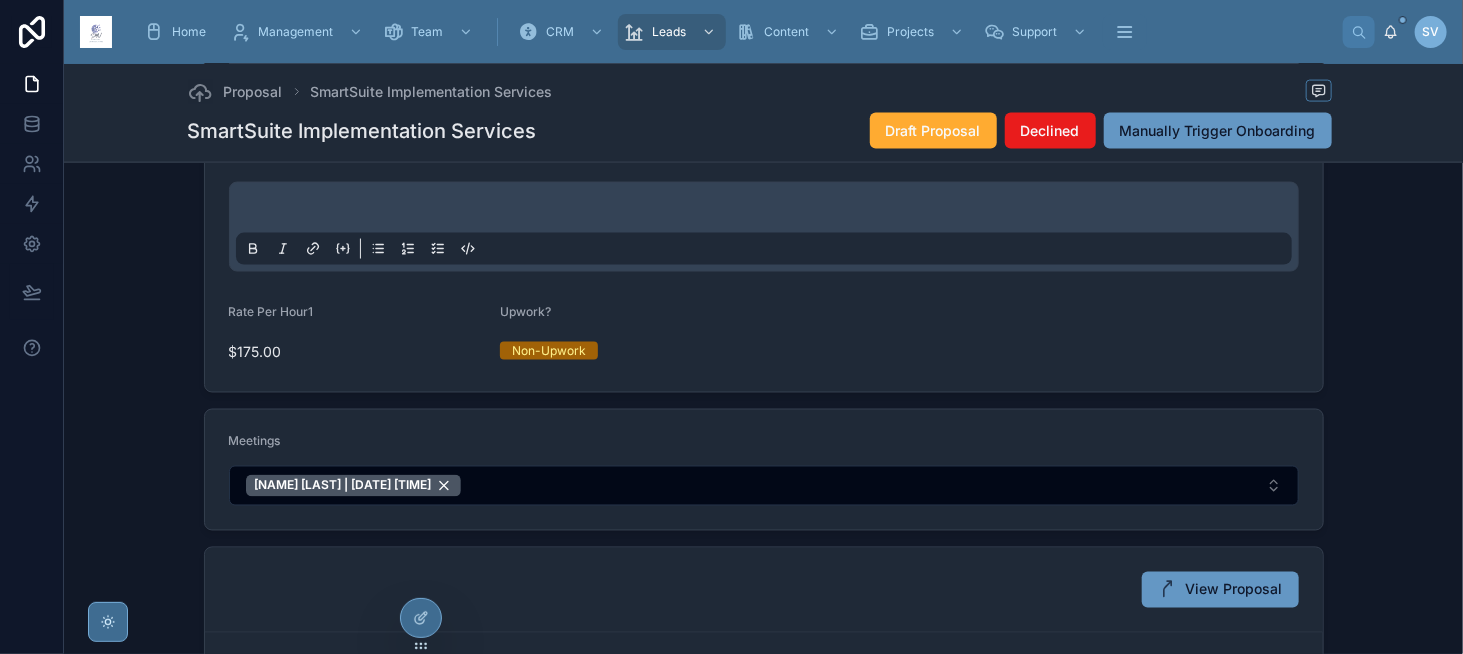 type on "**********" 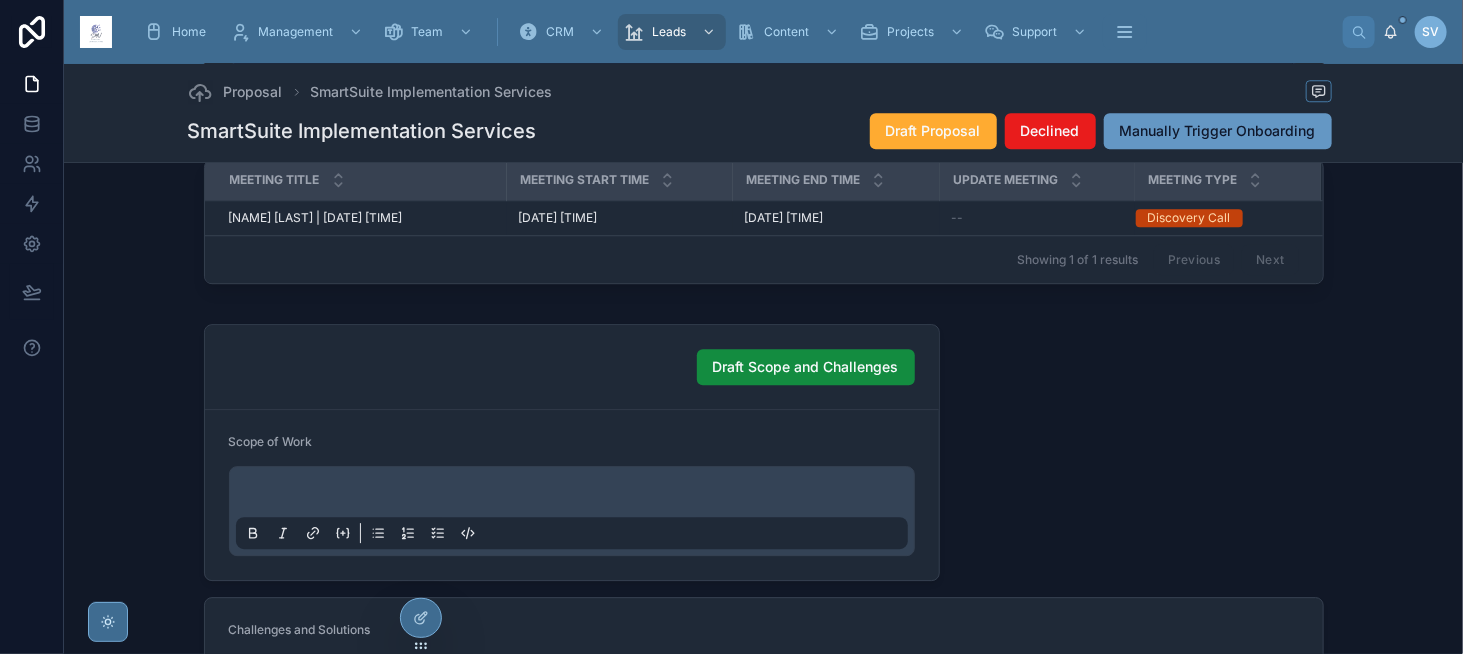 scroll, scrollTop: 2500, scrollLeft: 0, axis: vertical 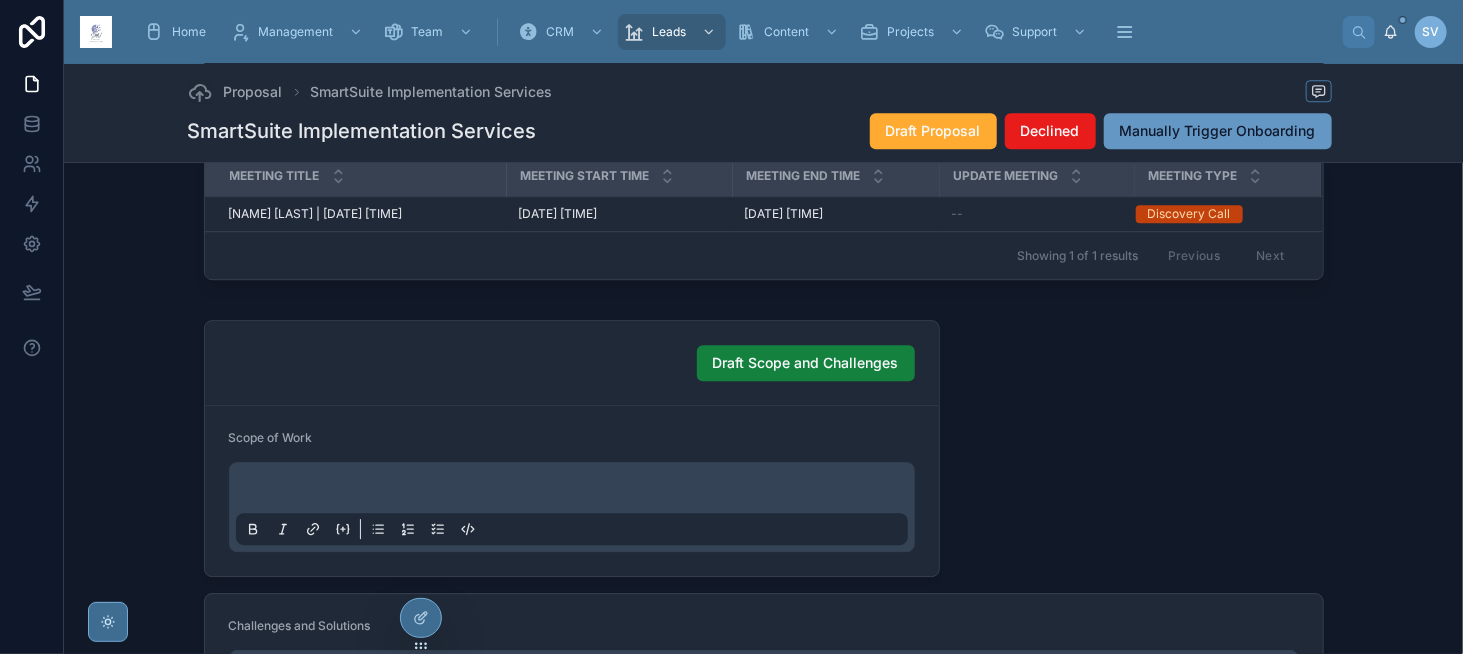click on "Draft Scope and Challenges" at bounding box center [806, 363] 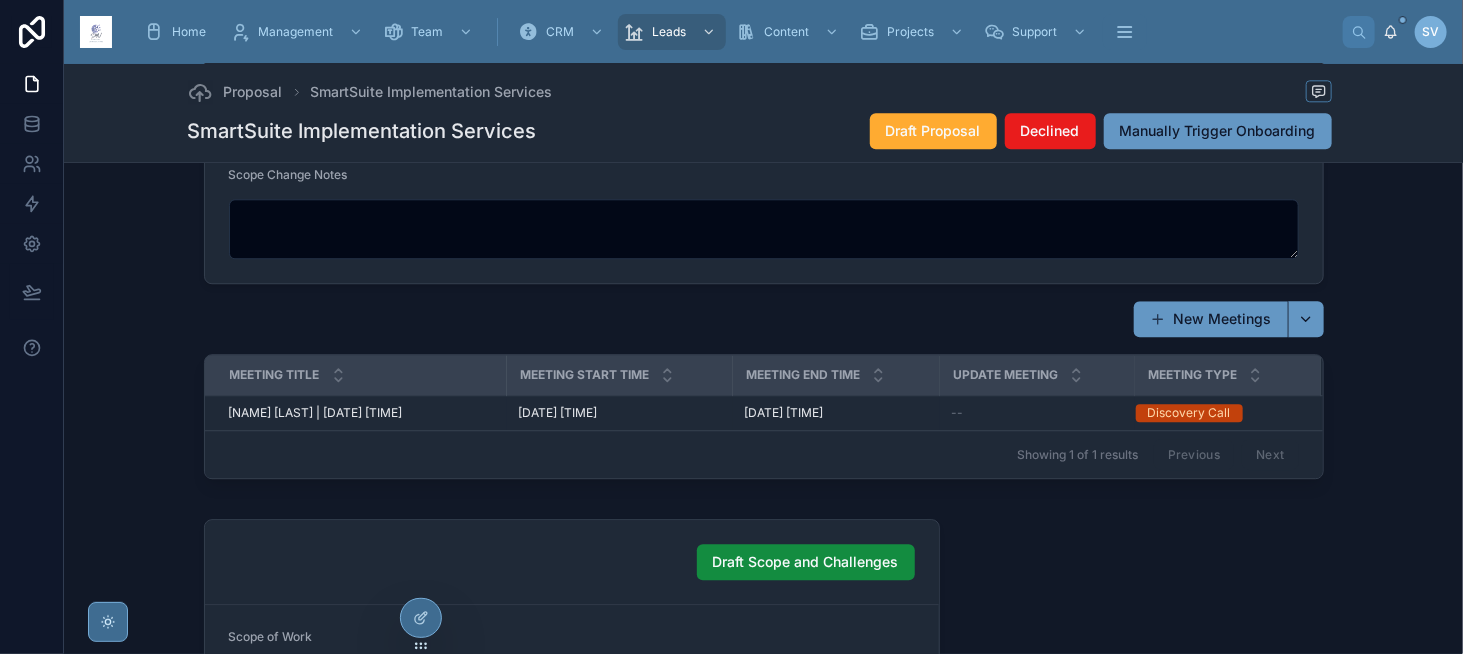 scroll, scrollTop: 2300, scrollLeft: 0, axis: vertical 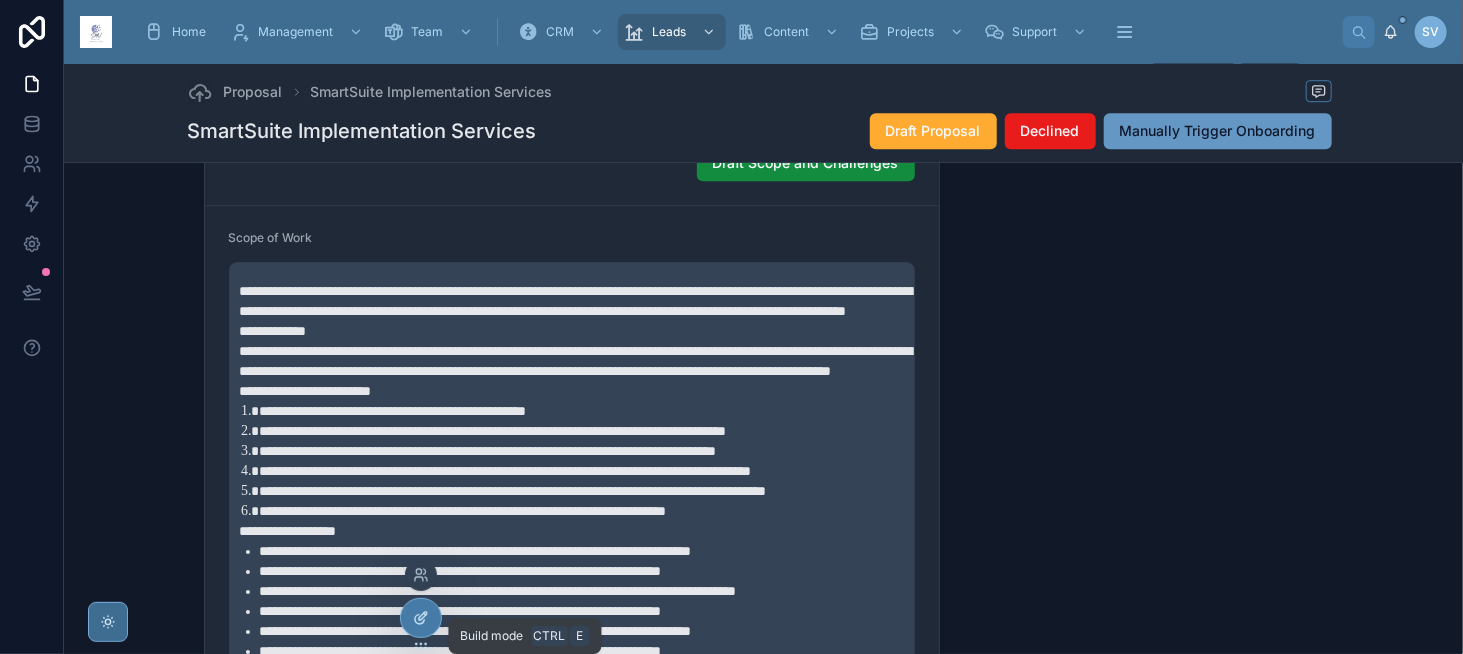 click at bounding box center [421, 618] 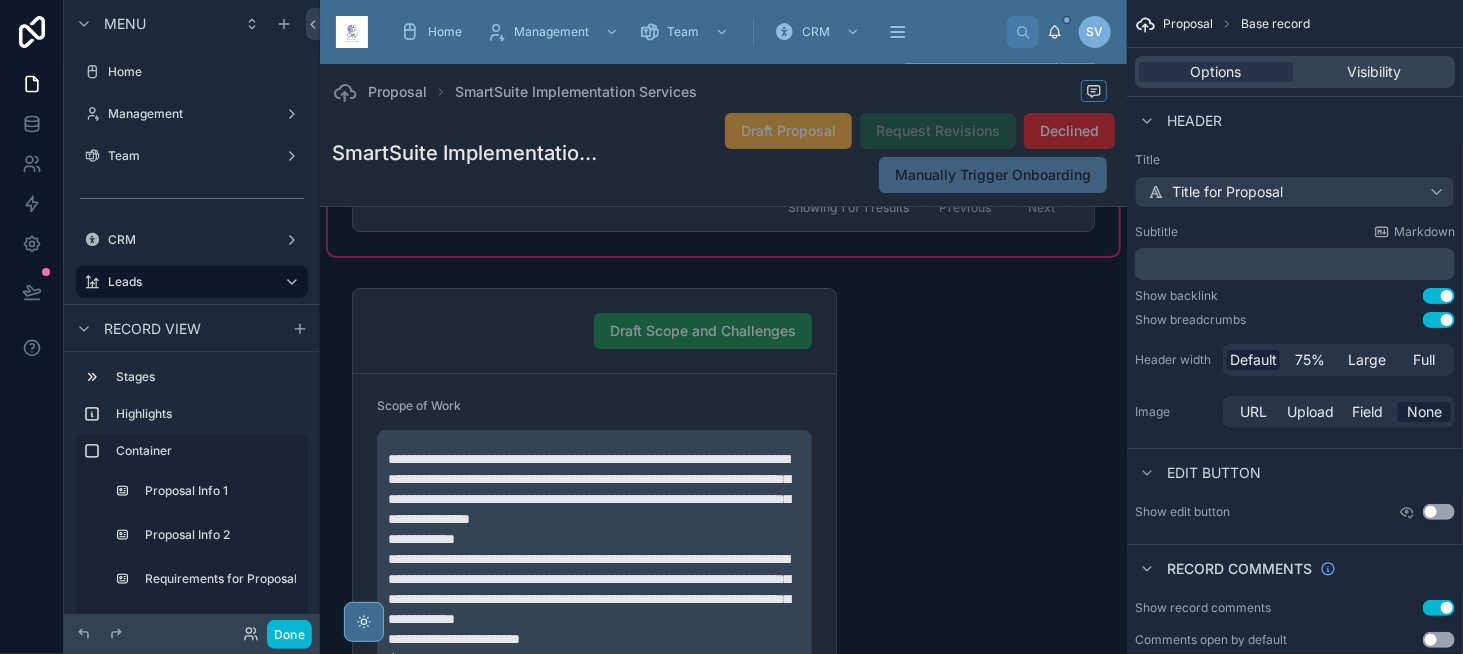scroll, scrollTop: 3220, scrollLeft: 0, axis: vertical 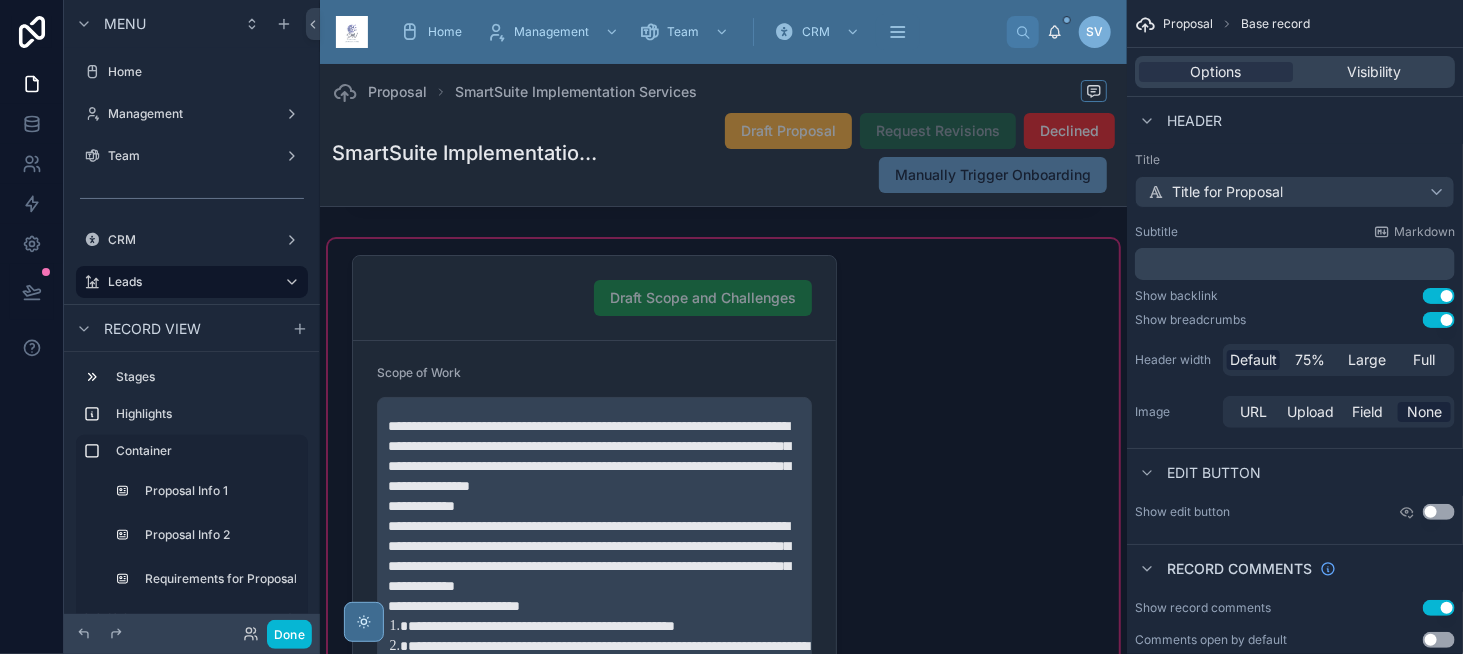 click at bounding box center [723, 2192] 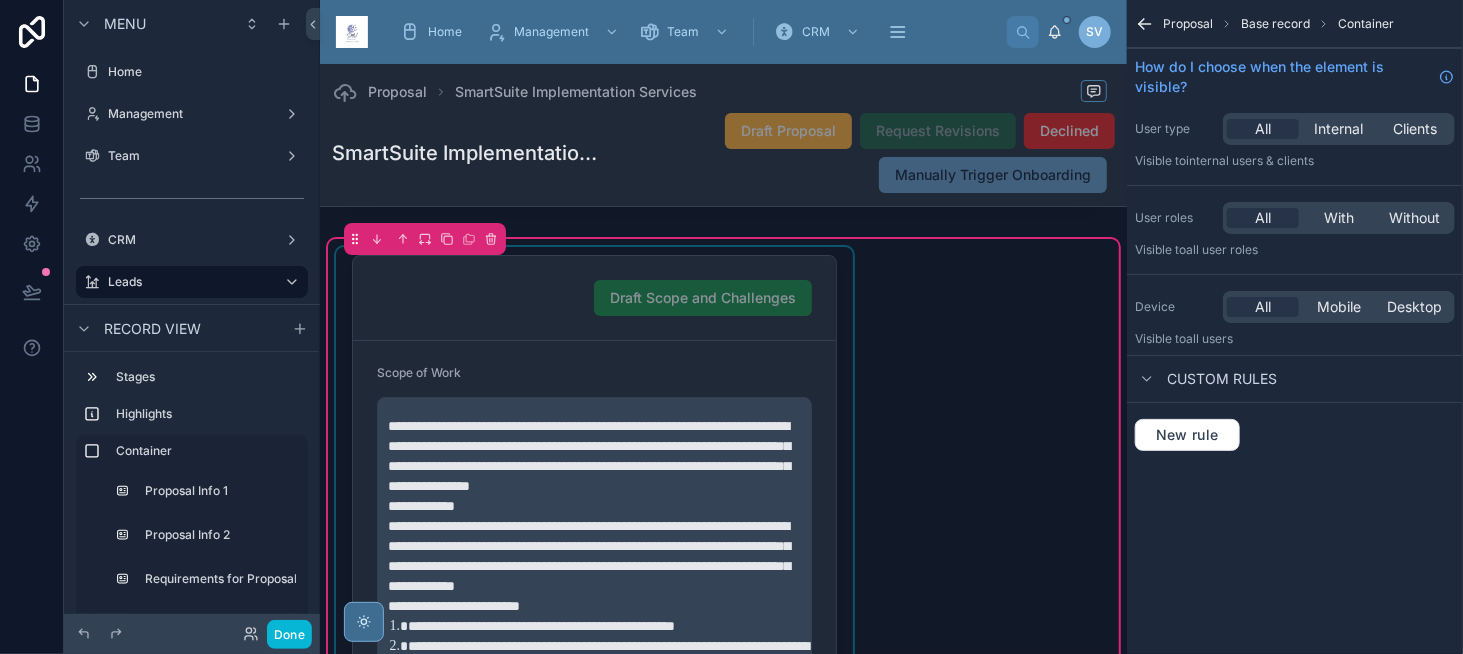 click at bounding box center [594, 873] 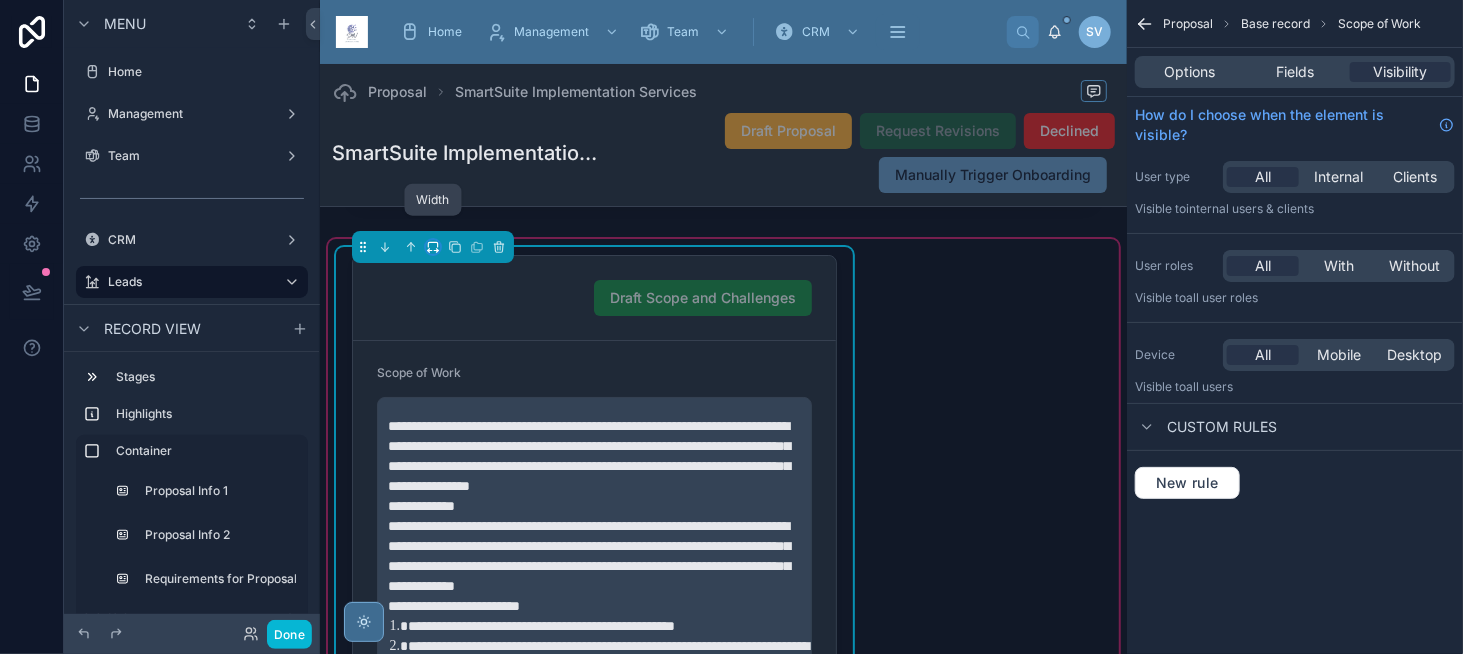 click 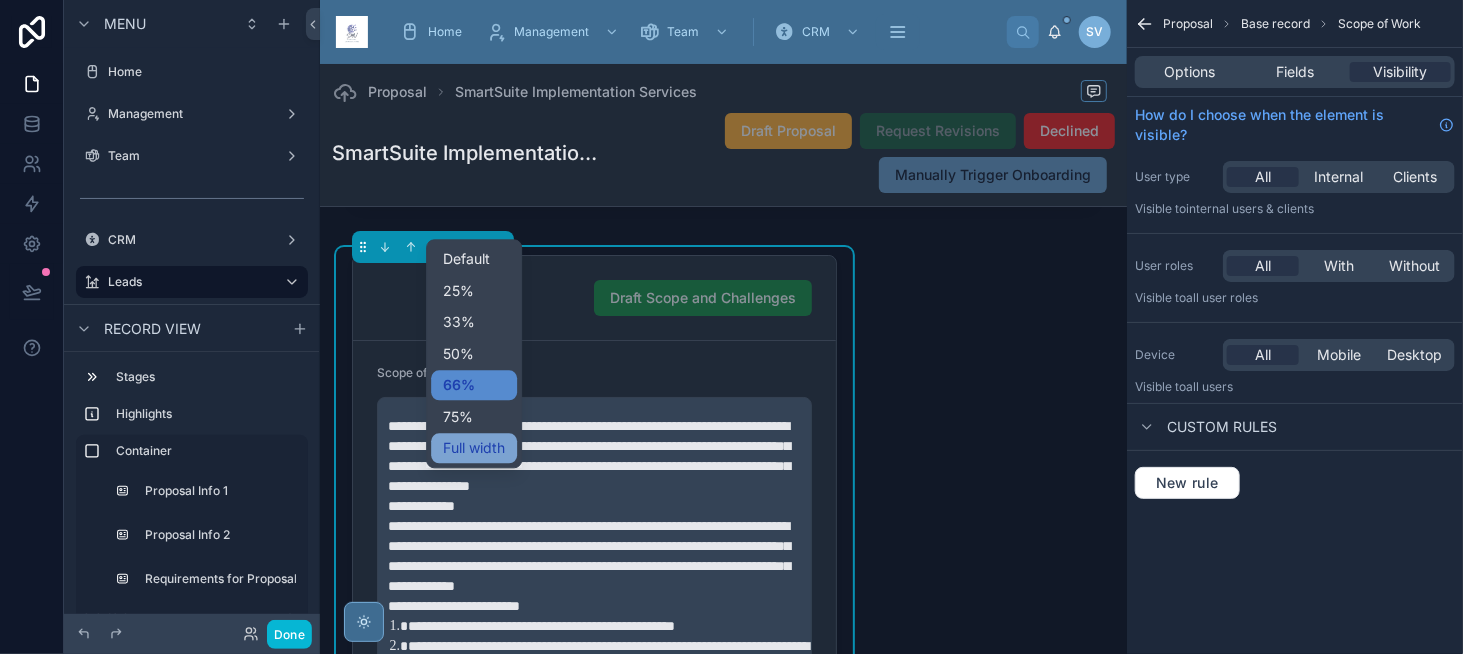 click on "Full width" at bounding box center (474, 448) 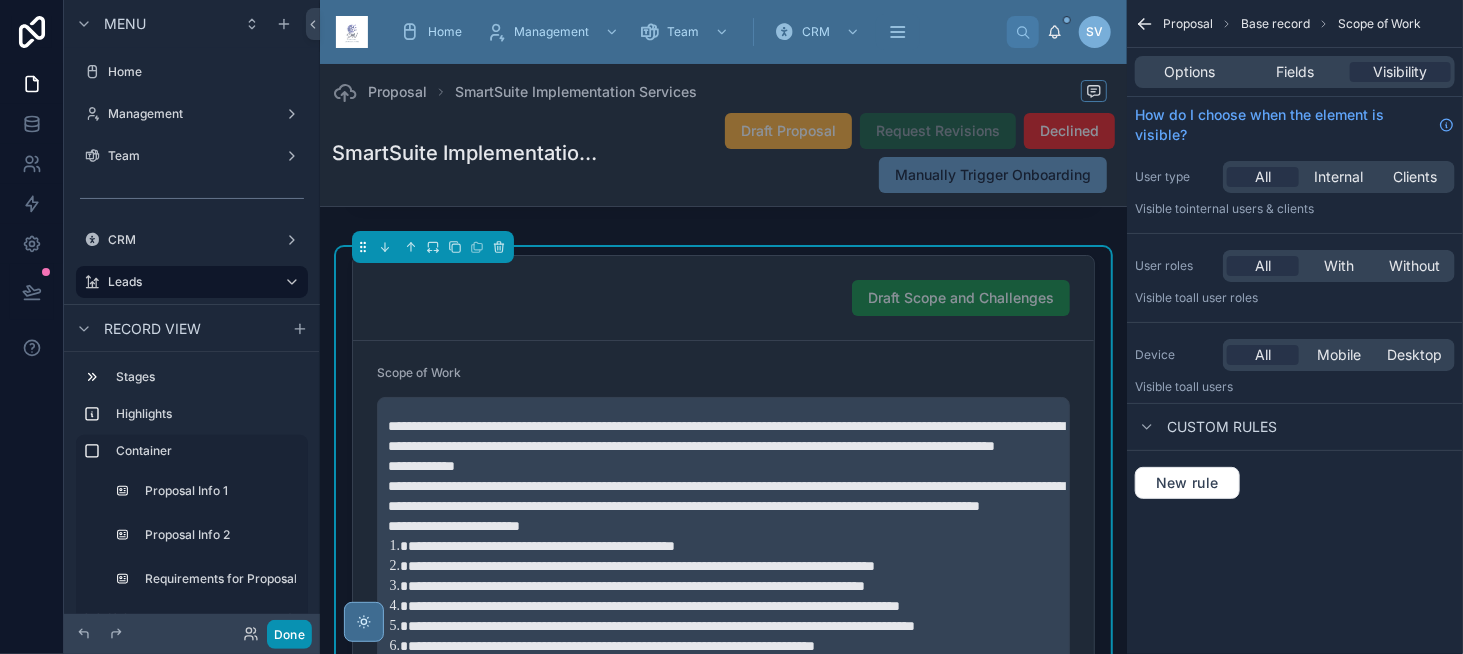 click on "Done" at bounding box center [289, 634] 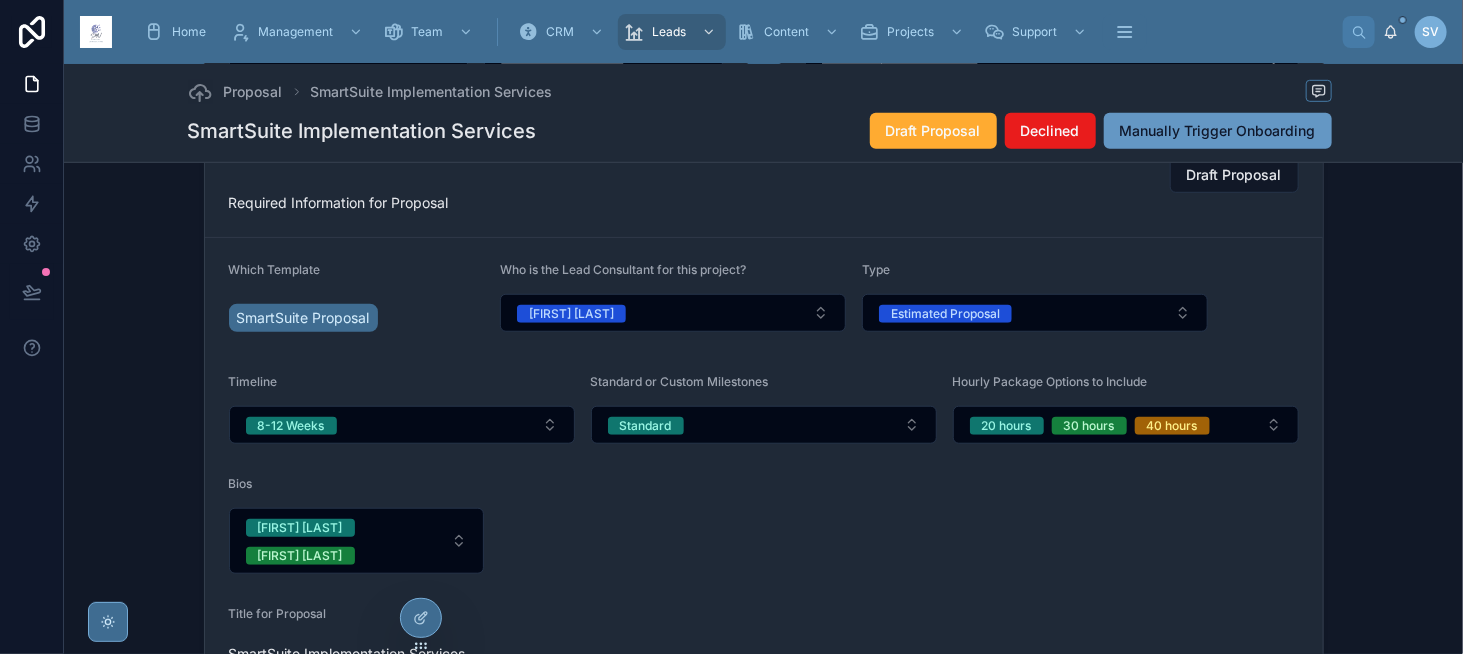 scroll, scrollTop: 592, scrollLeft: 0, axis: vertical 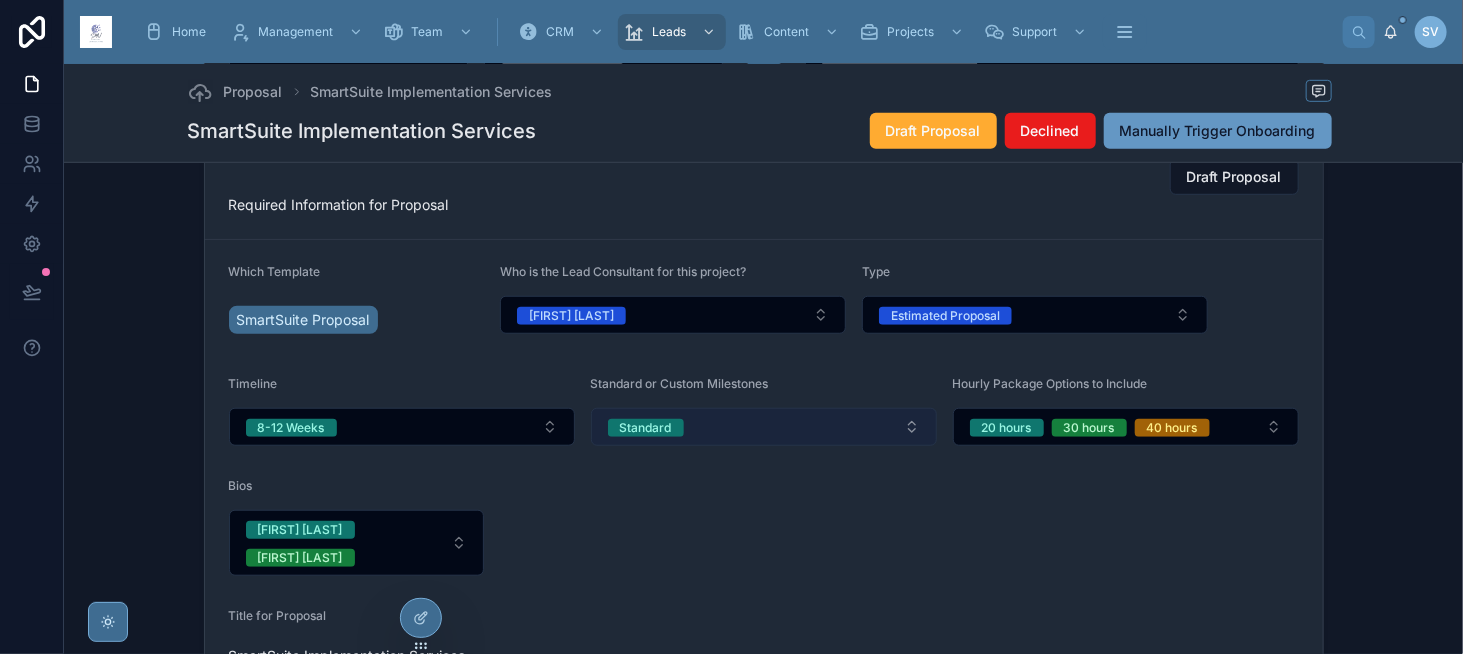 click on "Standard" at bounding box center (646, 428) 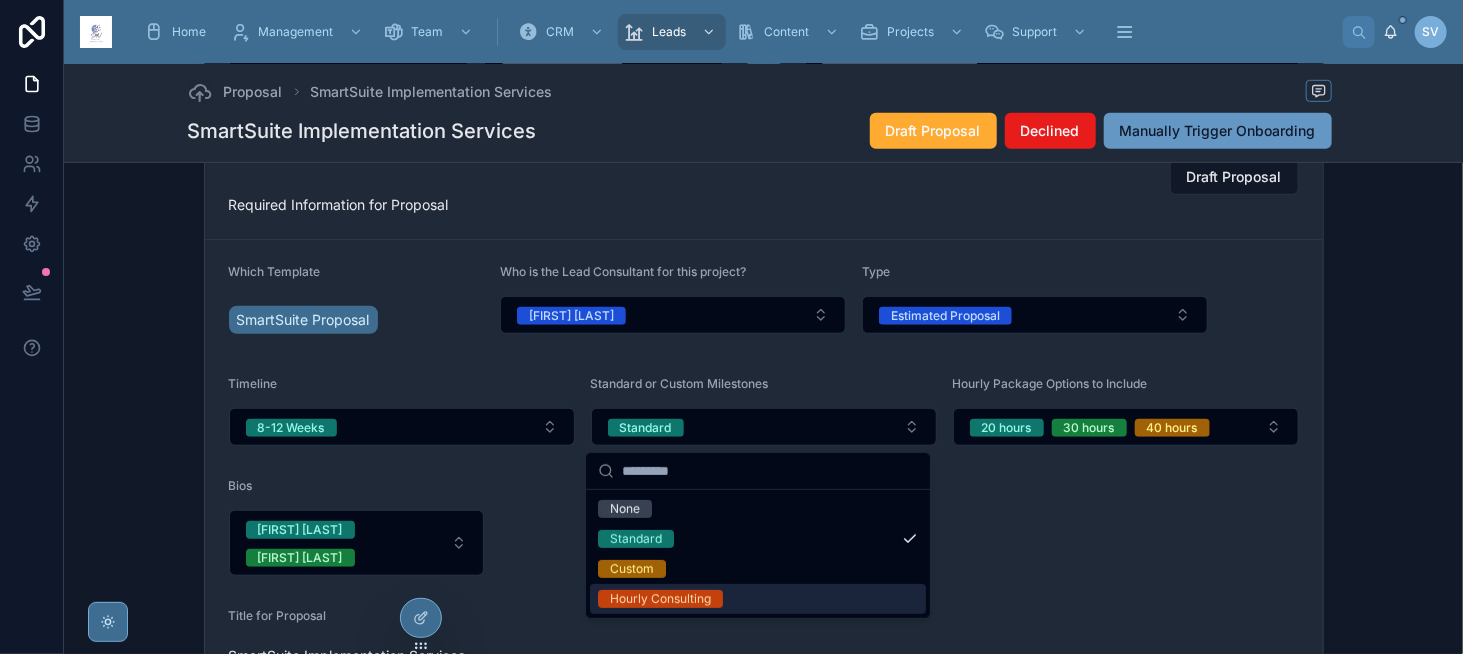 click on "Hourly Consulting" at bounding box center [660, 599] 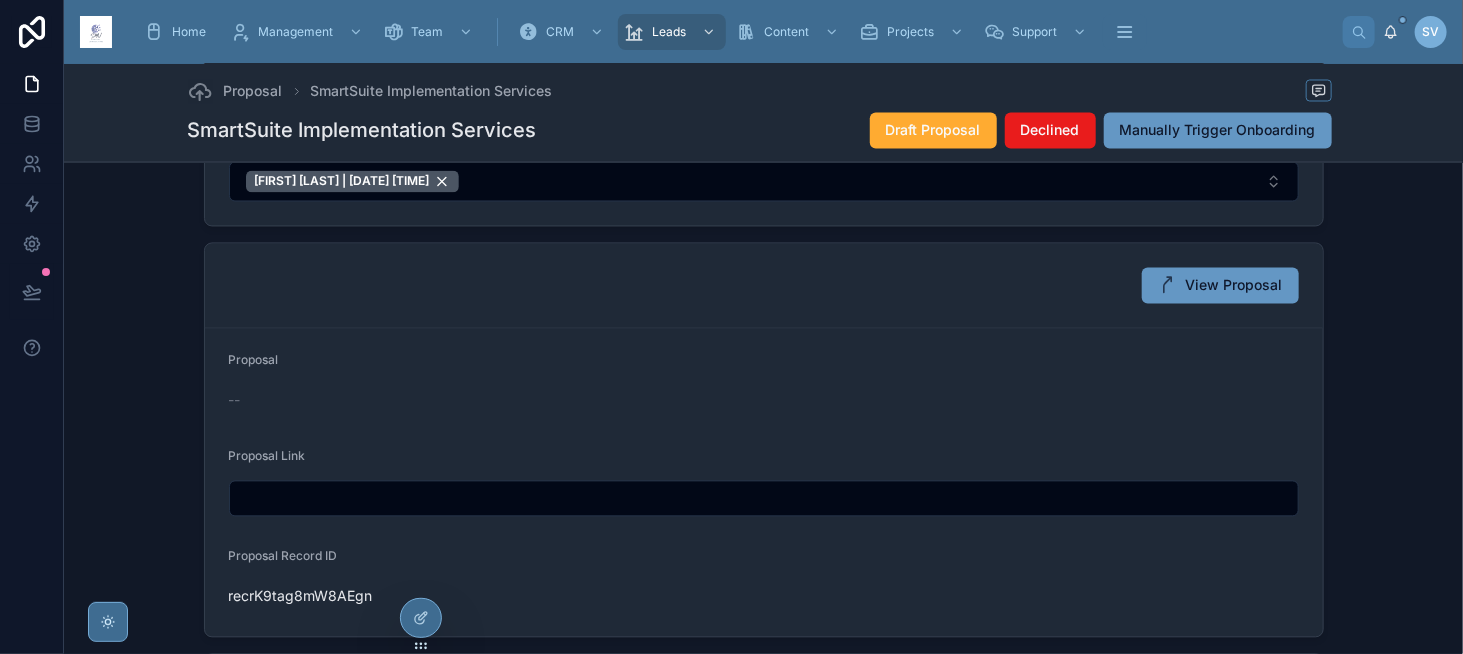 scroll, scrollTop: 1700, scrollLeft: 0, axis: vertical 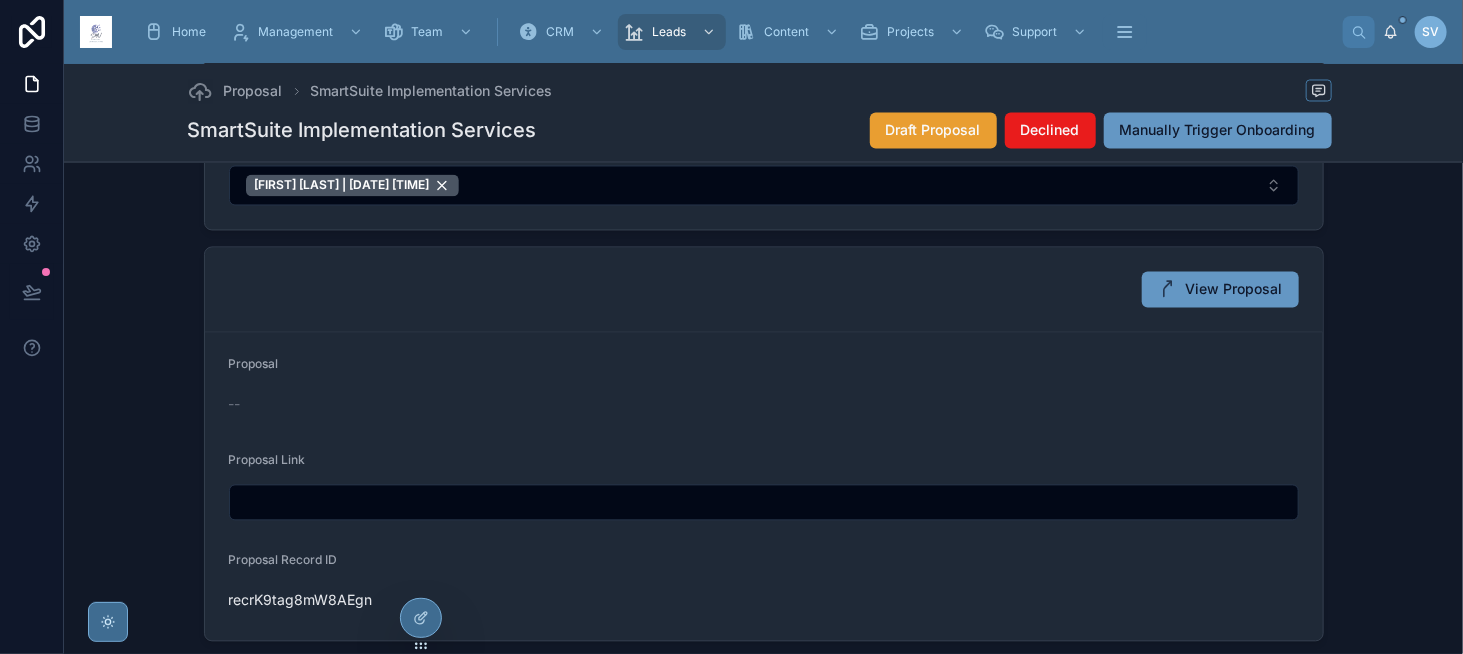 click on "Draft Proposal" at bounding box center (933, 131) 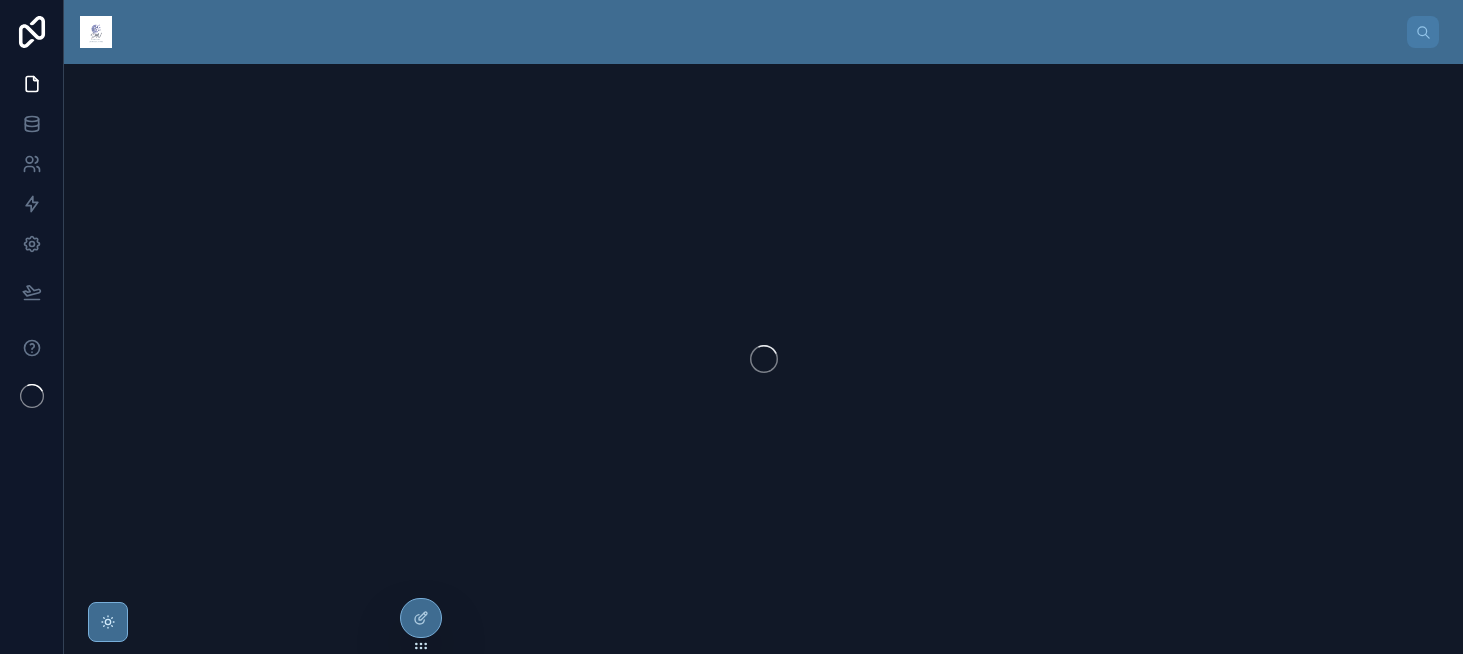 scroll, scrollTop: 0, scrollLeft: 0, axis: both 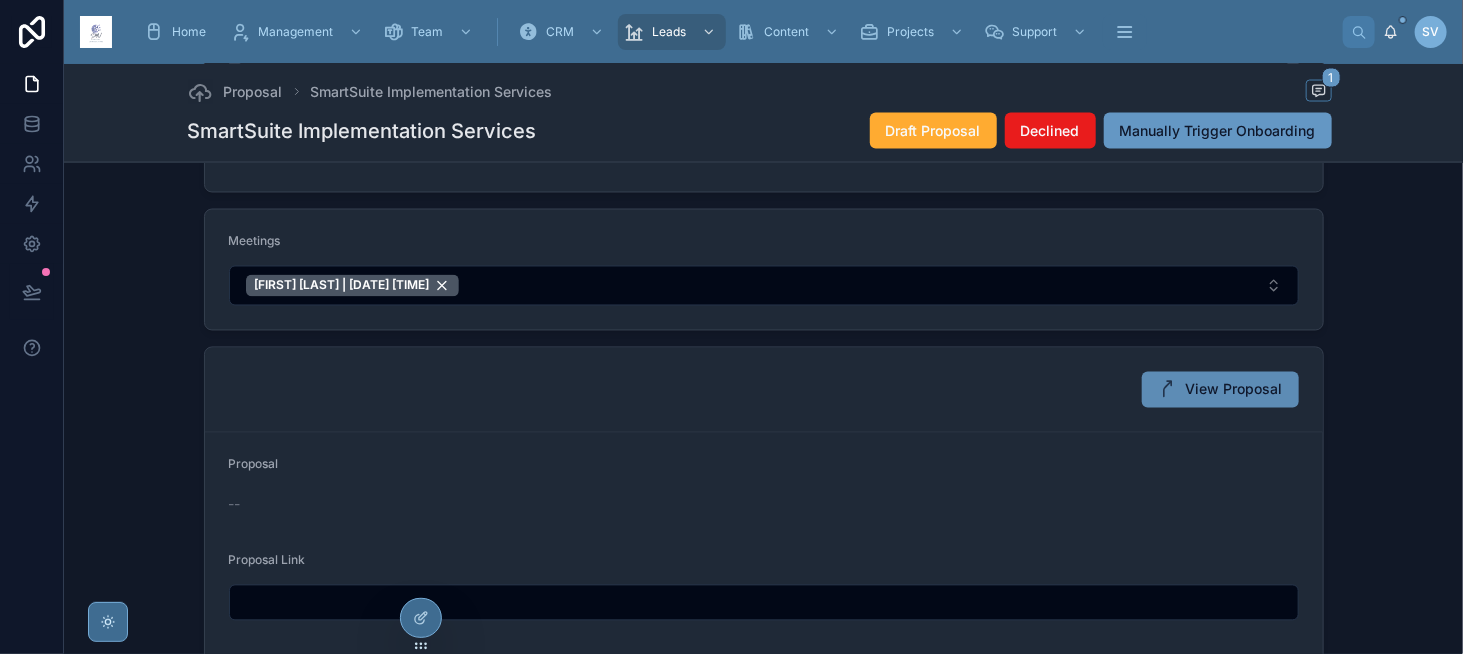 click on "View Proposal" at bounding box center [1234, 390] 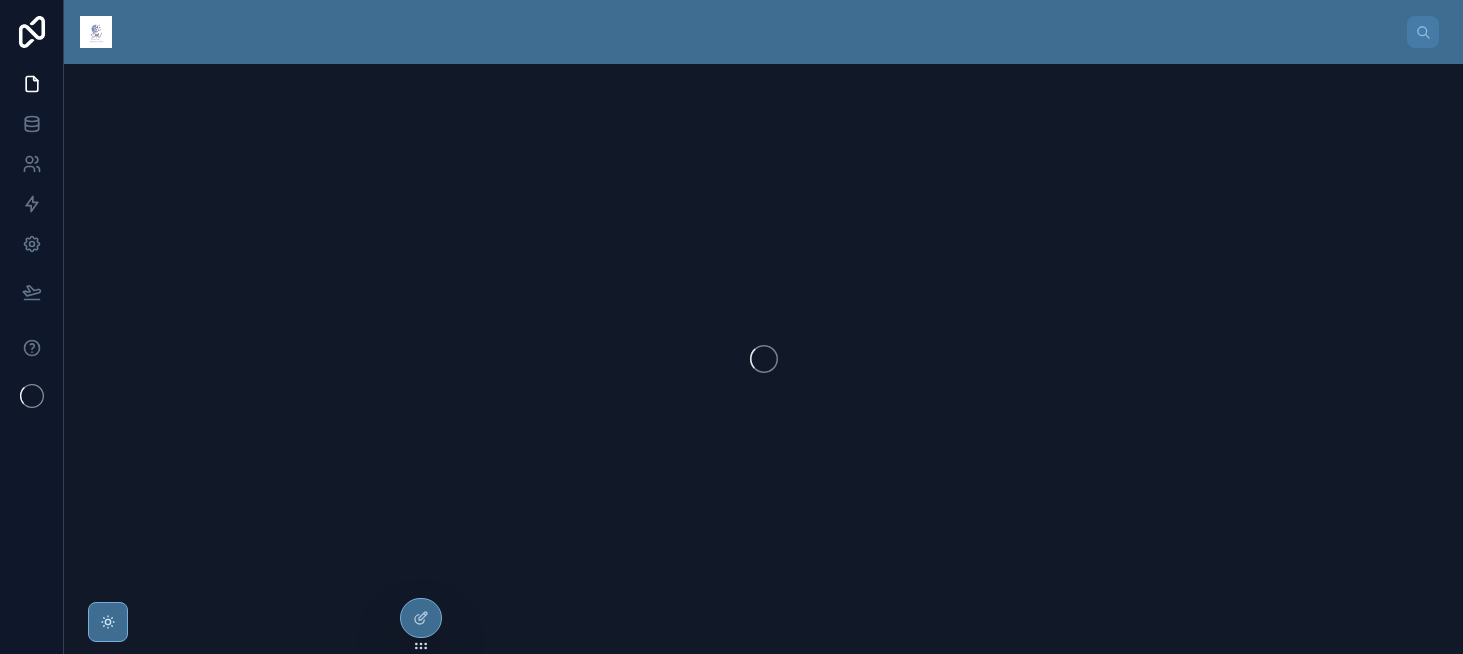 scroll, scrollTop: 0, scrollLeft: 0, axis: both 